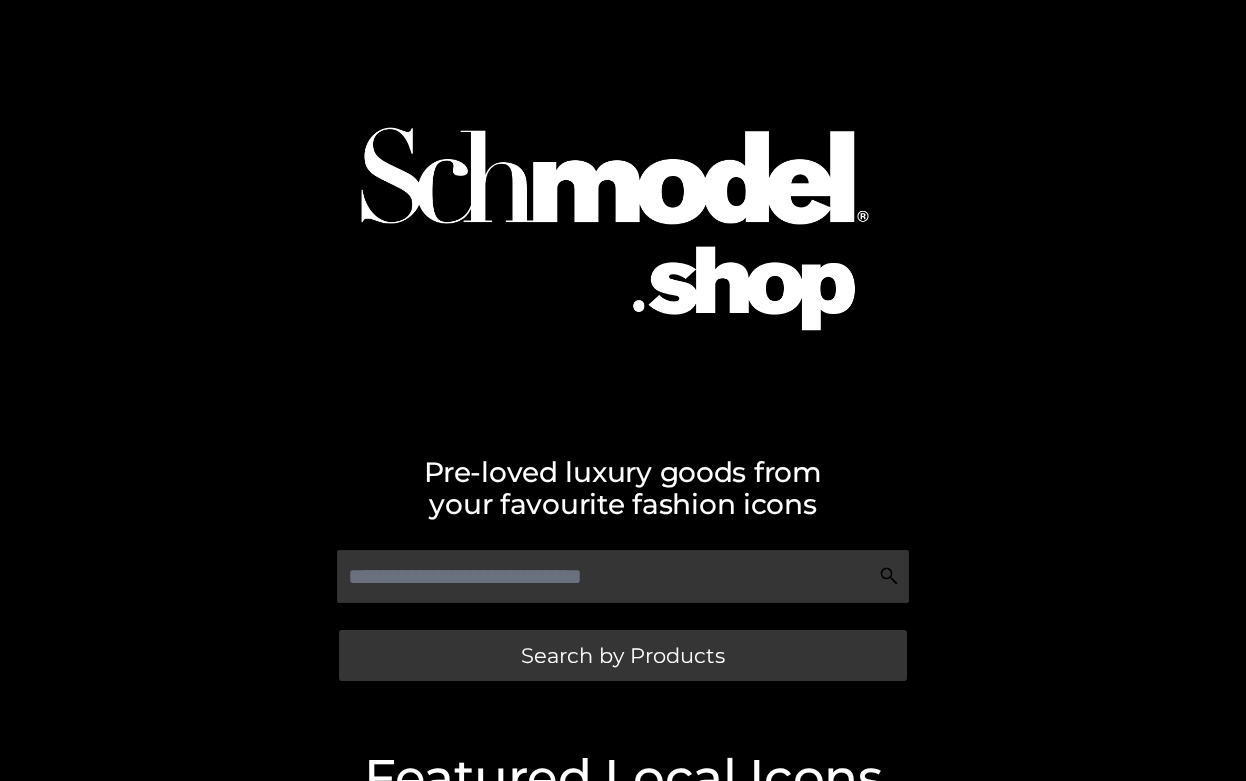 scroll, scrollTop: 0, scrollLeft: 0, axis: both 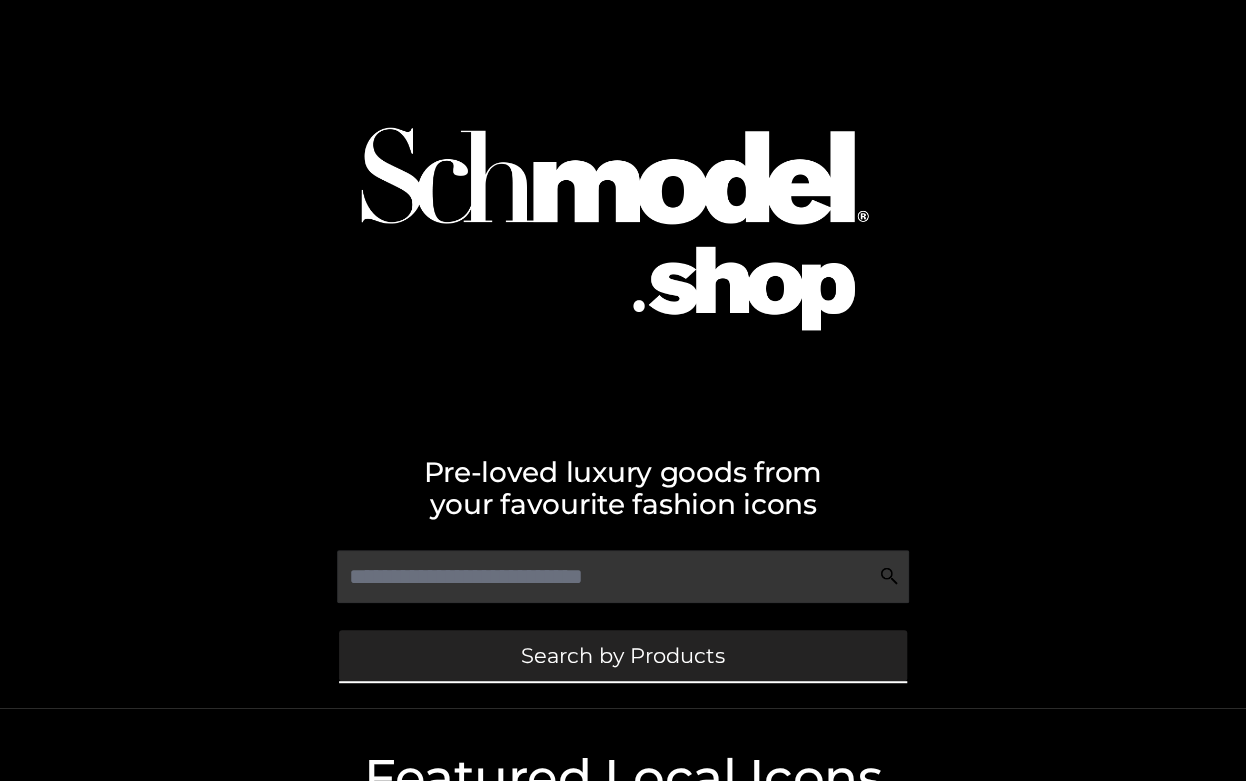 click on "Search by Products" at bounding box center (623, 655) 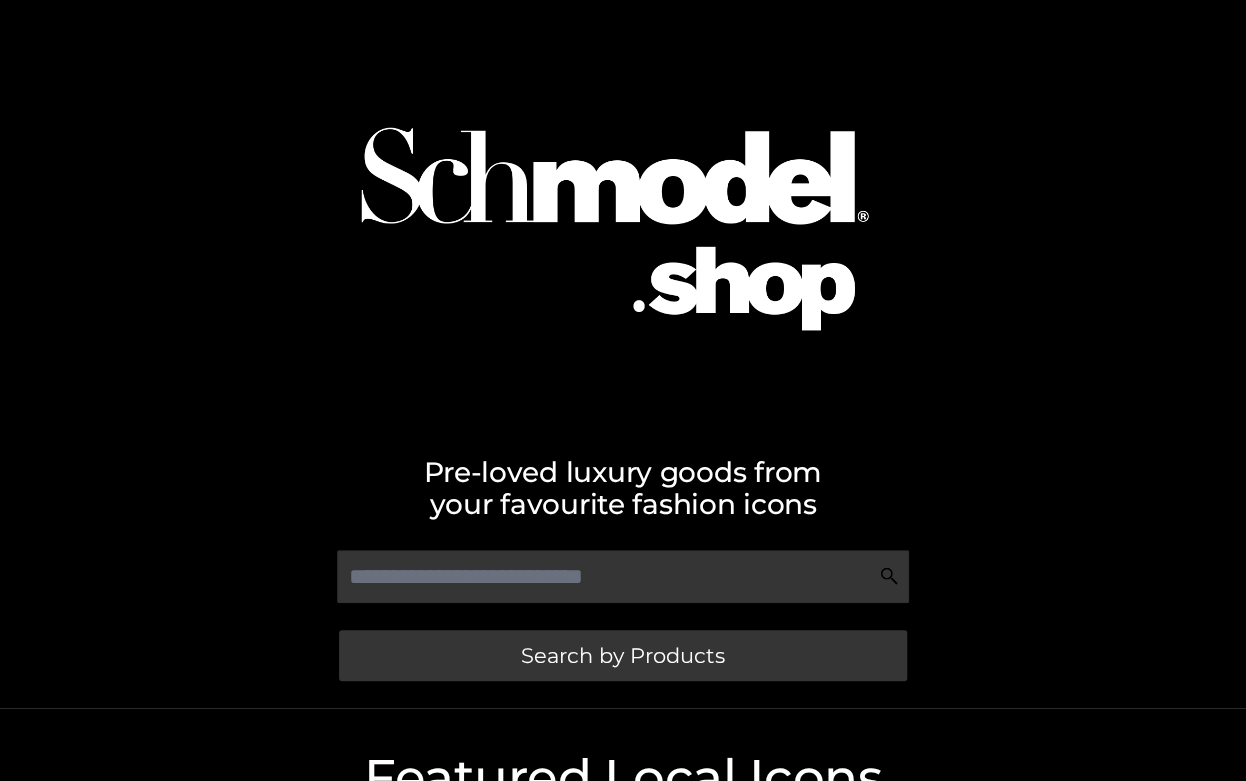 scroll, scrollTop: 748, scrollLeft: 0, axis: vertical 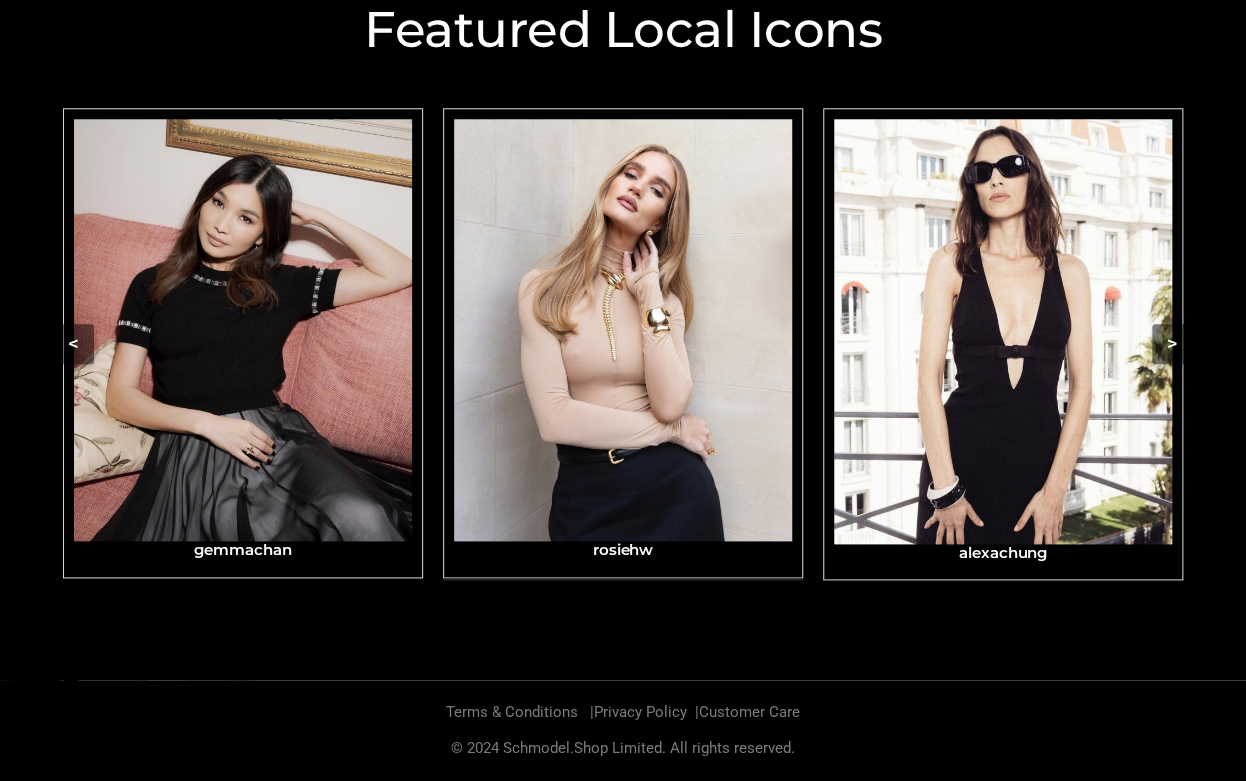 click at bounding box center [623, 330] 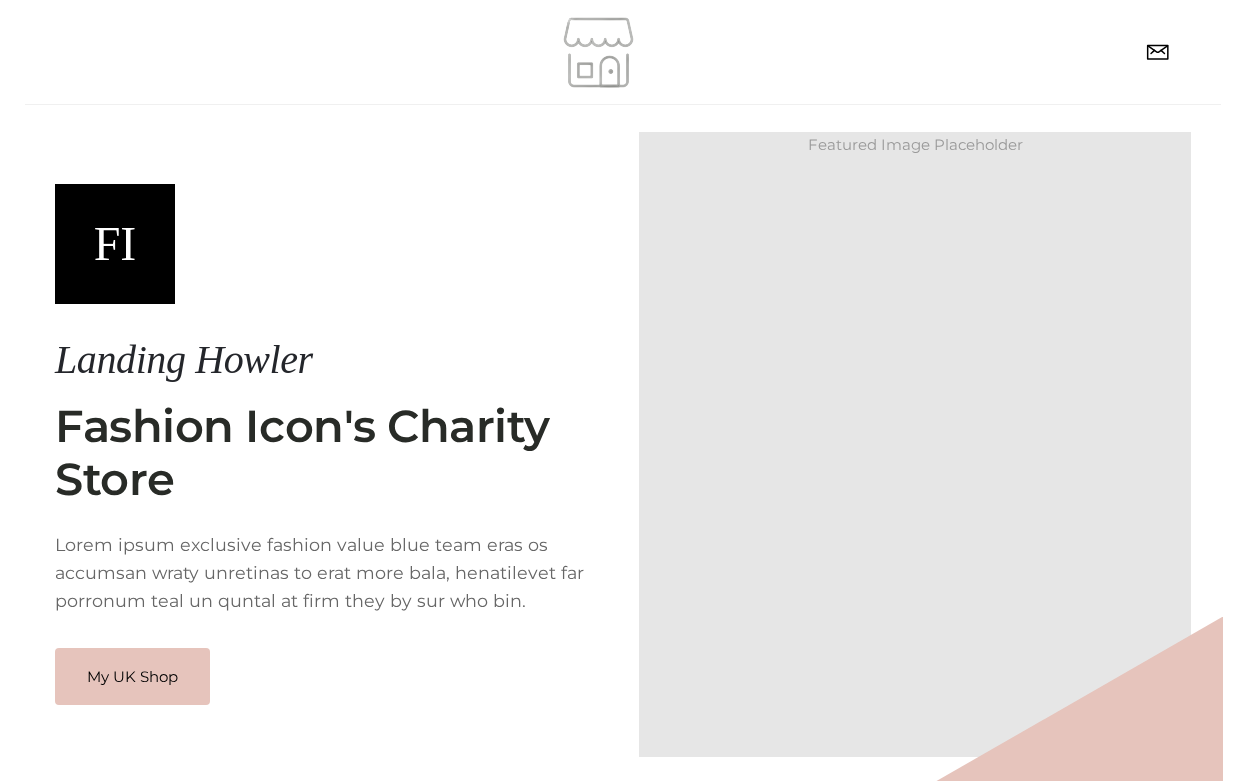 scroll, scrollTop: 0, scrollLeft: 0, axis: both 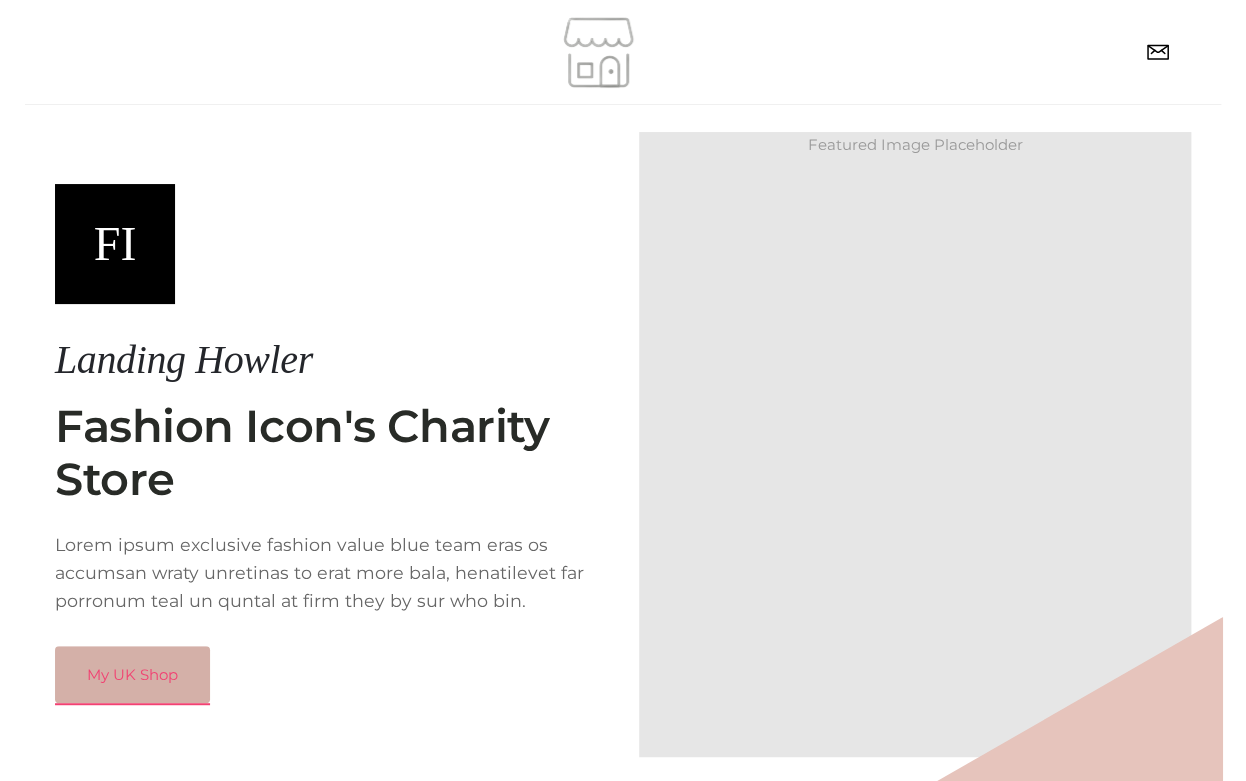 click on "My UK Shop" at bounding box center (132, 675) 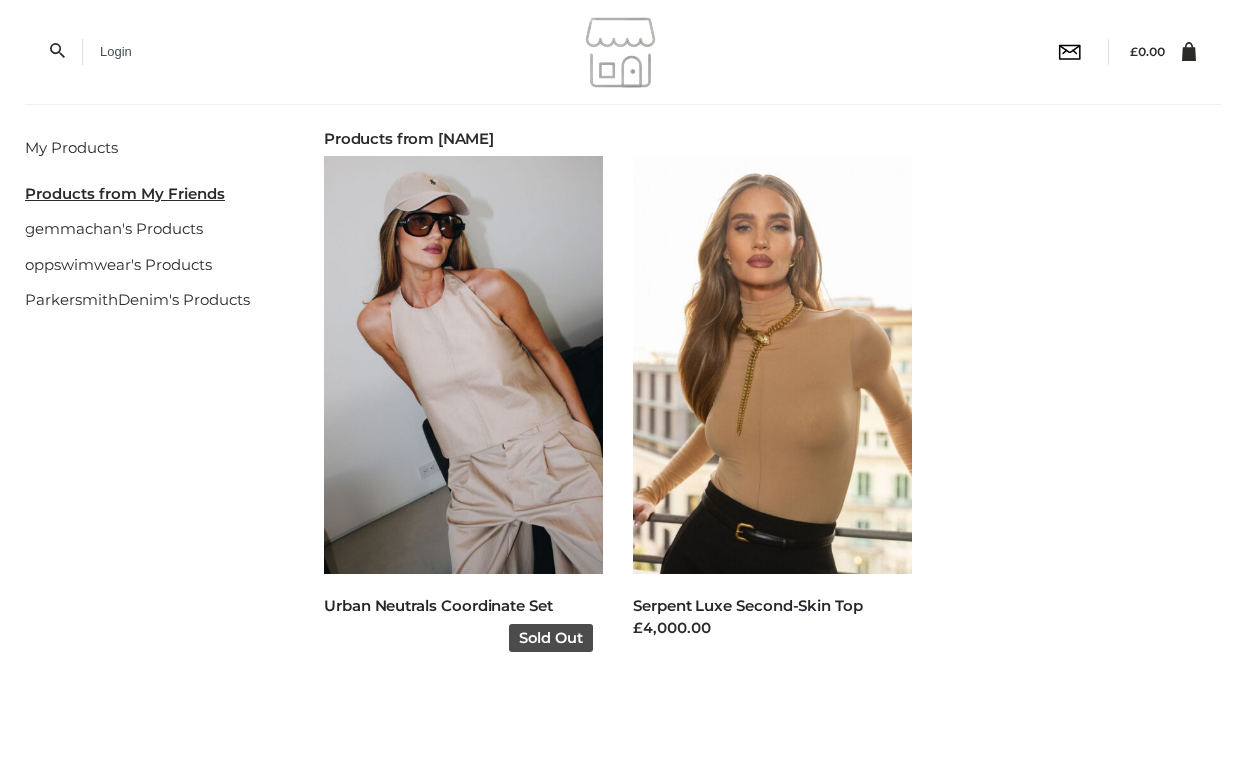 scroll, scrollTop: 0, scrollLeft: 0, axis: both 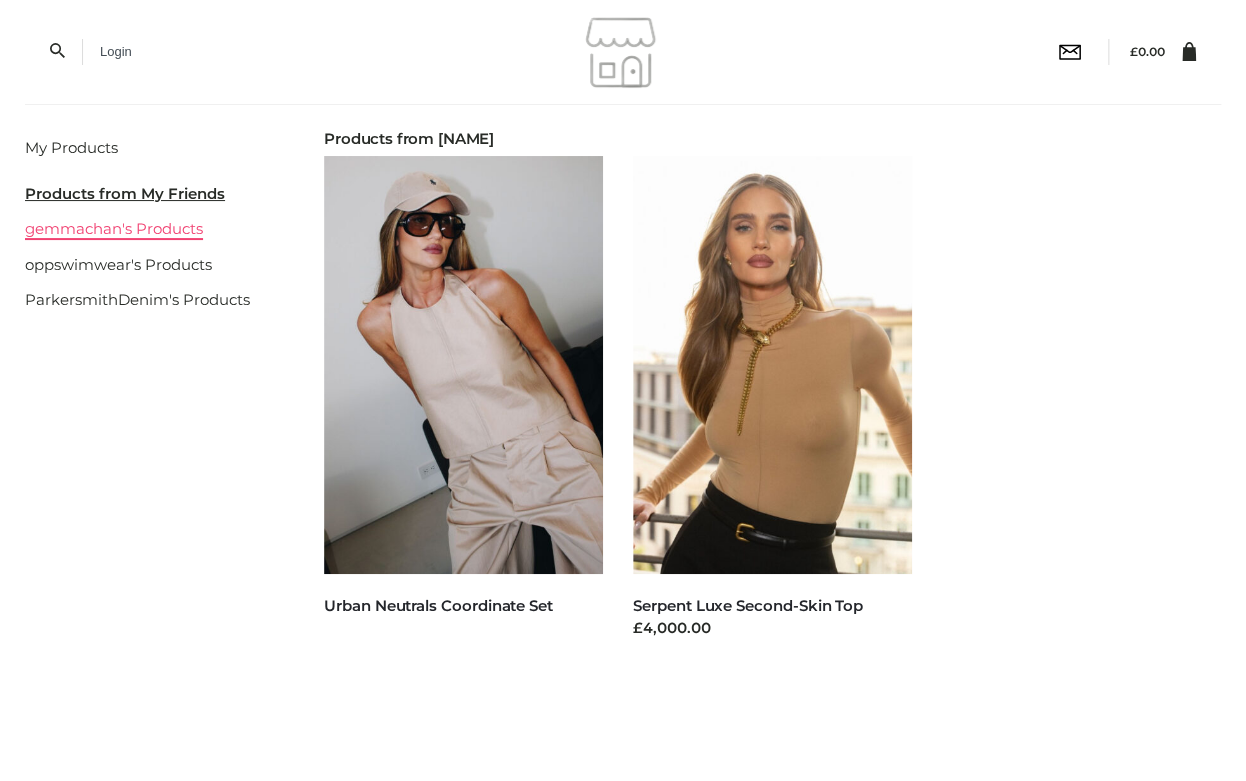 click on "gemmachan's Products" at bounding box center [114, 228] 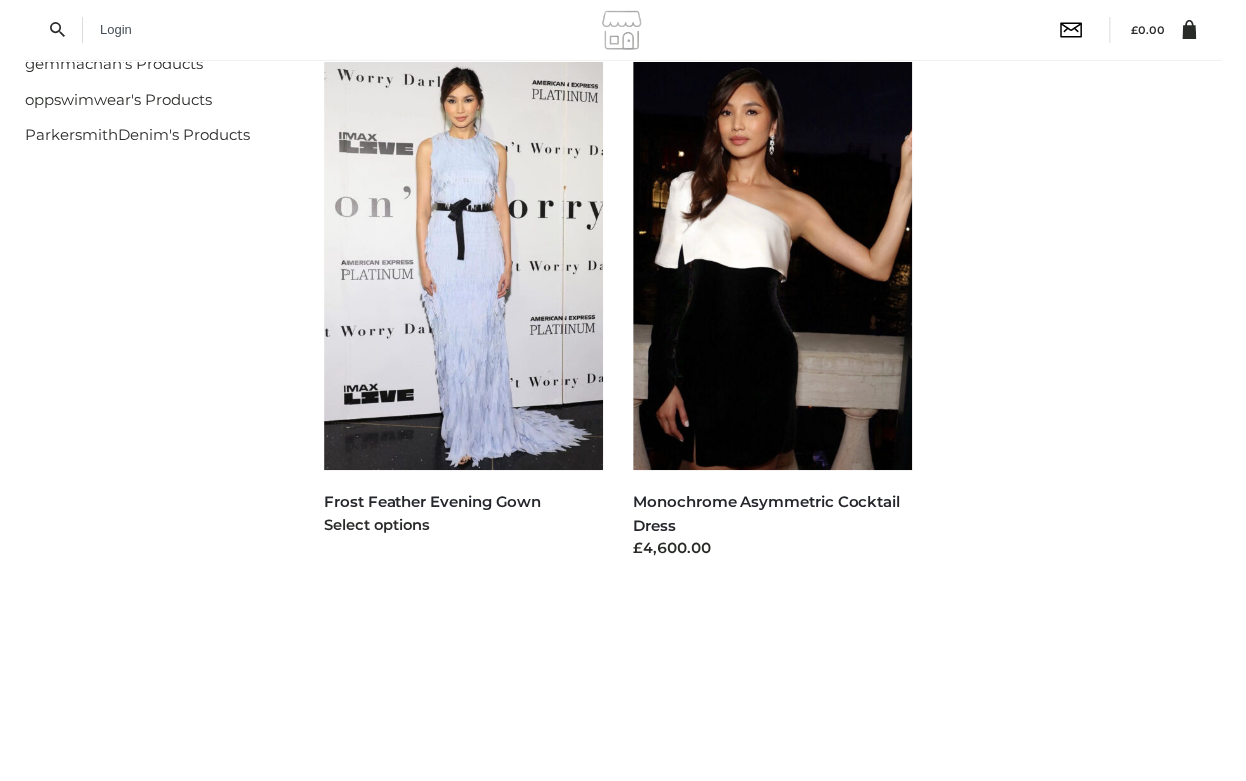 scroll, scrollTop: 250, scrollLeft: 0, axis: vertical 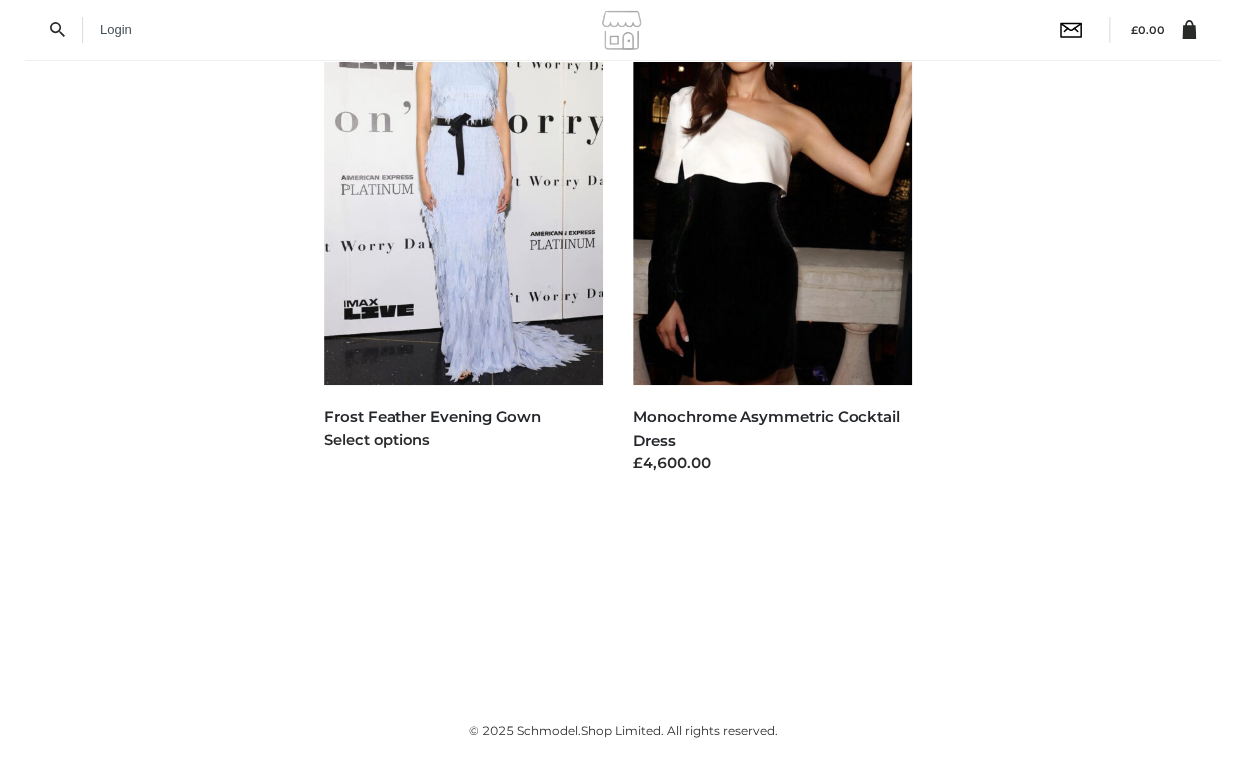 click at bounding box center [463, 176] 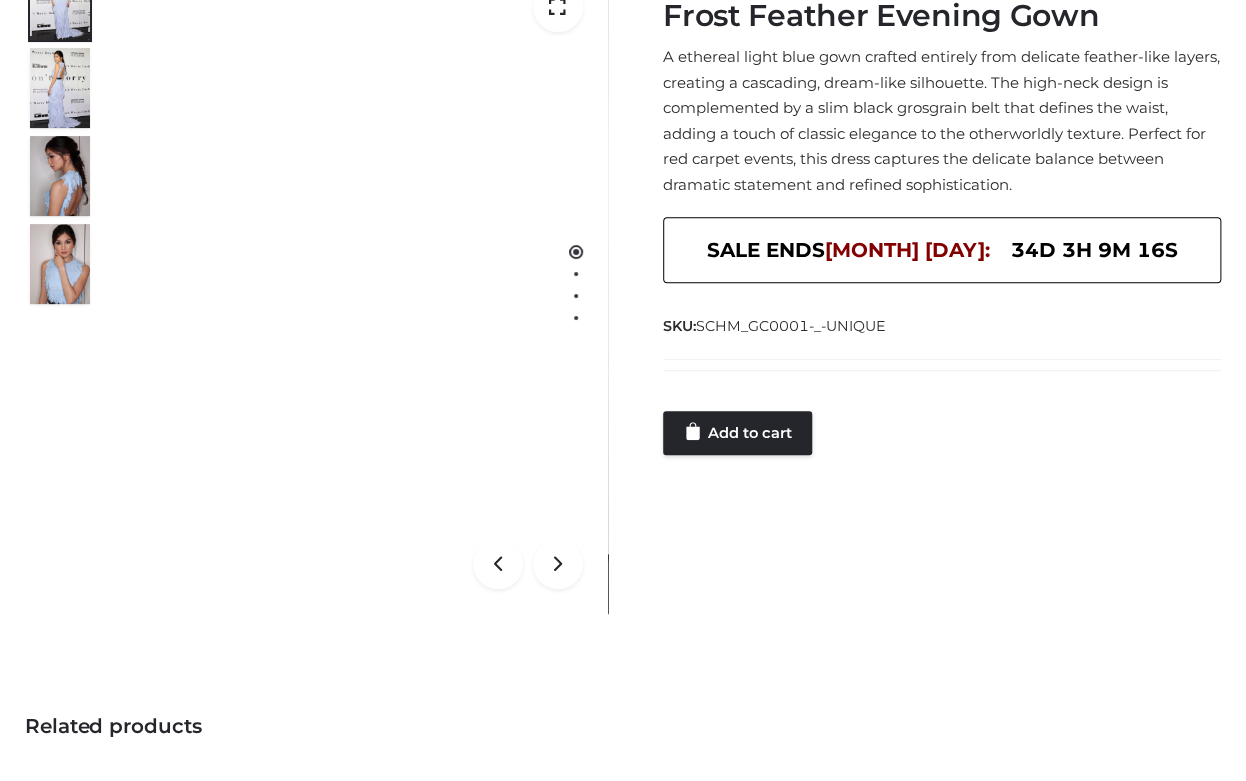scroll, scrollTop: 211, scrollLeft: 0, axis: vertical 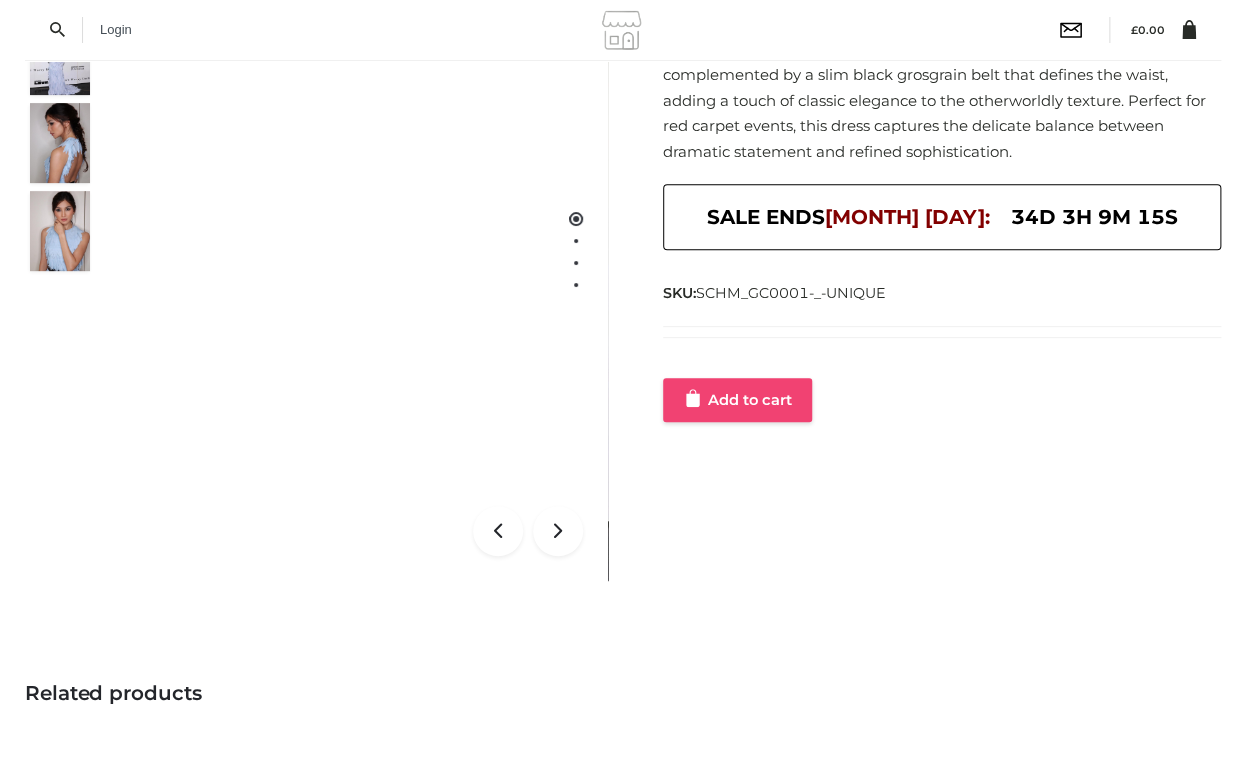 click on "Add to cart" at bounding box center [737, 400] 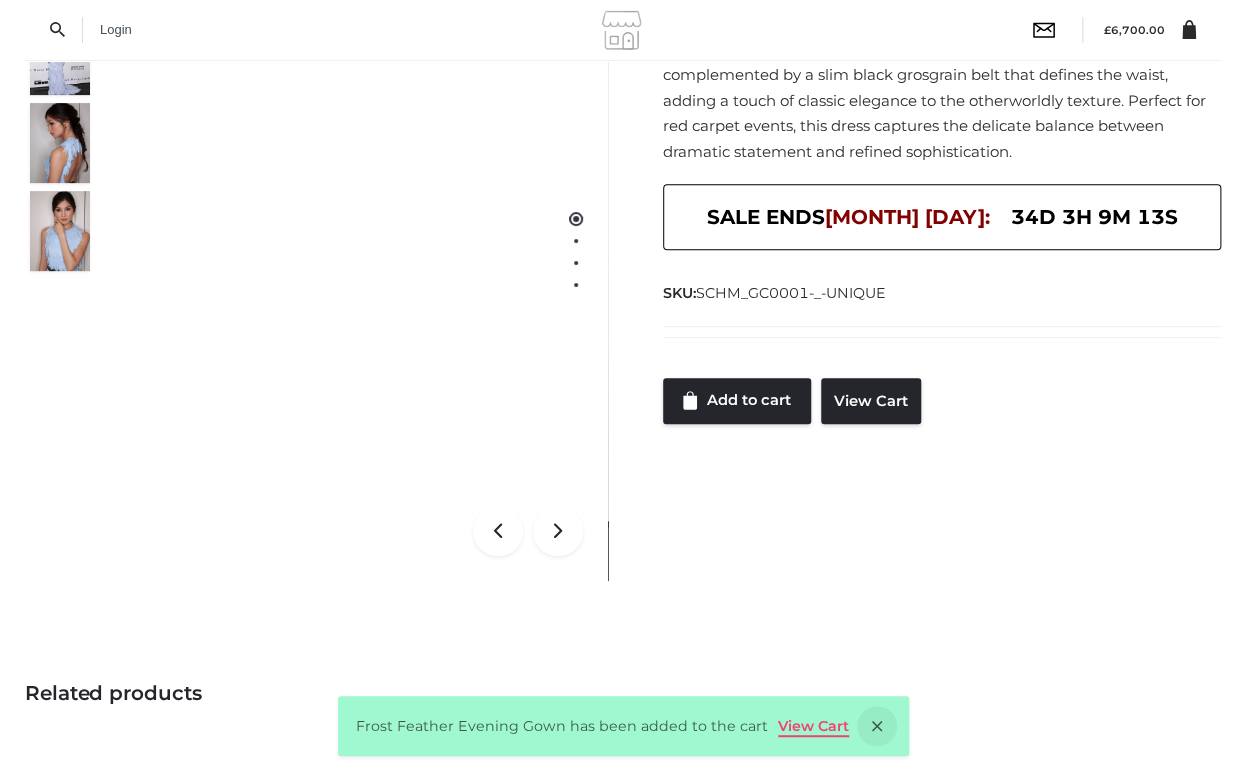 click on "View Cart" at bounding box center [813, 726] 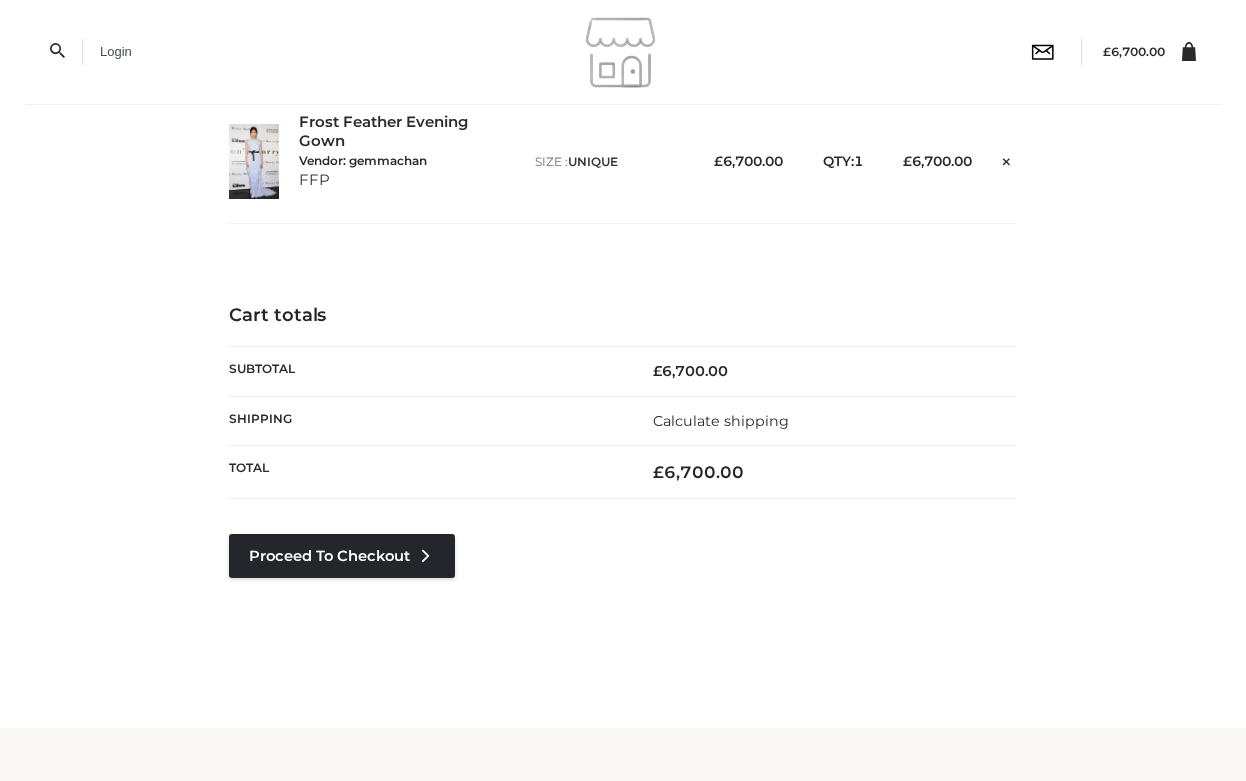 scroll, scrollTop: 0, scrollLeft: 0, axis: both 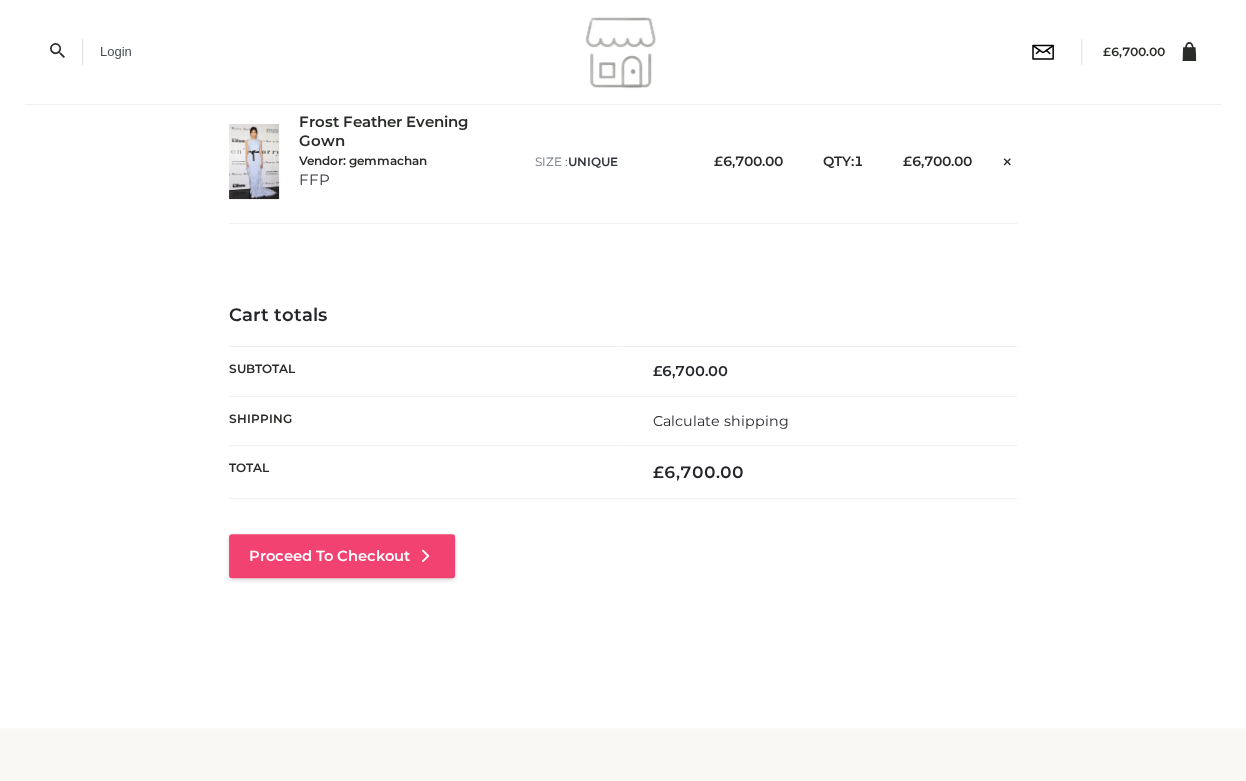 click on "Proceed to Checkout" at bounding box center (342, 556) 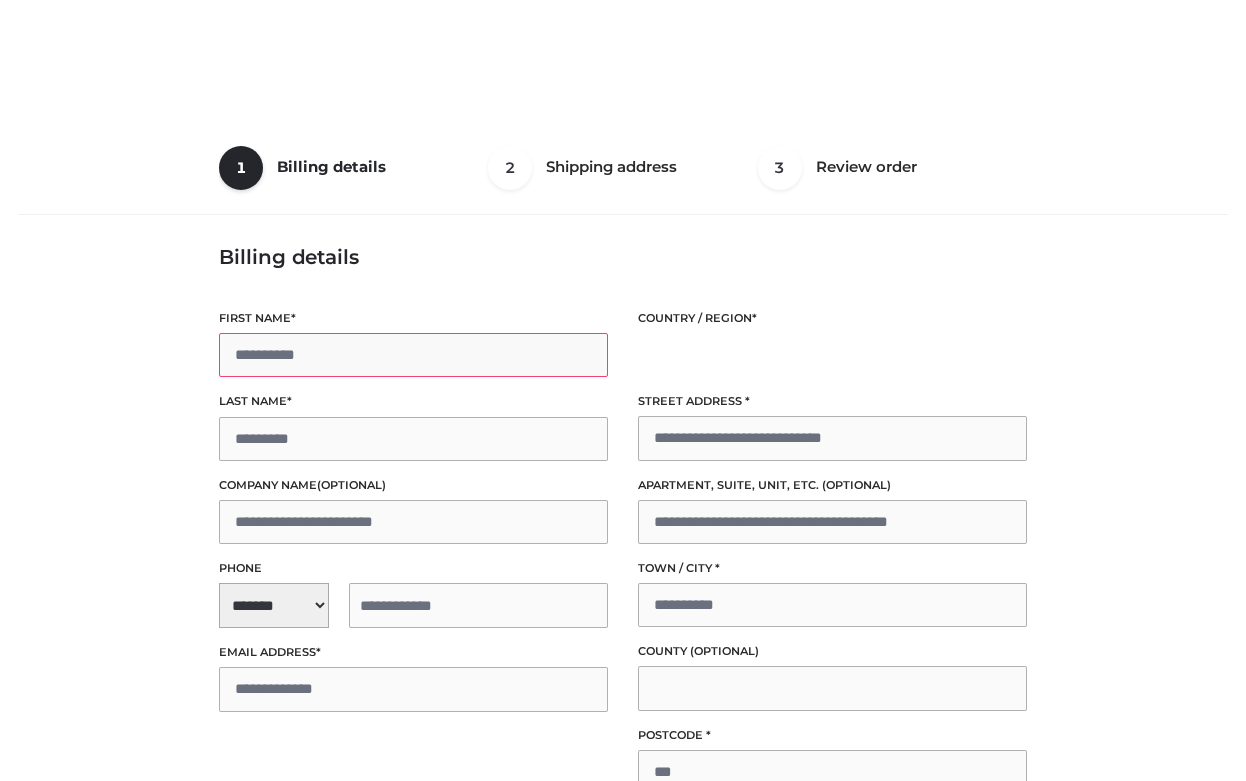 click on "First name  *" at bounding box center [413, 355] 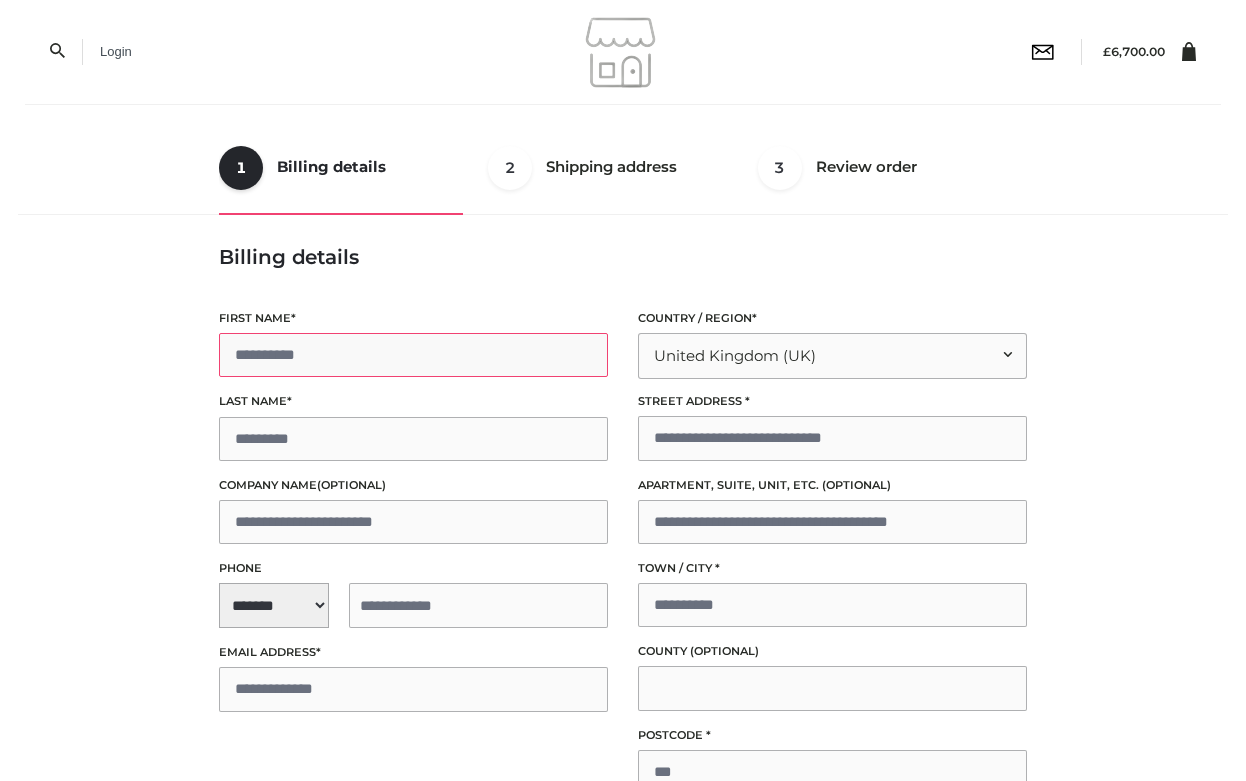 scroll, scrollTop: 0, scrollLeft: 0, axis: both 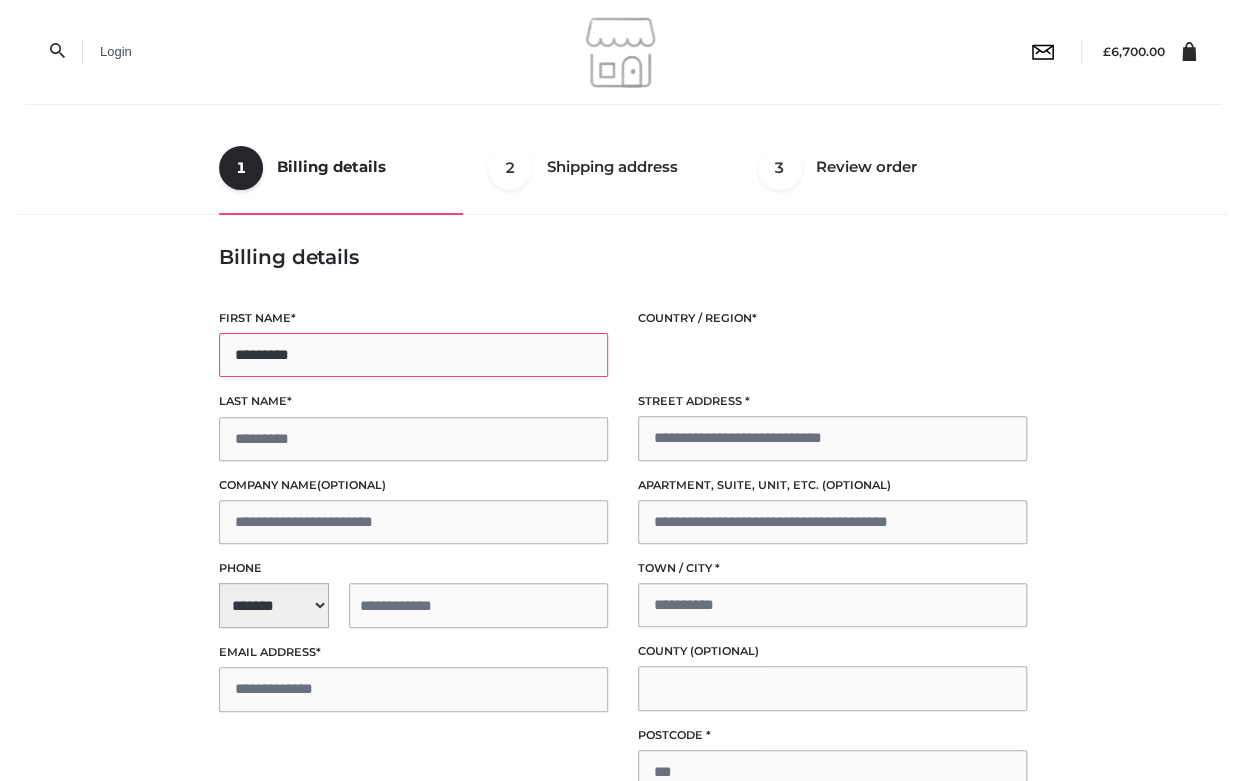 type on "*********" 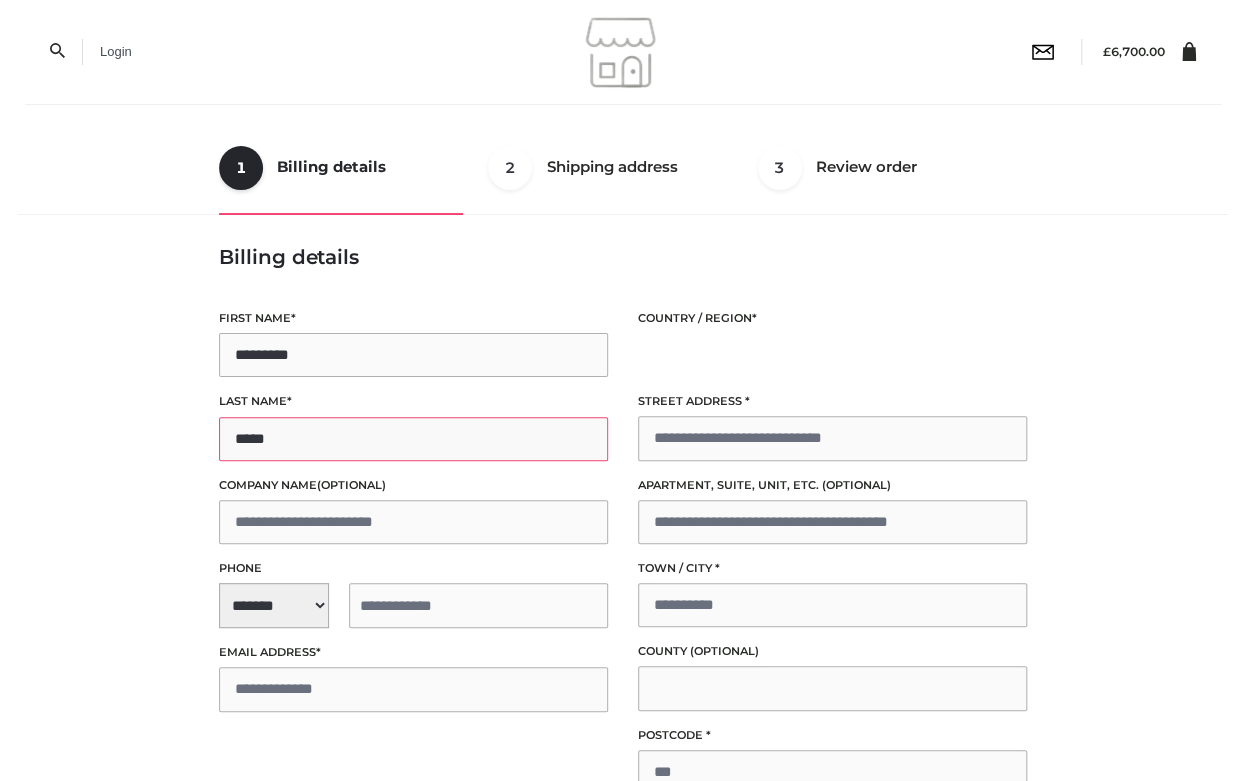 type on "*****" 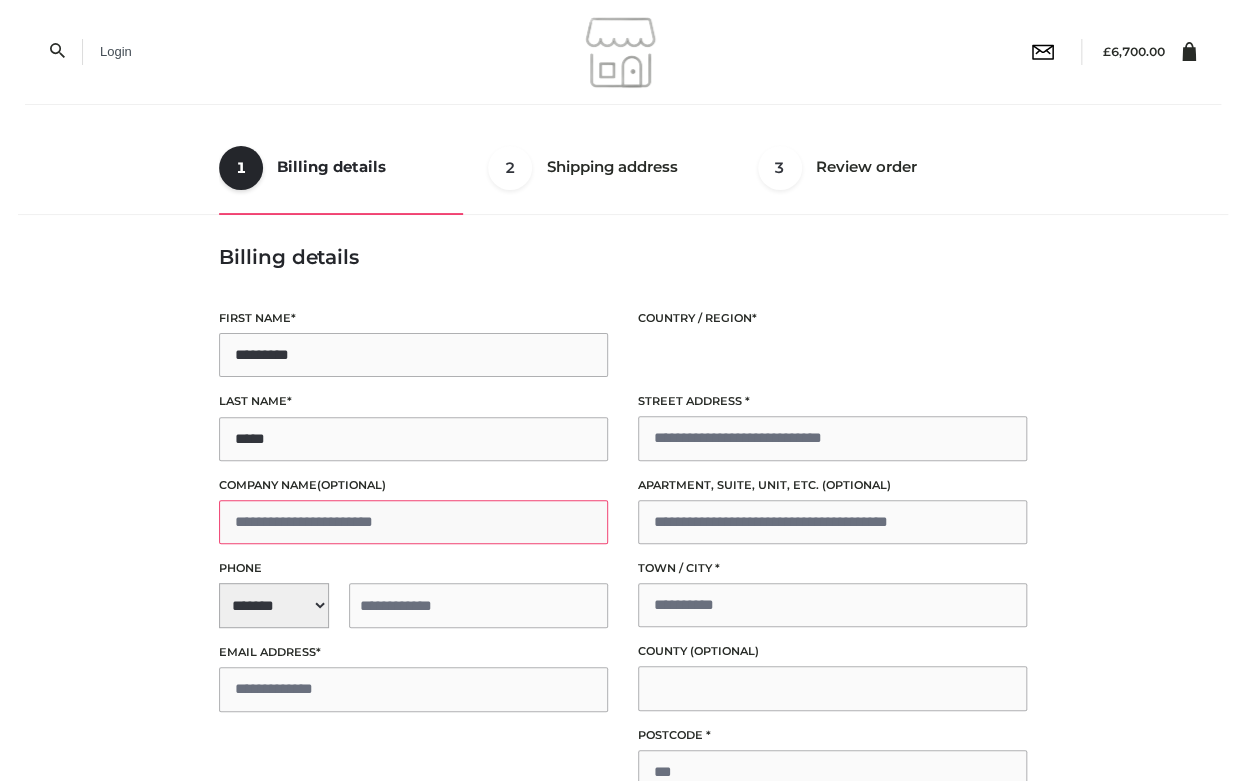 click on "Company name  (optional)" at bounding box center [413, 522] 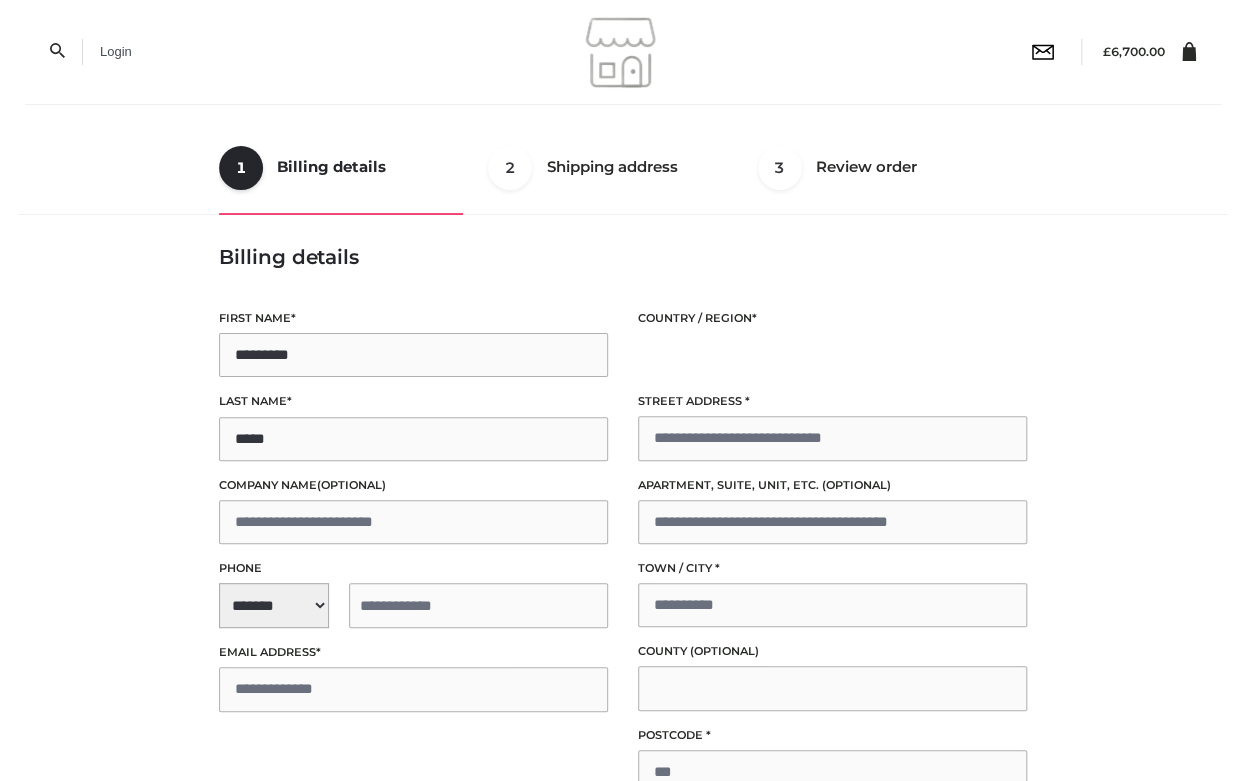 click on "**********" at bounding box center [413, 605] 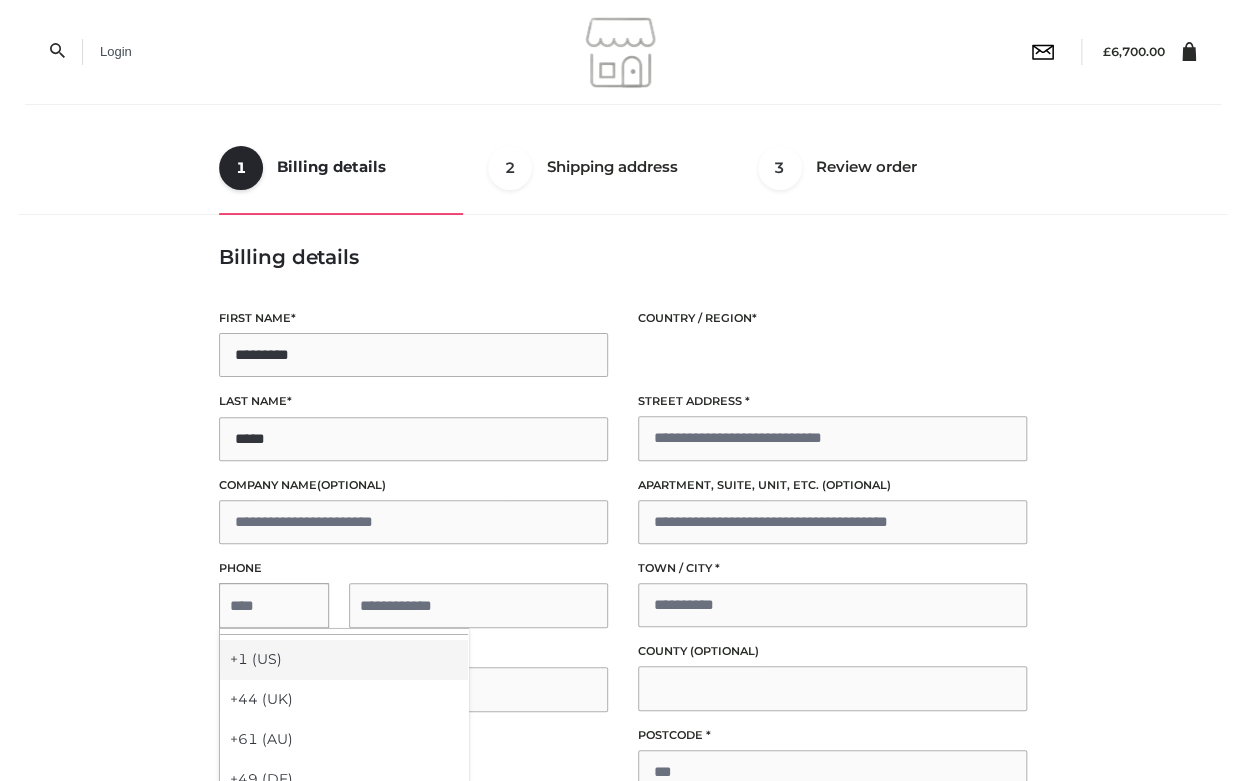click on "+1 (US)" at bounding box center [344, 660] 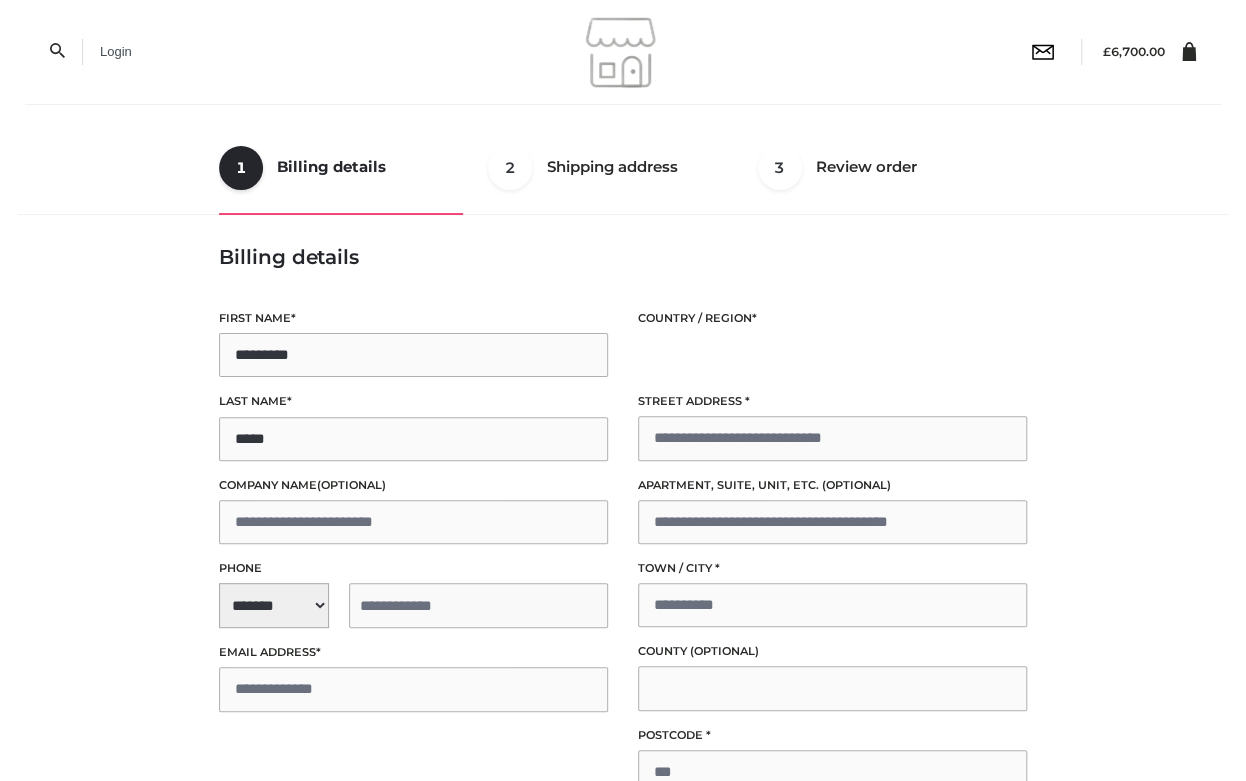 click at bounding box center [478, 605] 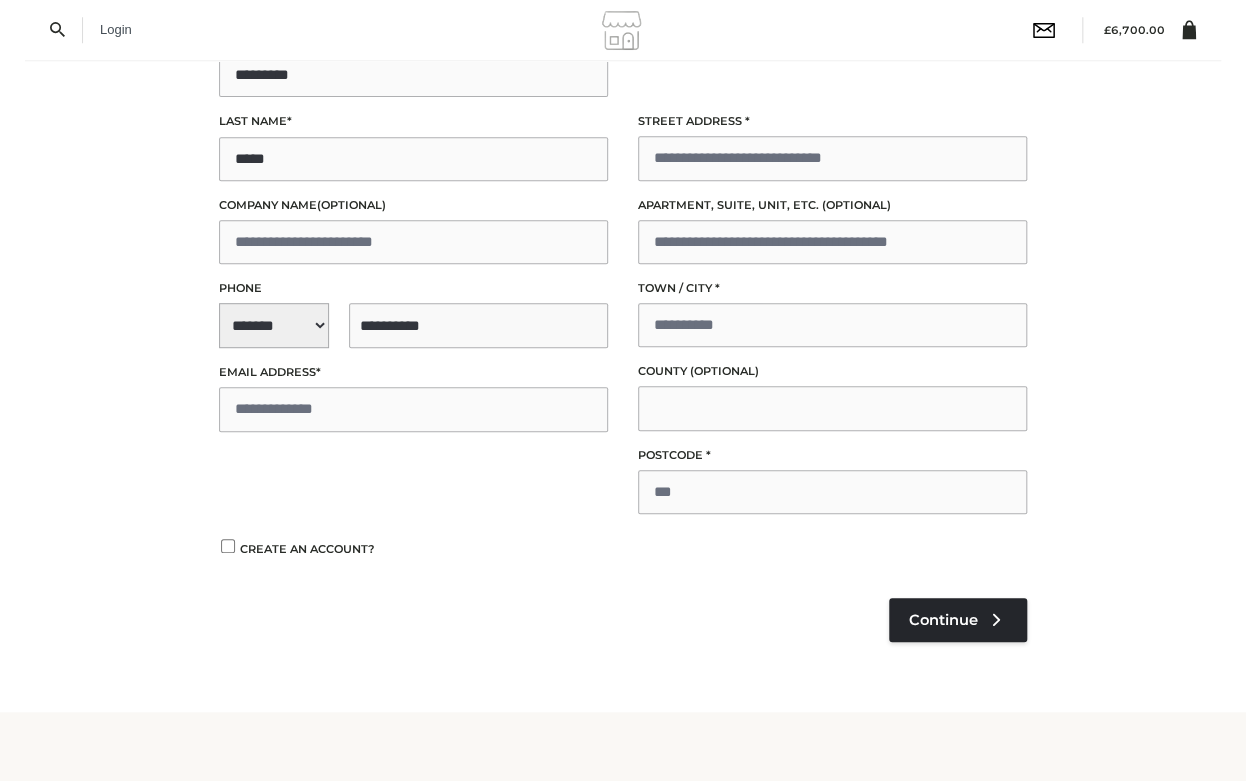 scroll, scrollTop: 316, scrollLeft: 0, axis: vertical 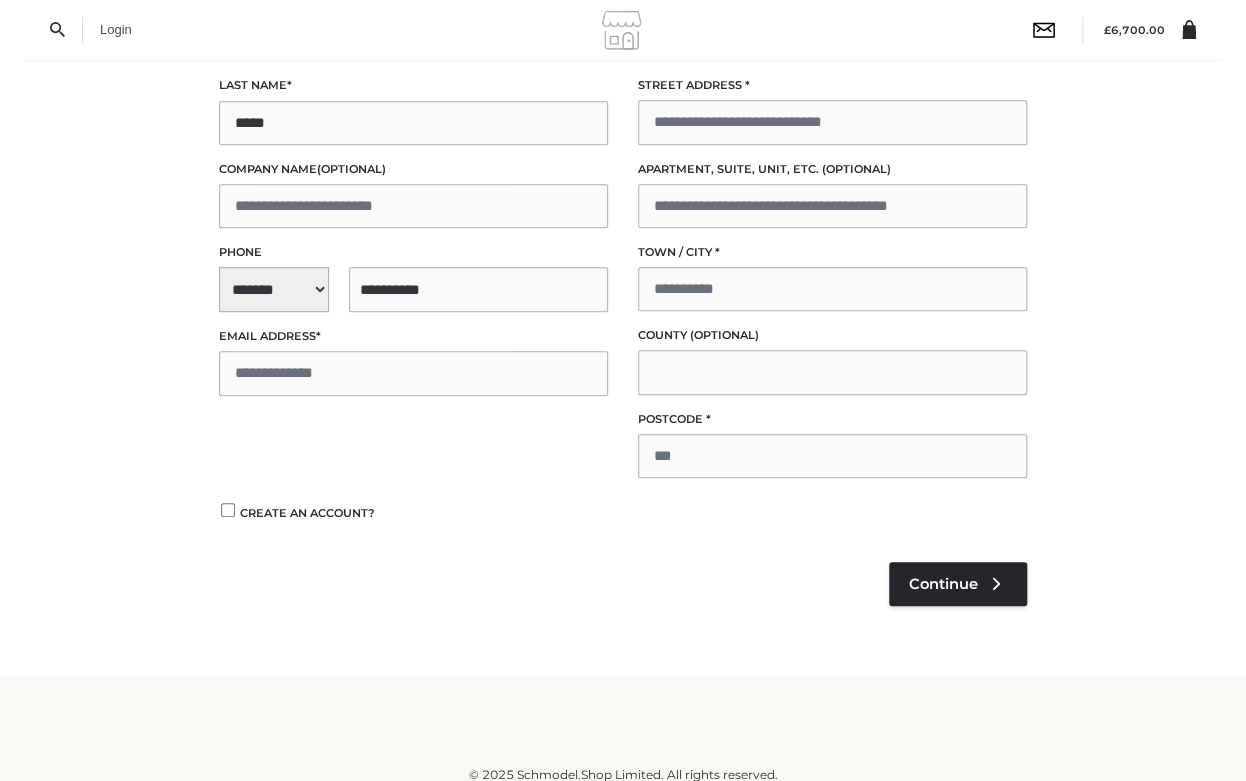 type on "**********" 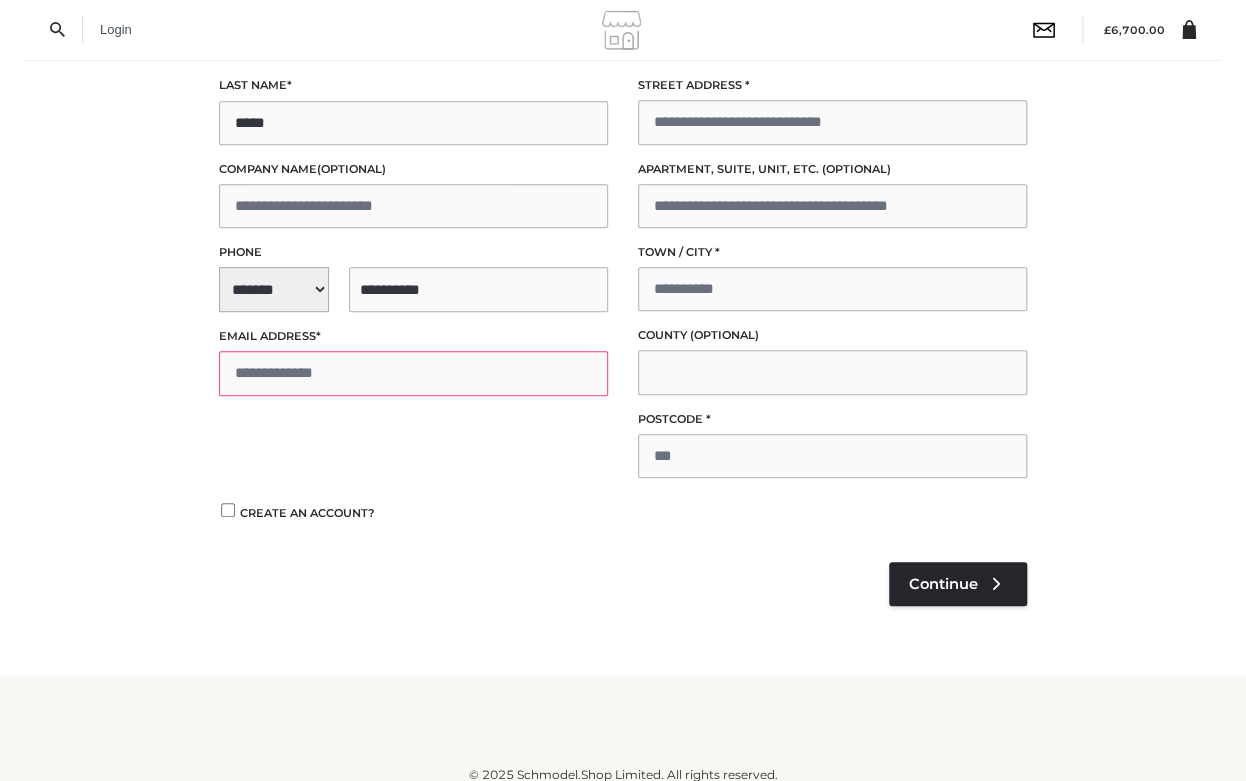 click on "Email address  *" at bounding box center (413, 373) 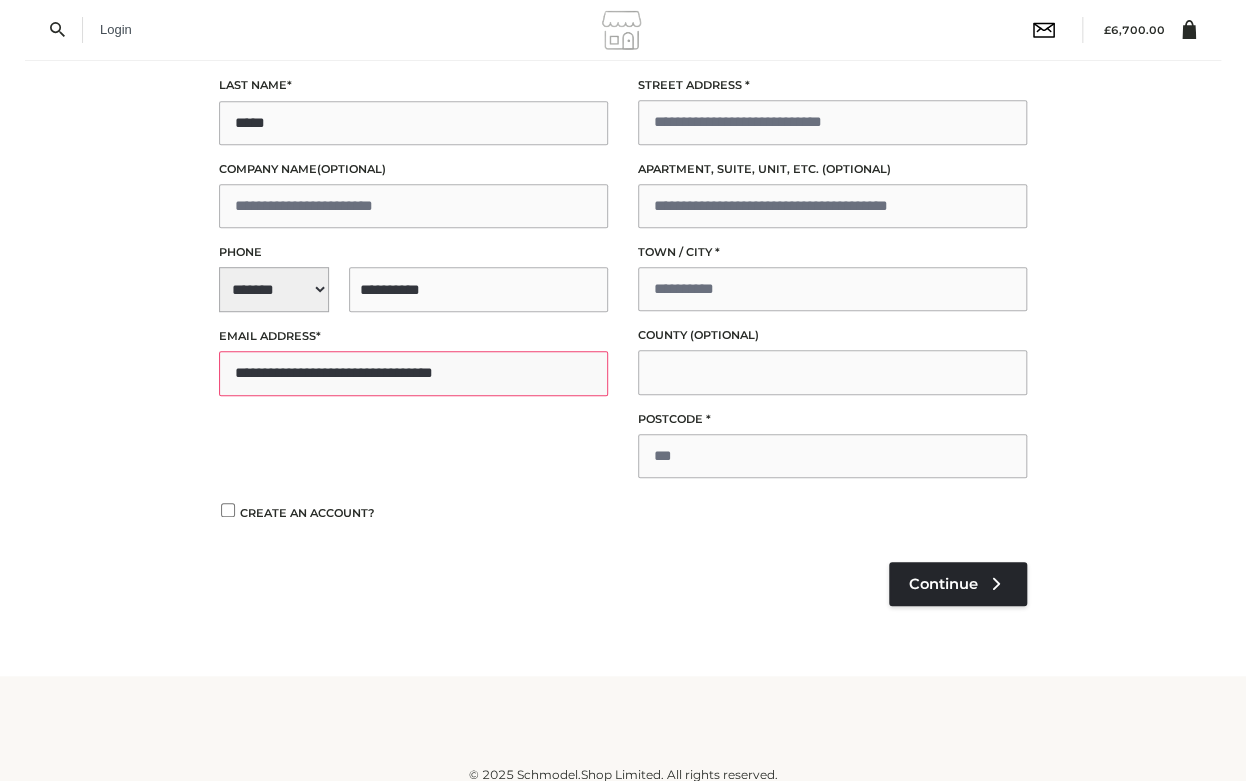 scroll, scrollTop: 211, scrollLeft: 0, axis: vertical 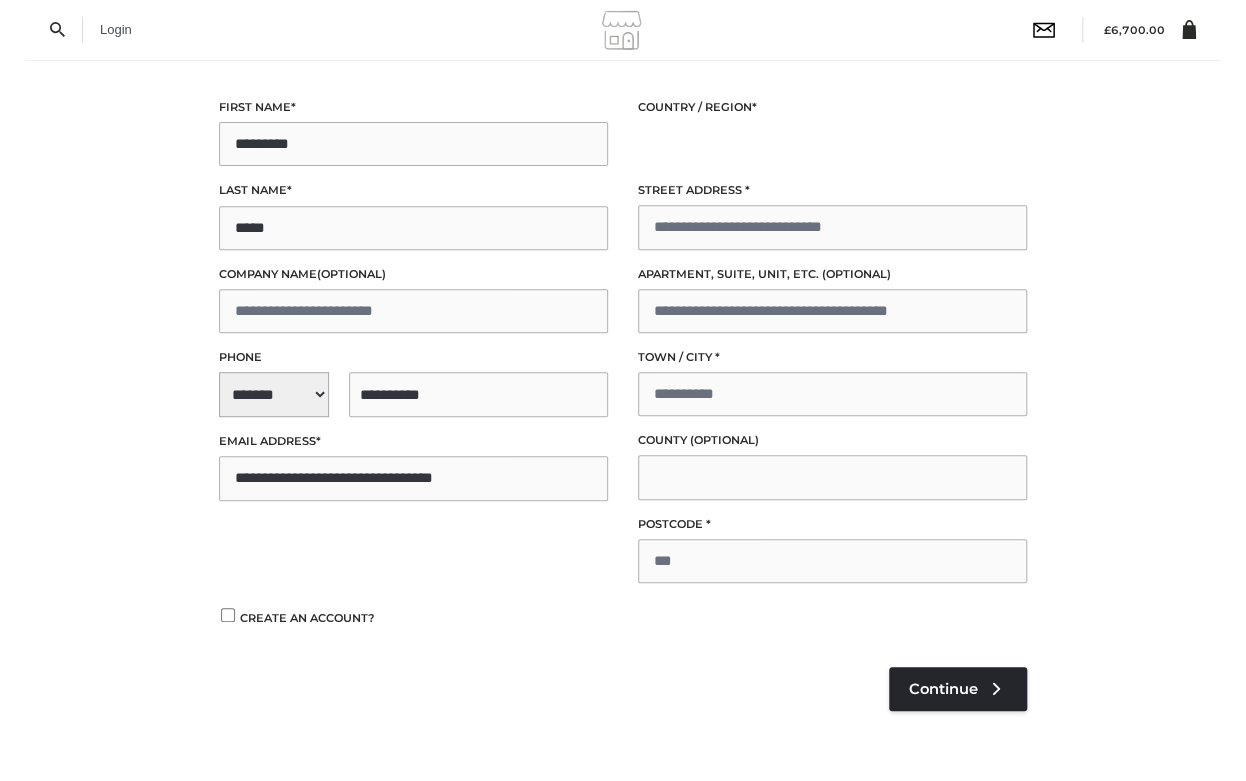 click on "**********" at bounding box center (832, 343) 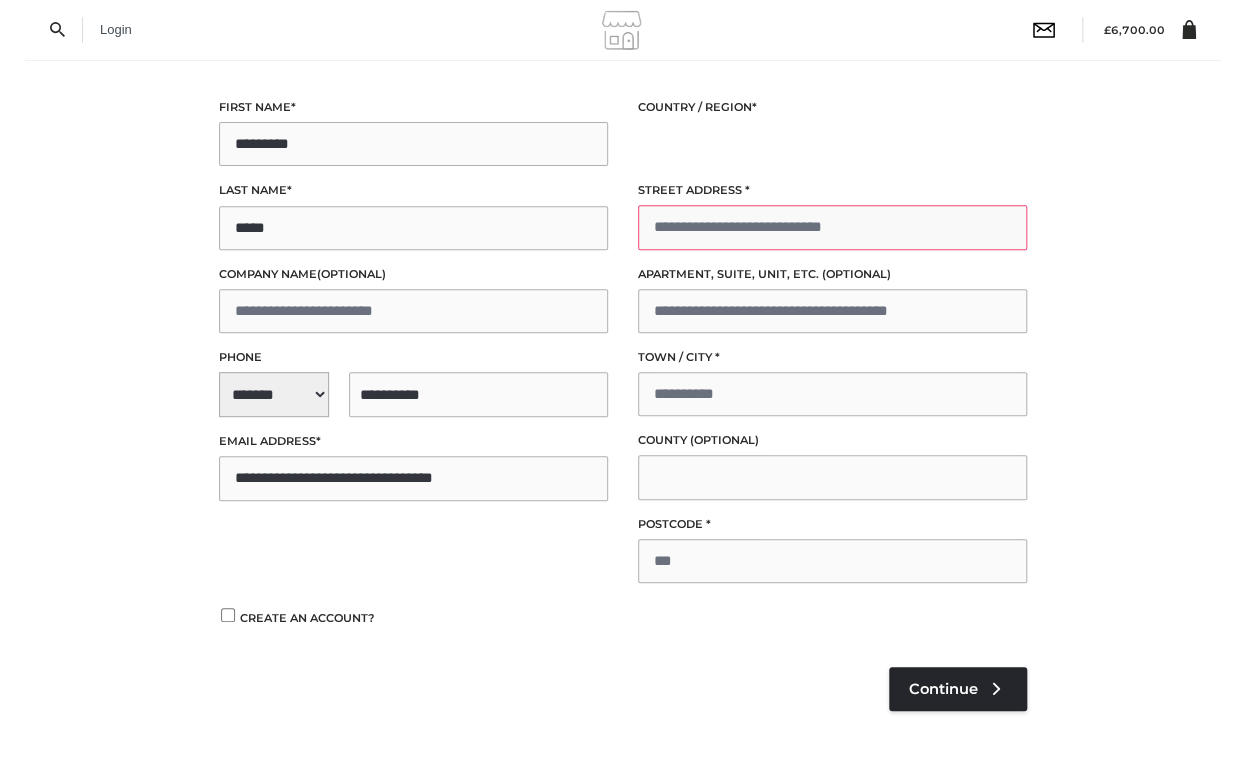 click on "Street address   *" at bounding box center [832, 227] 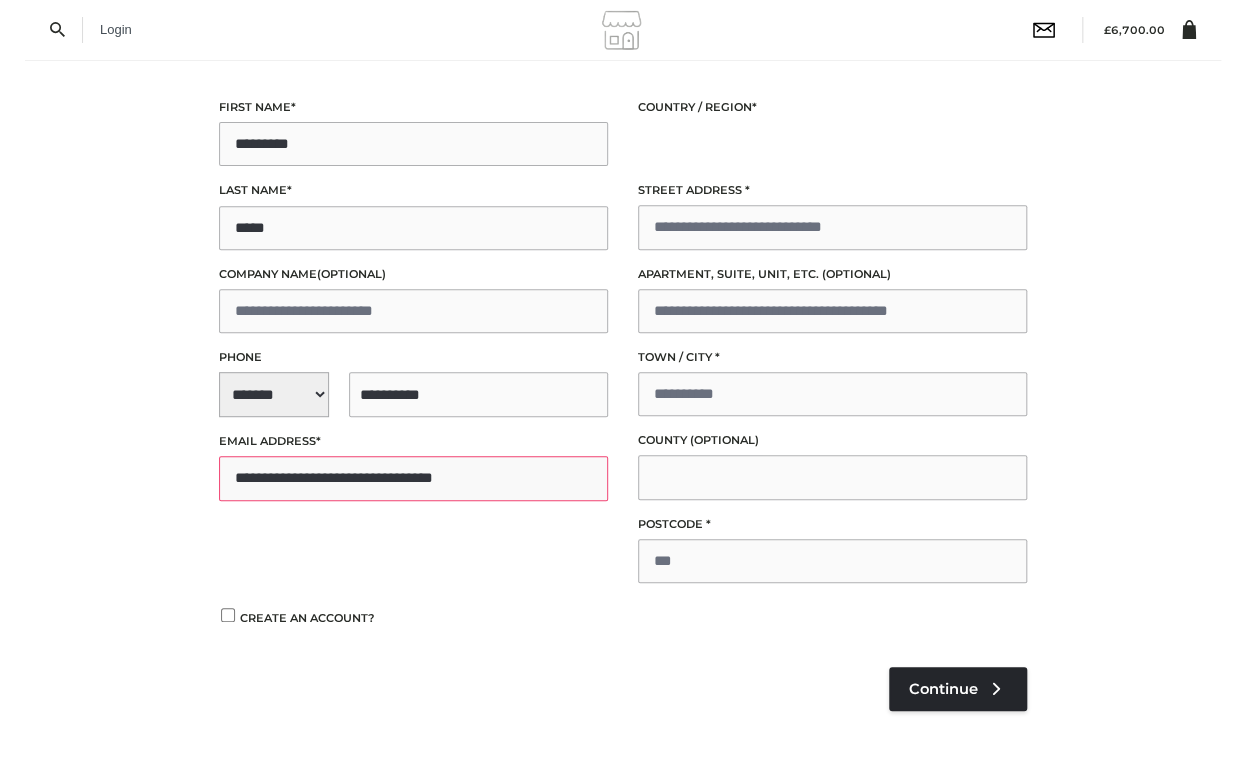 drag, startPoint x: 385, startPoint y: 480, endPoint x: 360, endPoint y: 472, distance: 26.24881 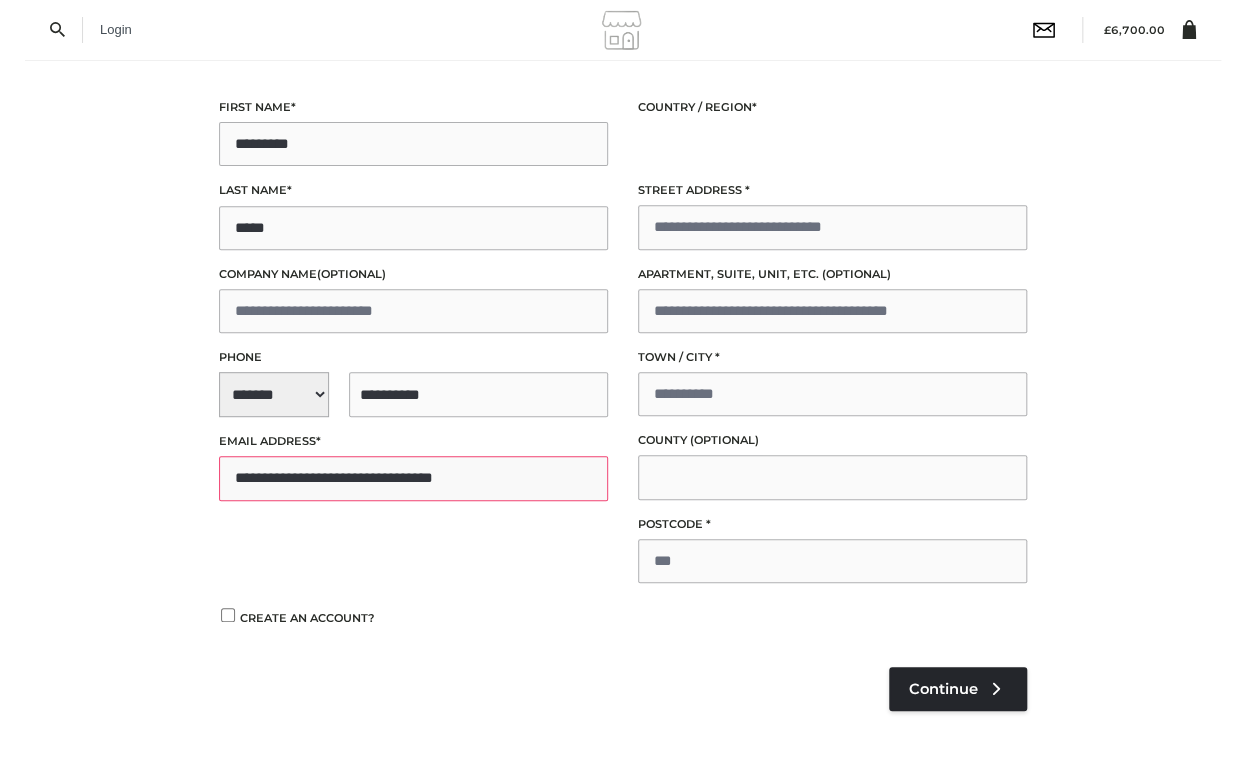 click on "**********" at bounding box center [413, 478] 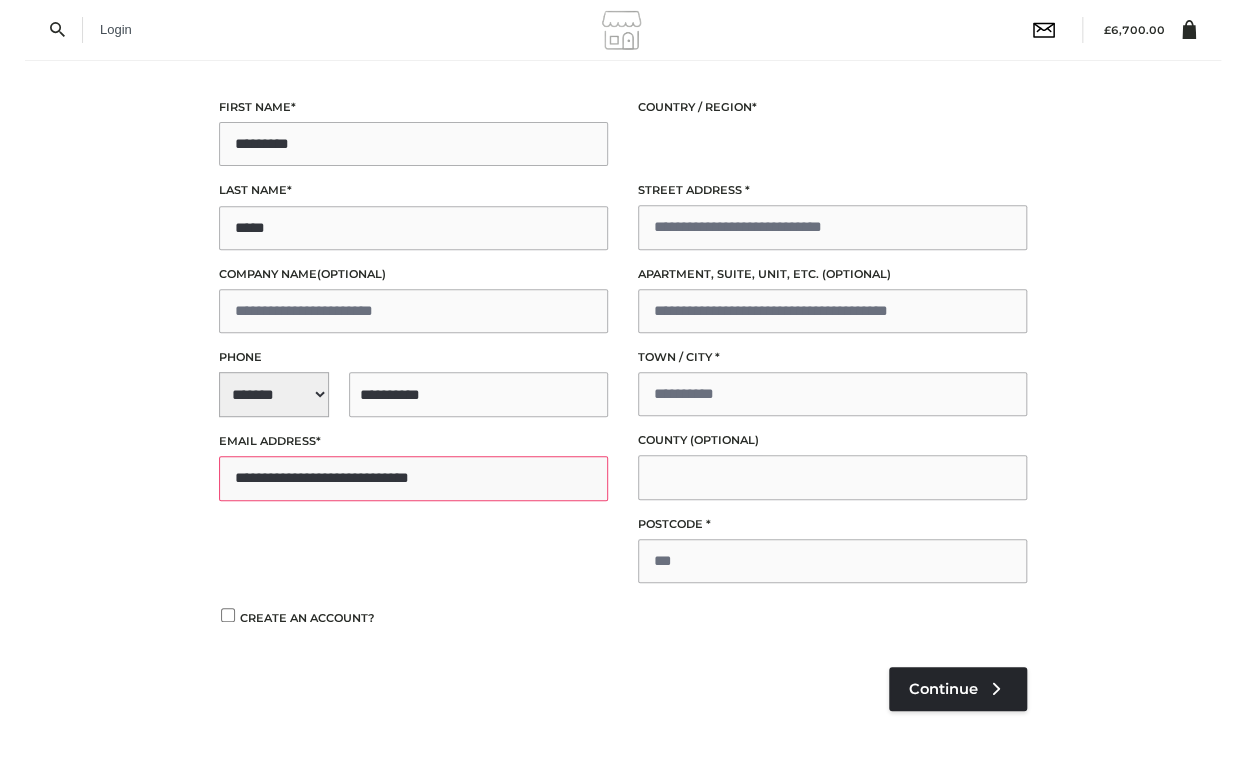 click on "**********" at bounding box center [413, 478] 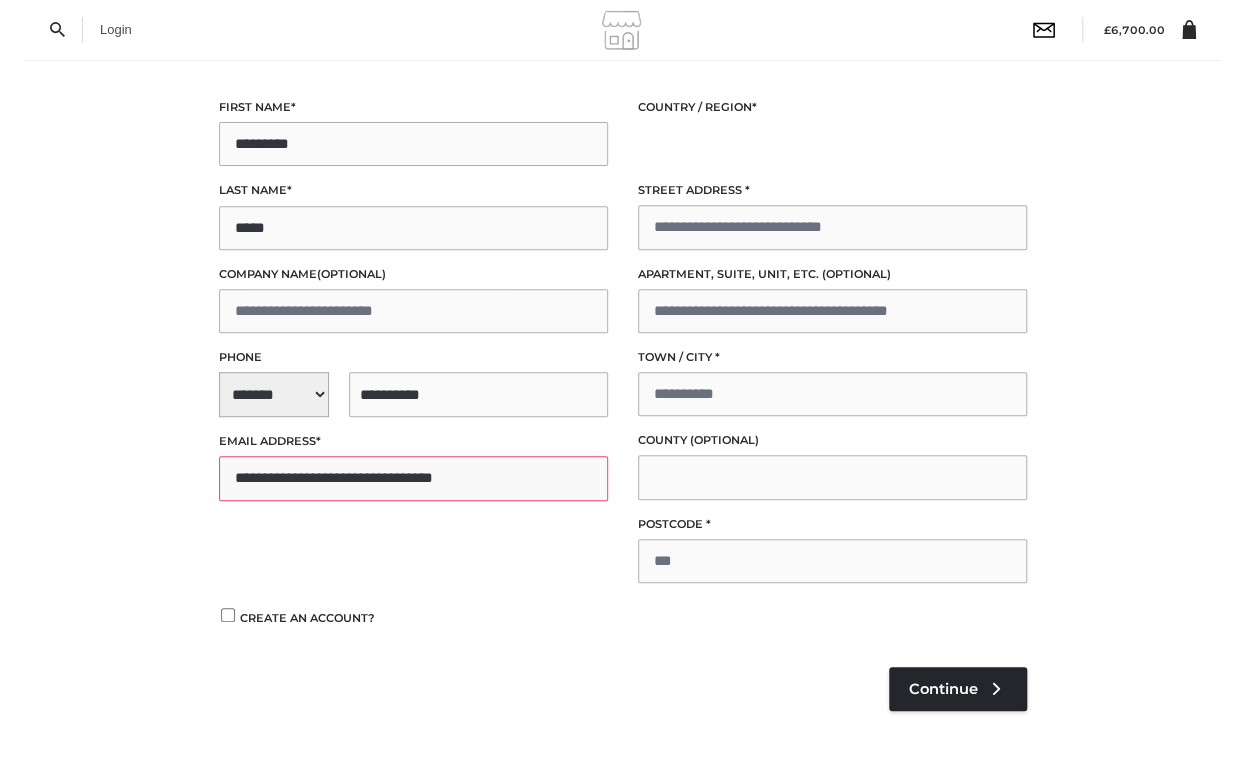 type on "**********" 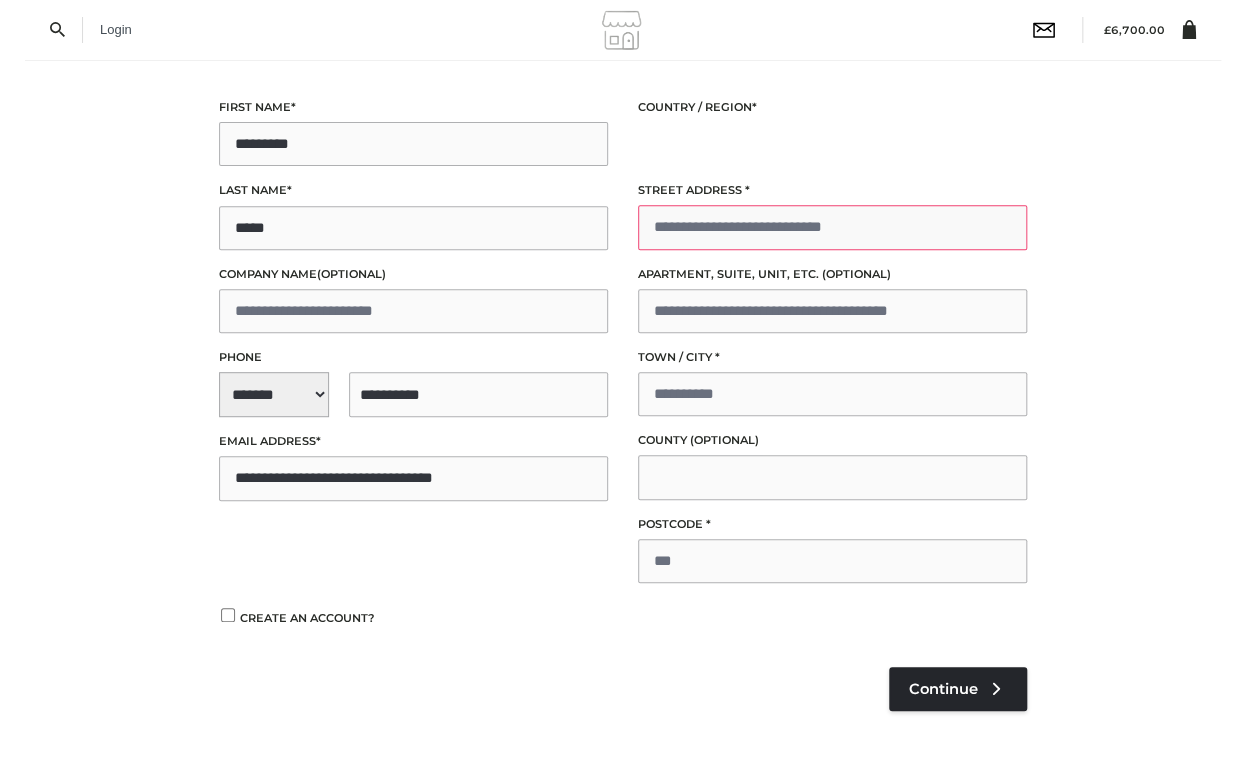 click on "Street address   *" at bounding box center (832, 227) 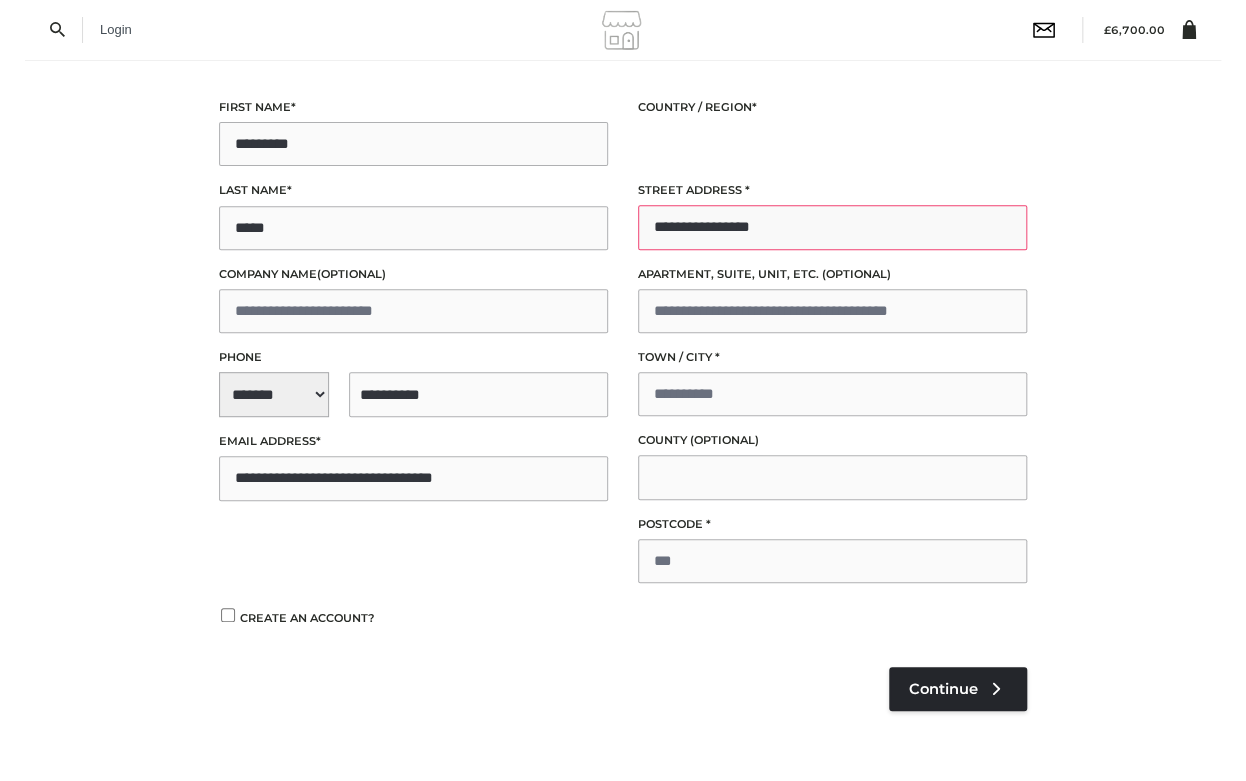 click on "**********" at bounding box center (832, 227) 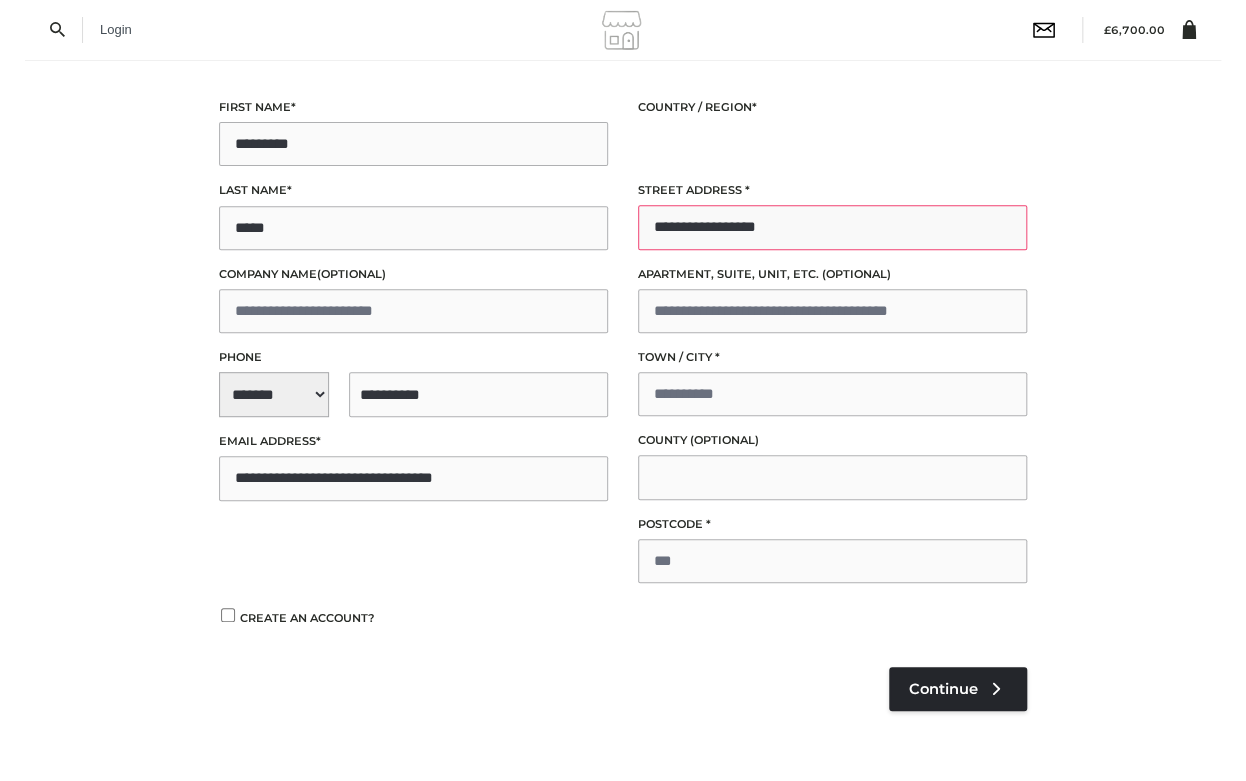 click on "**********" at bounding box center [832, 227] 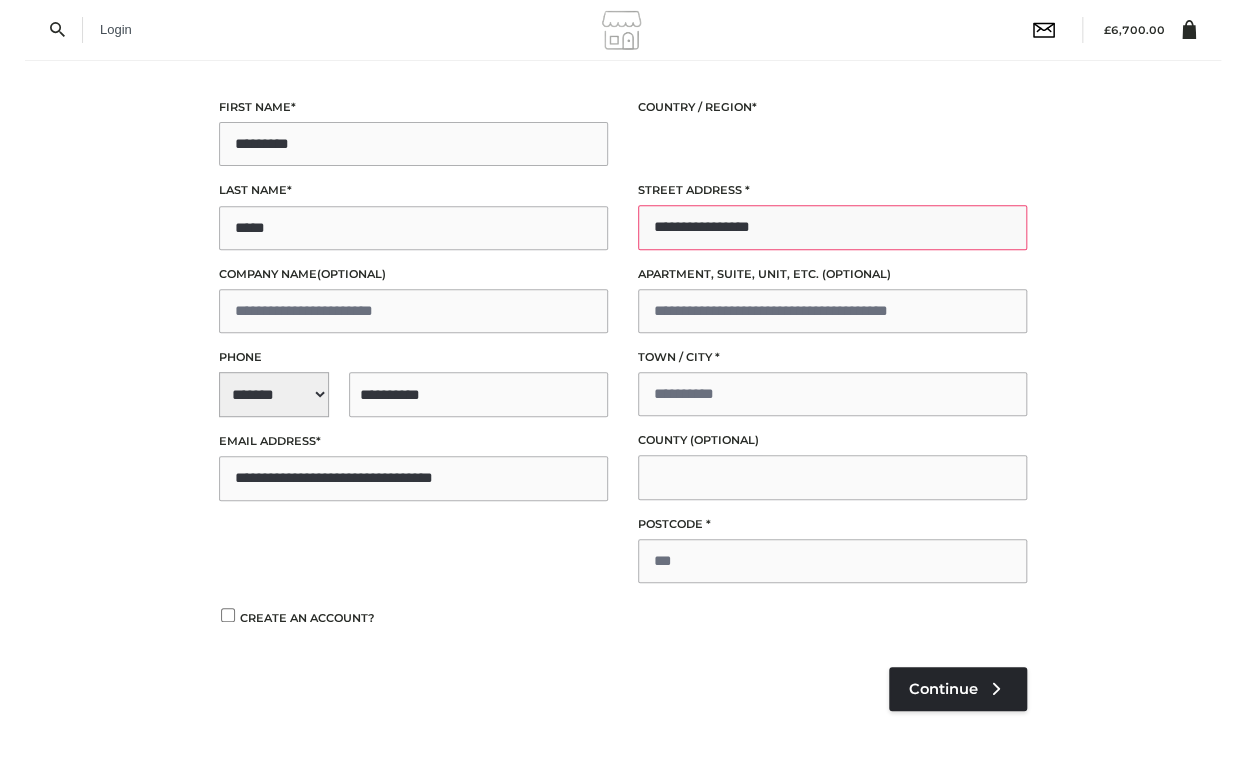 type on "**********" 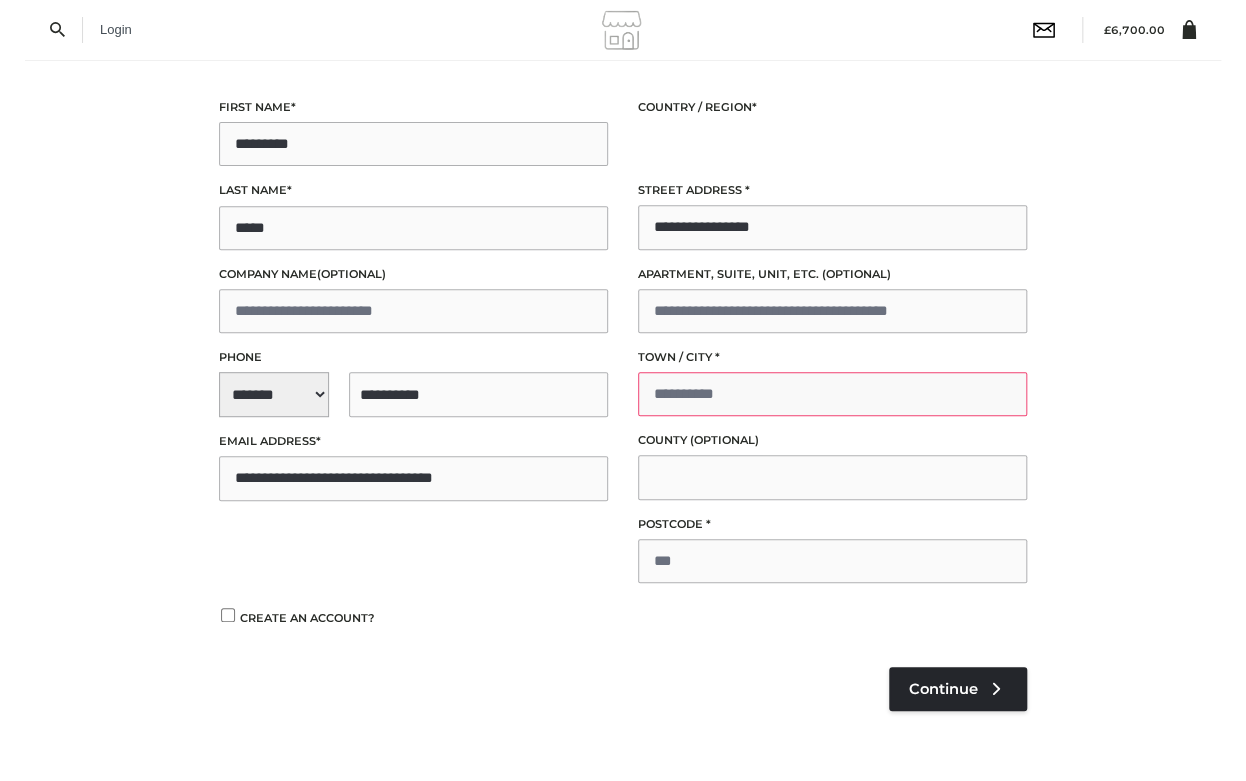 click on "Town / City   *" at bounding box center [832, 394] 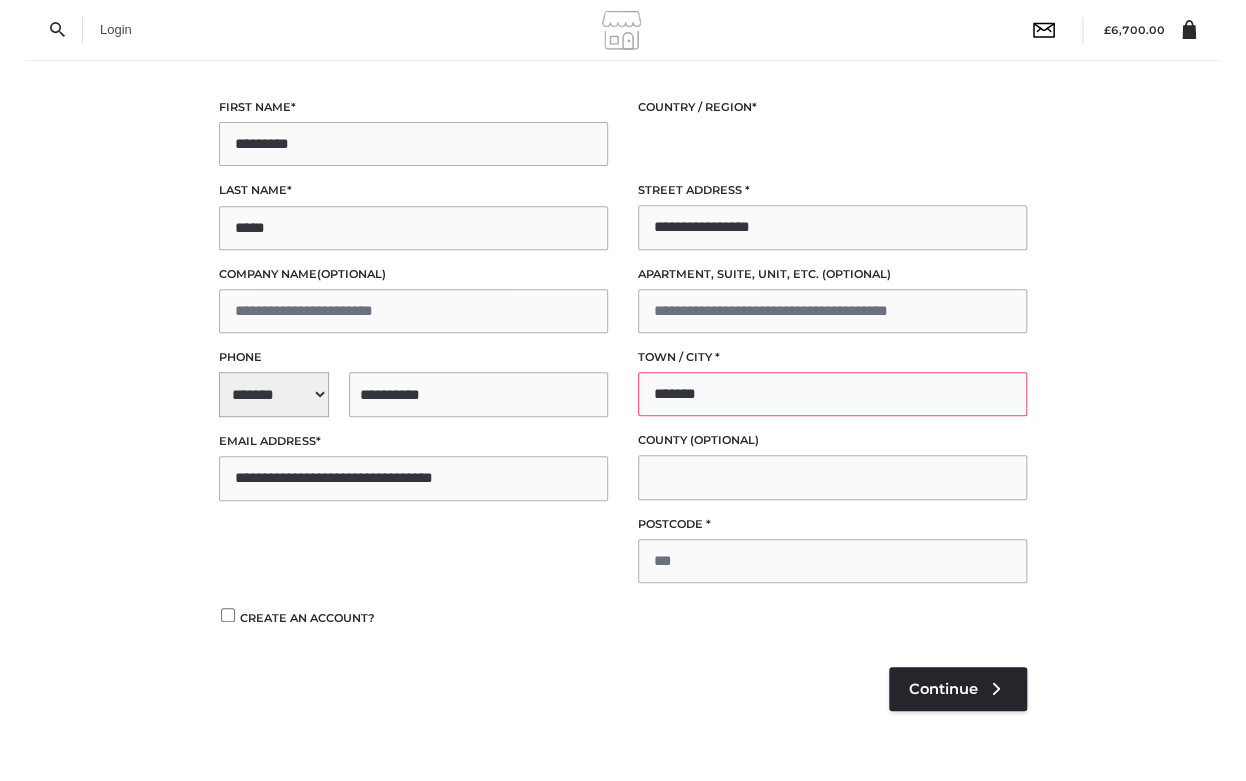 type on "*******" 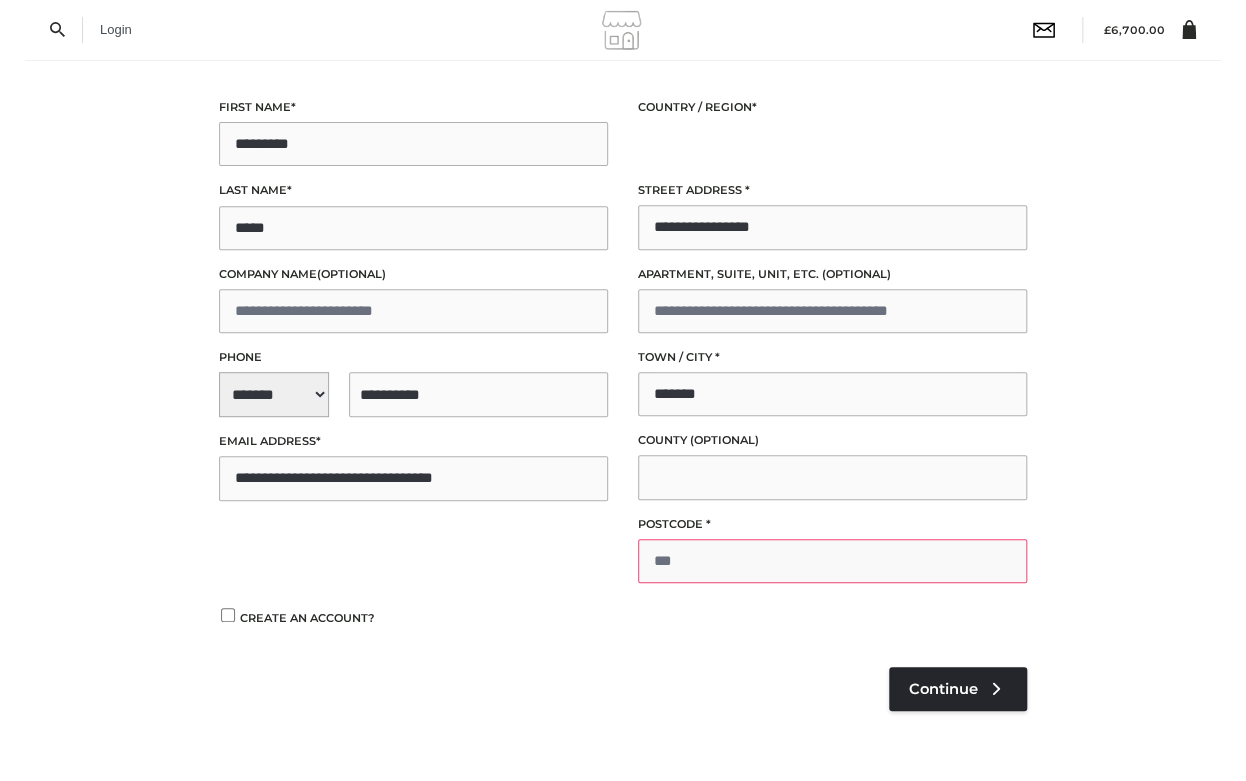 click on "Postcode   *" at bounding box center (832, 561) 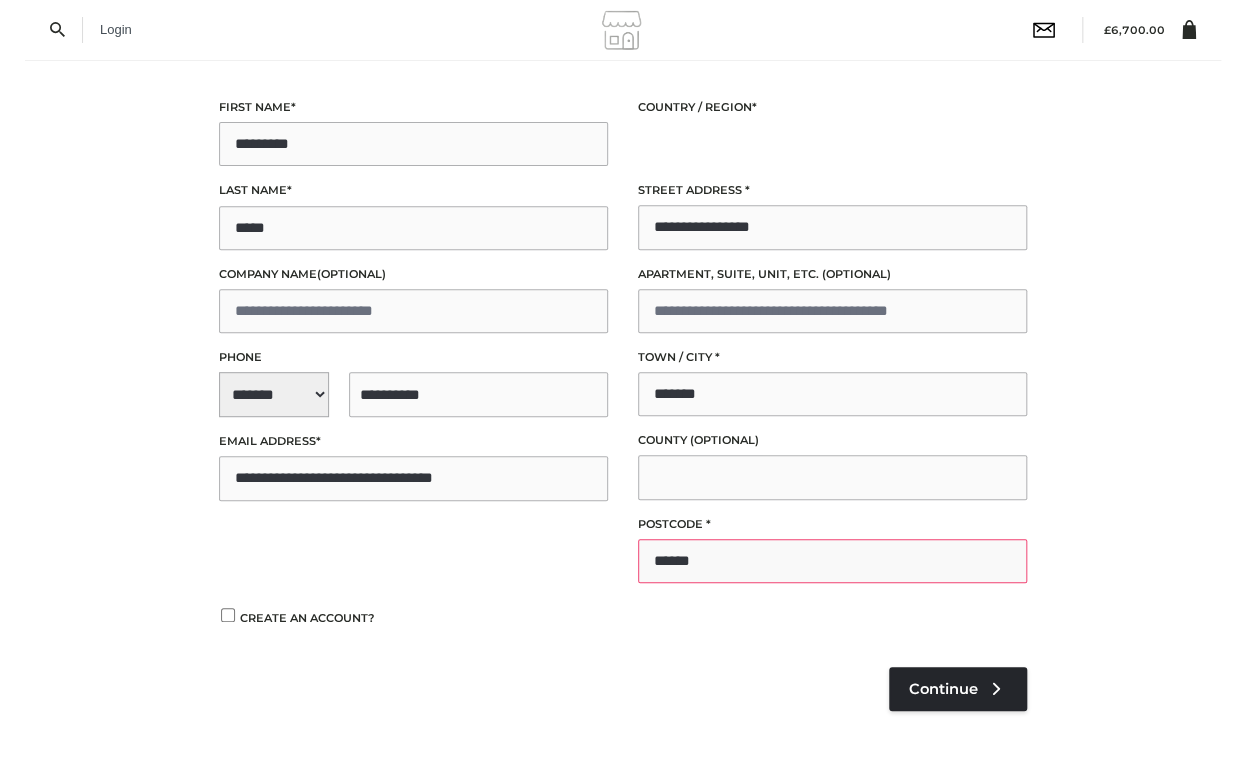 type on "******" 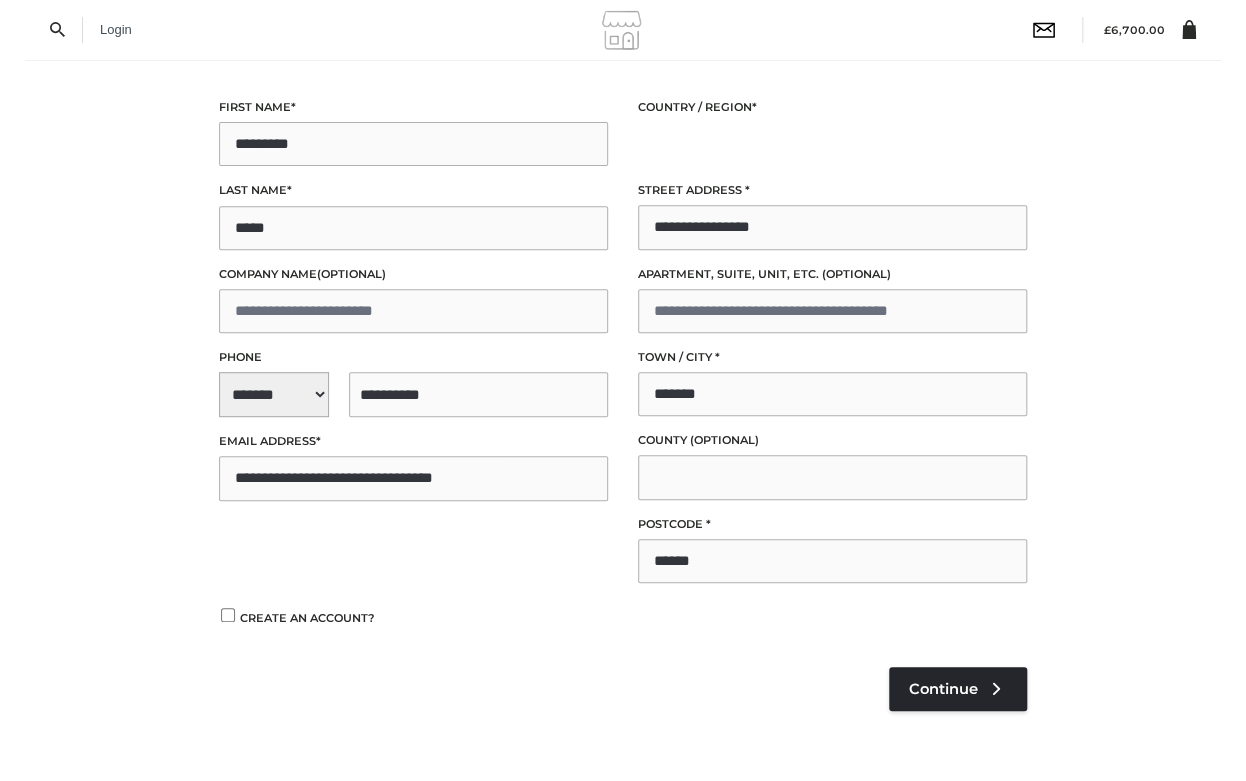 click on "**********" at bounding box center [622, 331] 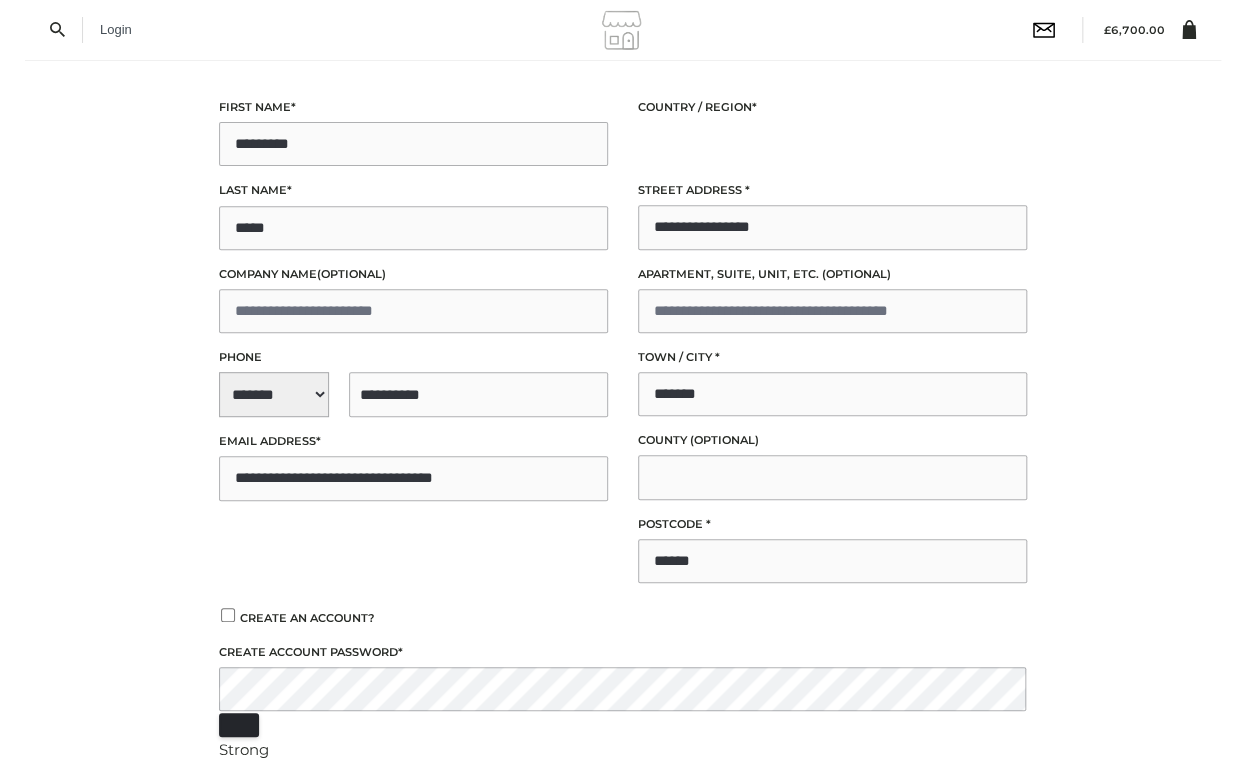 scroll, scrollTop: 461, scrollLeft: 0, axis: vertical 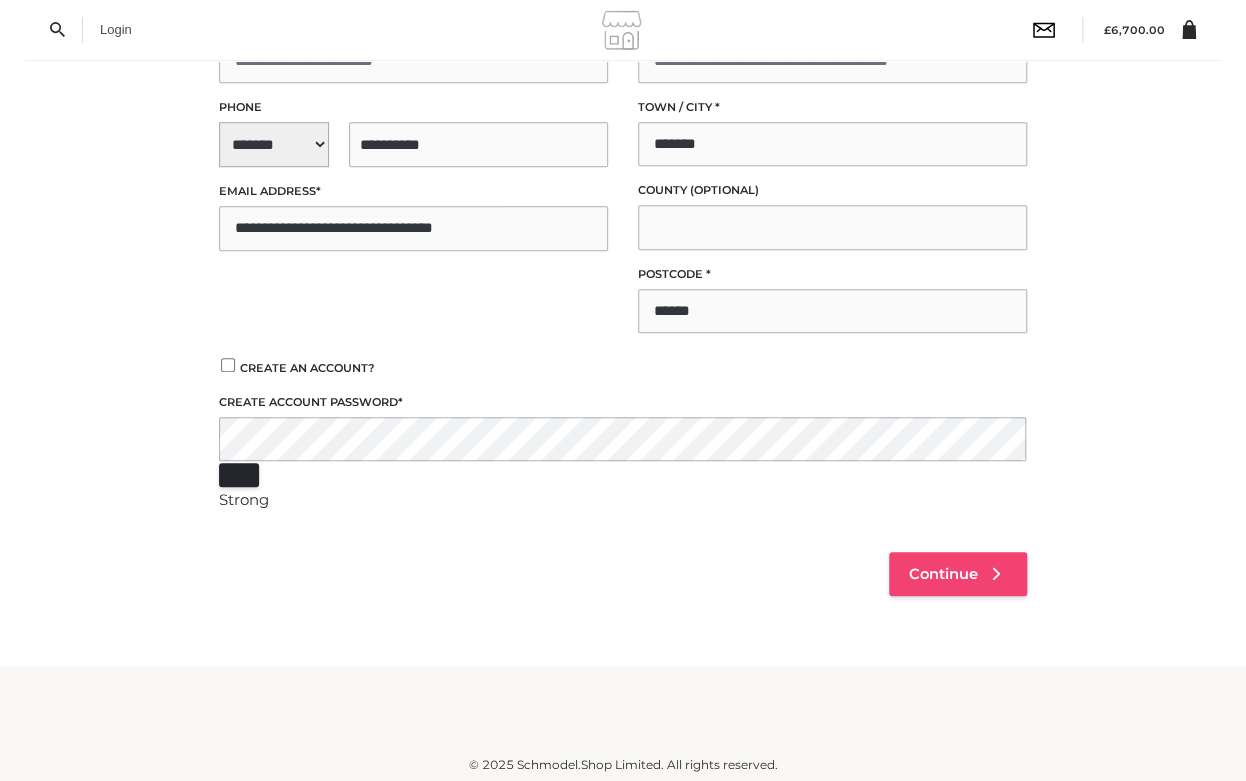 click on "1
Billing details
Billing
2
Shipping address
Shipping
3
Review order
Order
Billing details
First name  * ********* Last name  * ***** Company name  (optional)
Phone
*******
*******
********
********
********
******** ******** ******** ********" at bounding box center (622, 158) 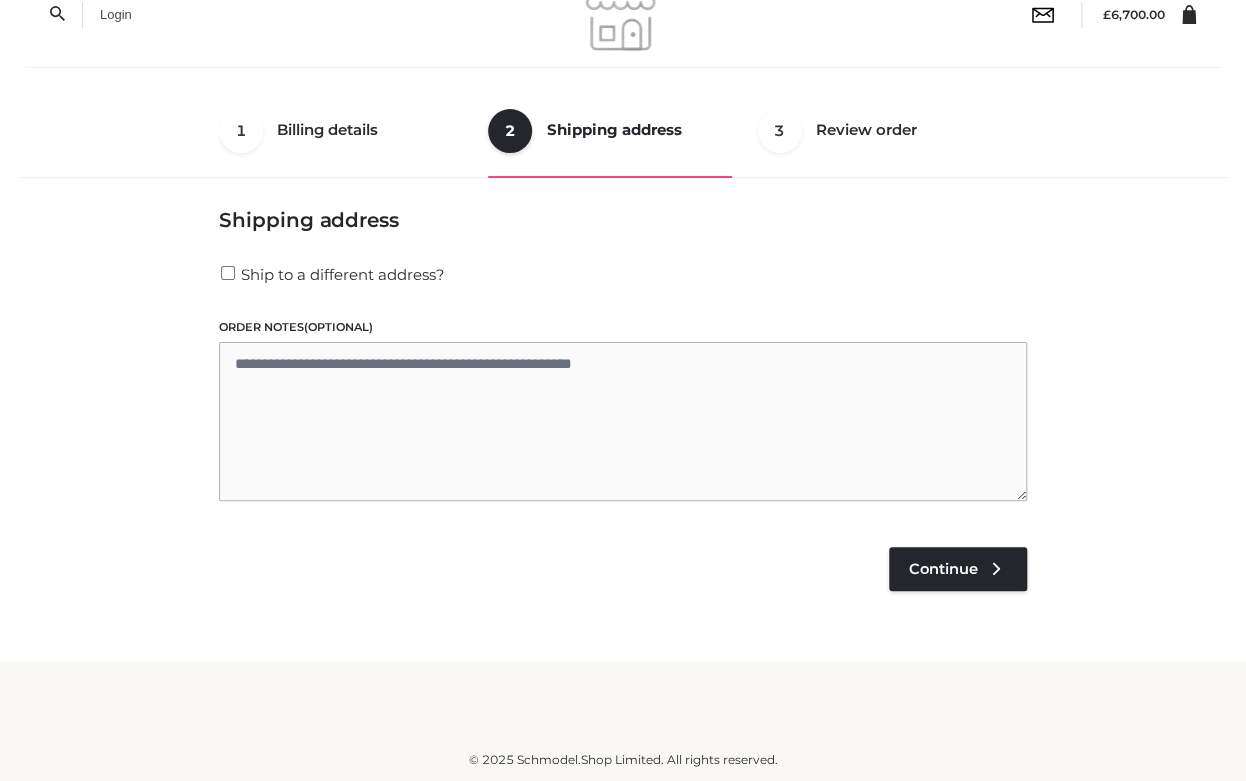 scroll, scrollTop: 32, scrollLeft: 0, axis: vertical 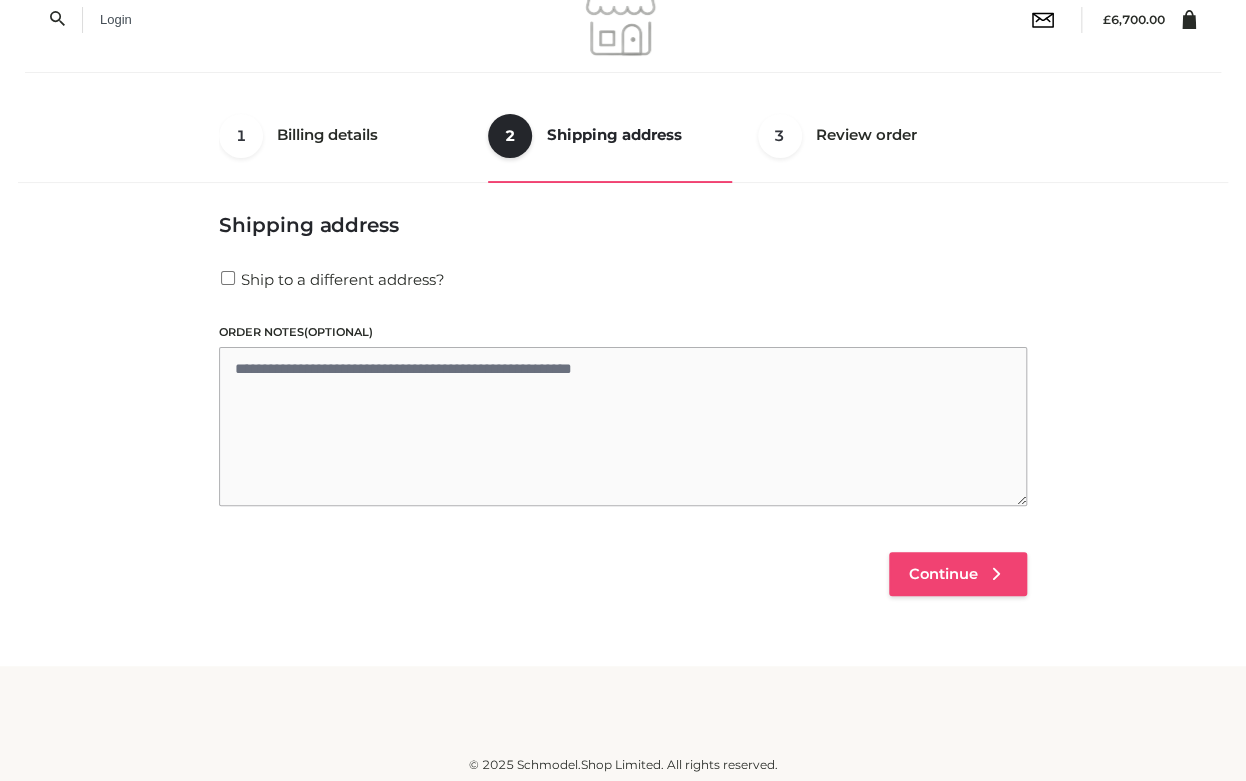 click on "Continue" at bounding box center (958, 574) 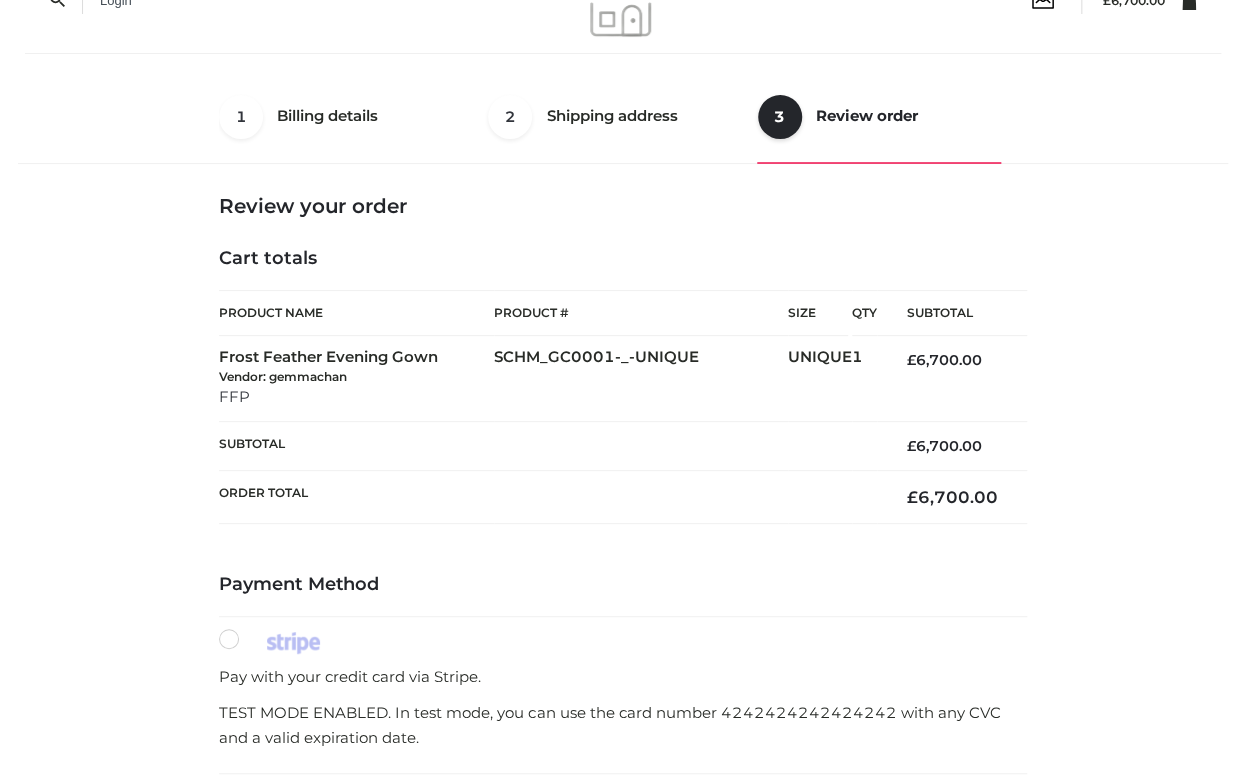 scroll, scrollTop: 287, scrollLeft: 0, axis: vertical 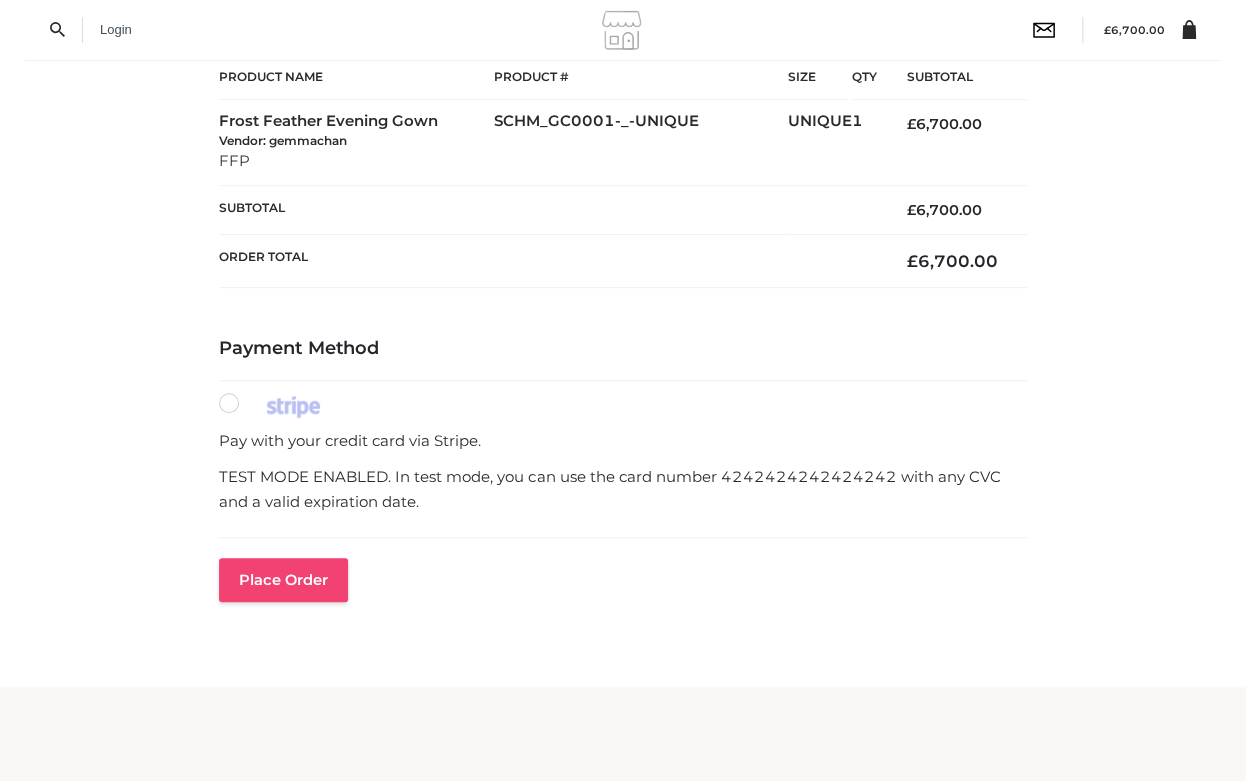 click on "Place order" at bounding box center [283, 580] 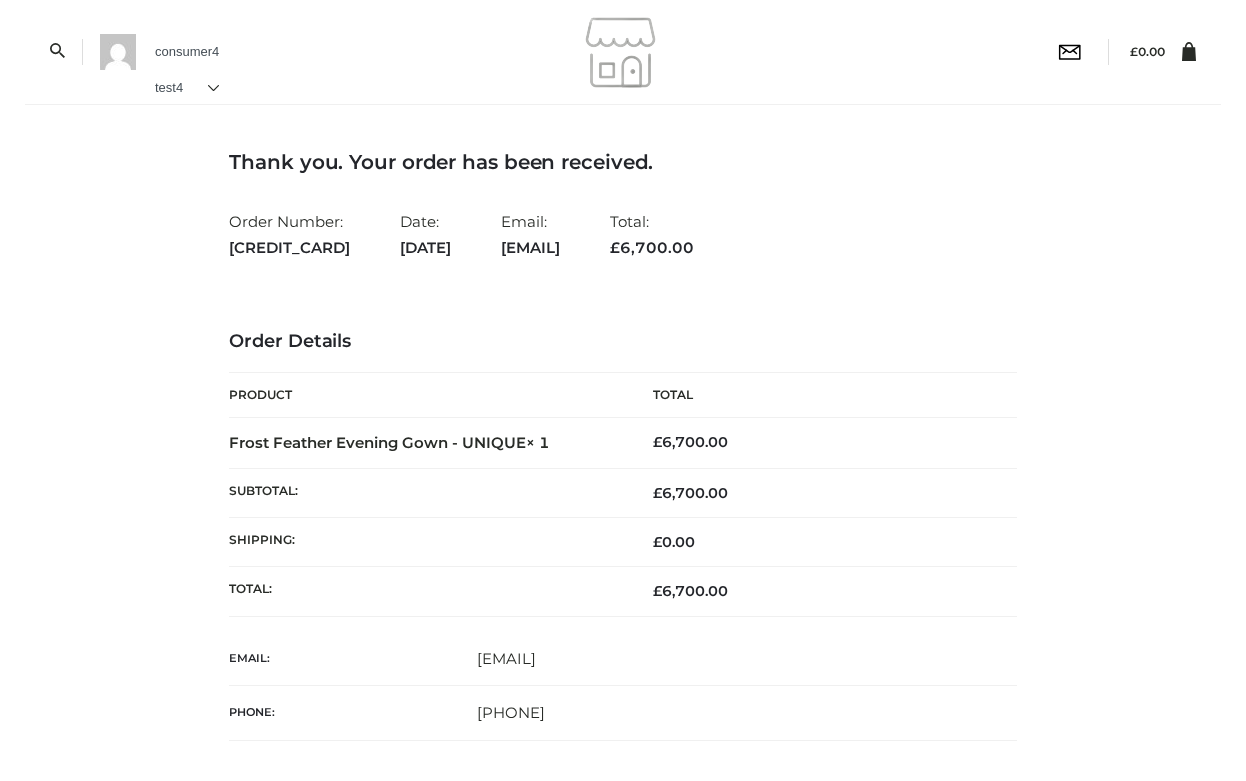 scroll, scrollTop: 0, scrollLeft: 0, axis: both 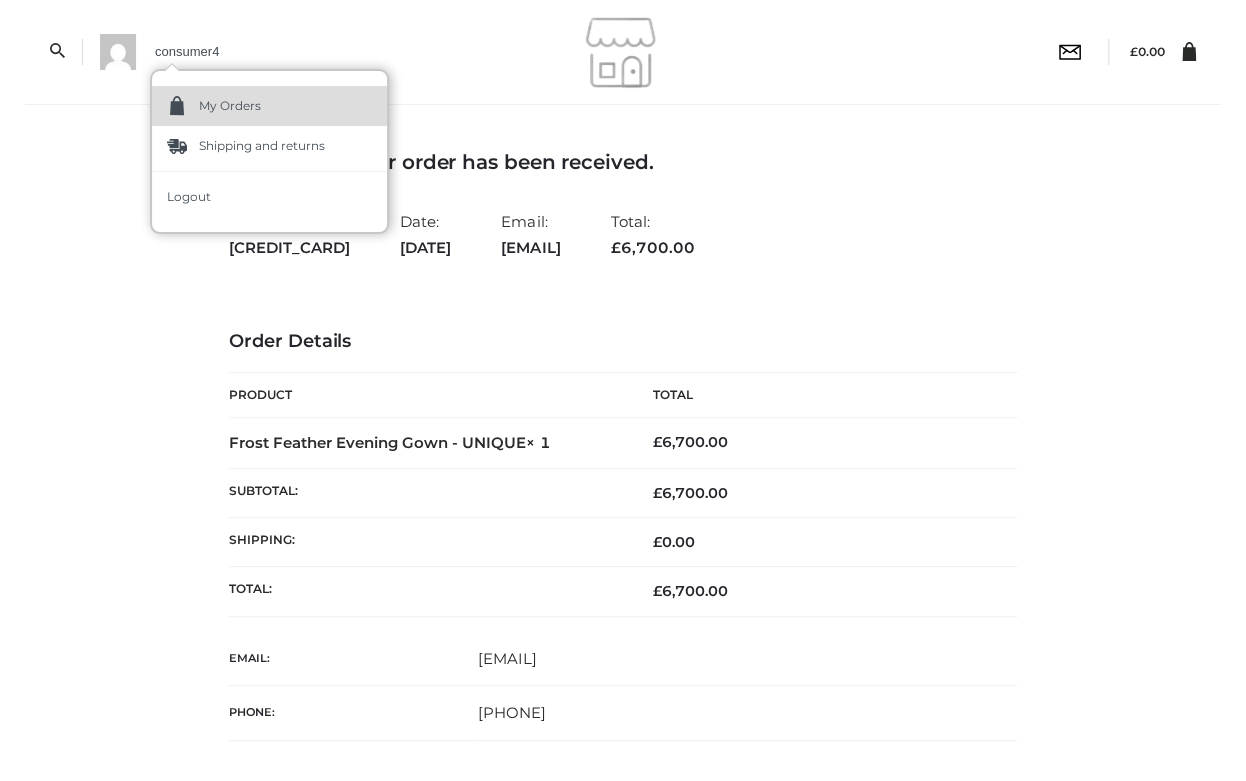 click on "My Orders" at bounding box center (230, 106) 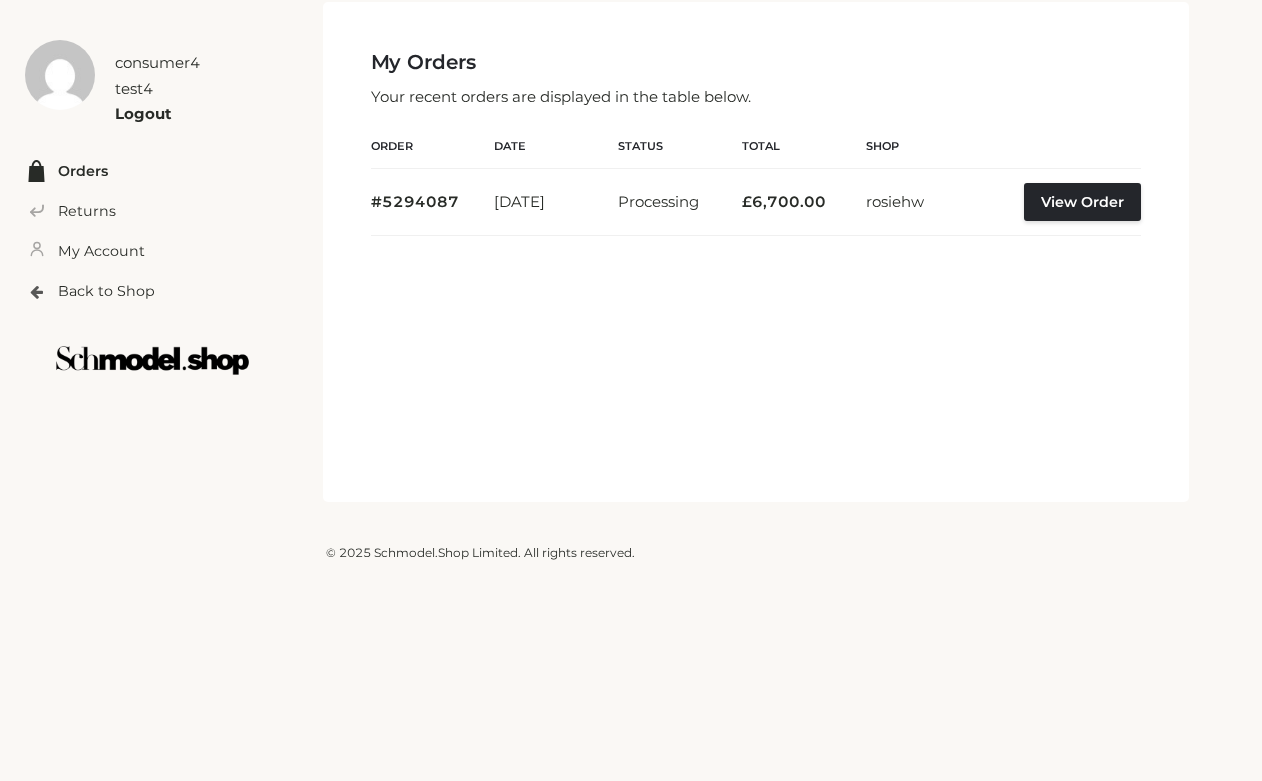 scroll, scrollTop: 0, scrollLeft: 0, axis: both 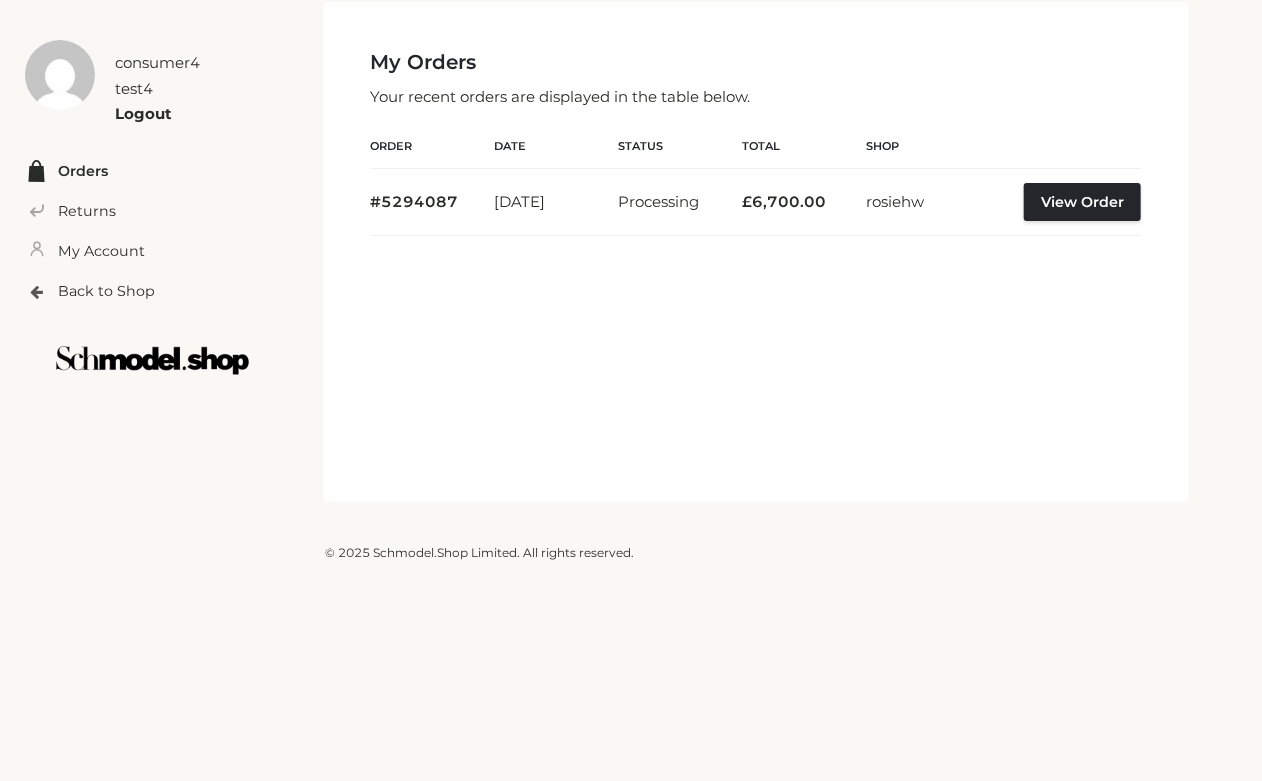drag, startPoint x: 512, startPoint y: 250, endPoint x: 403, endPoint y: 246, distance: 109.07337 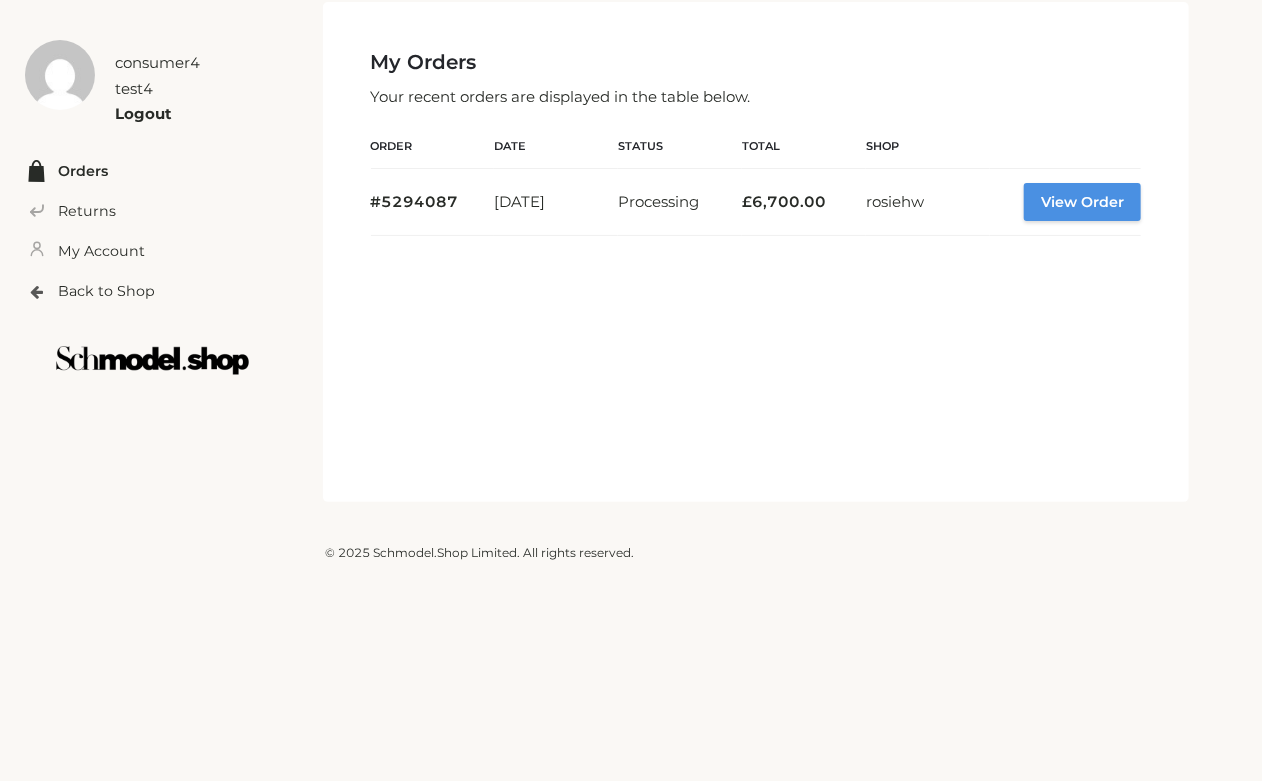 click on "View Order" at bounding box center (1082, 202) 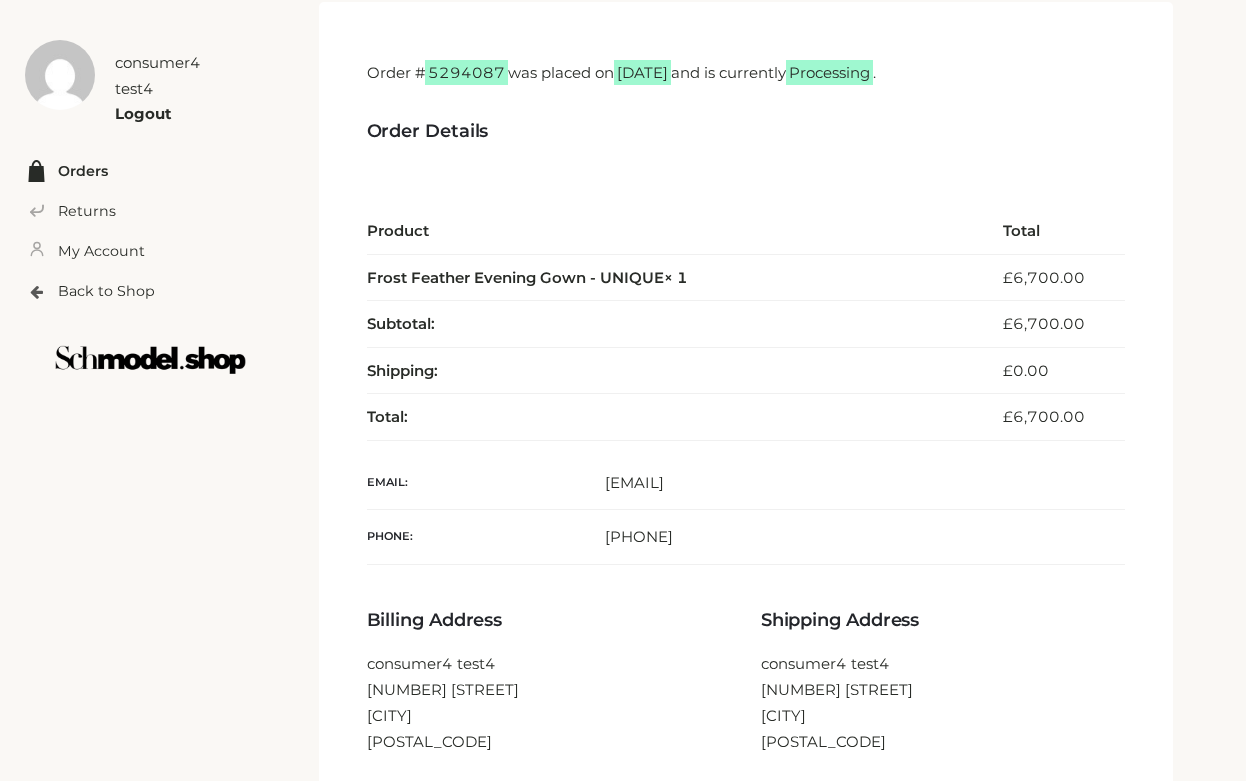 scroll, scrollTop: 0, scrollLeft: 0, axis: both 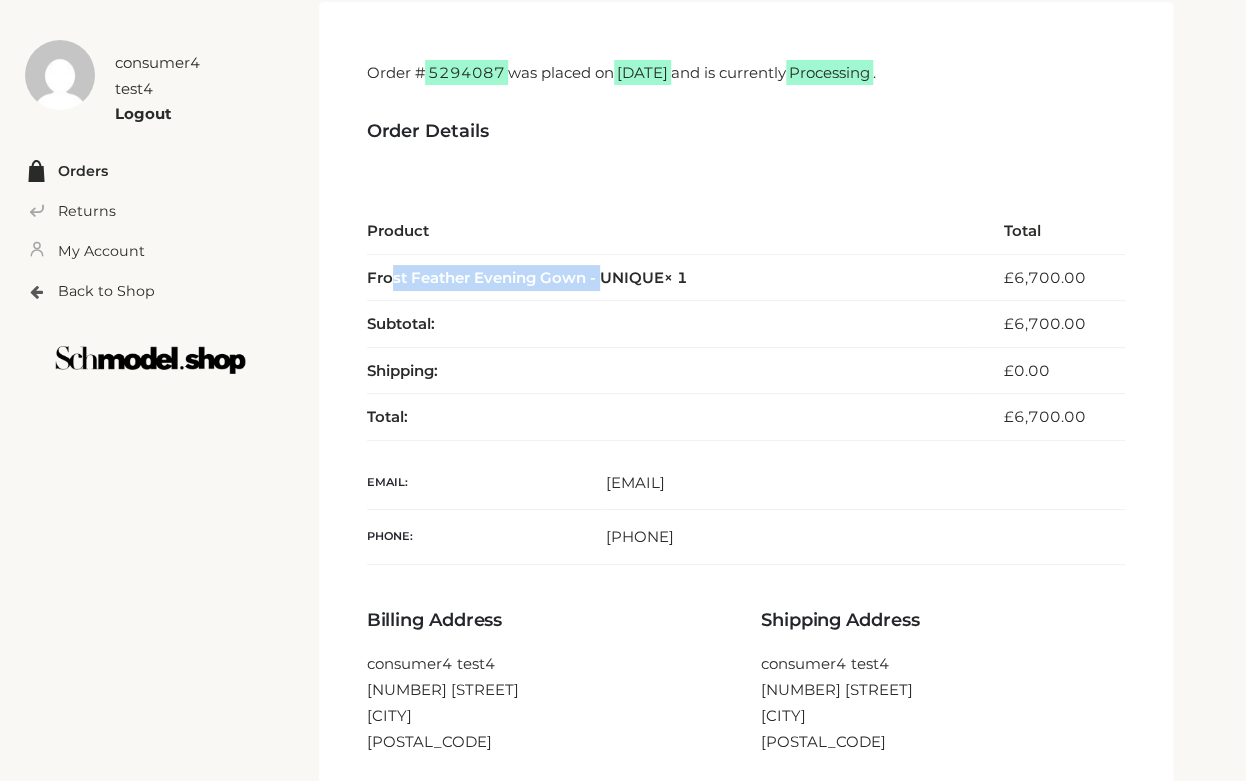 drag, startPoint x: 404, startPoint y: 322, endPoint x: 619, endPoint y: 329, distance: 215.11392 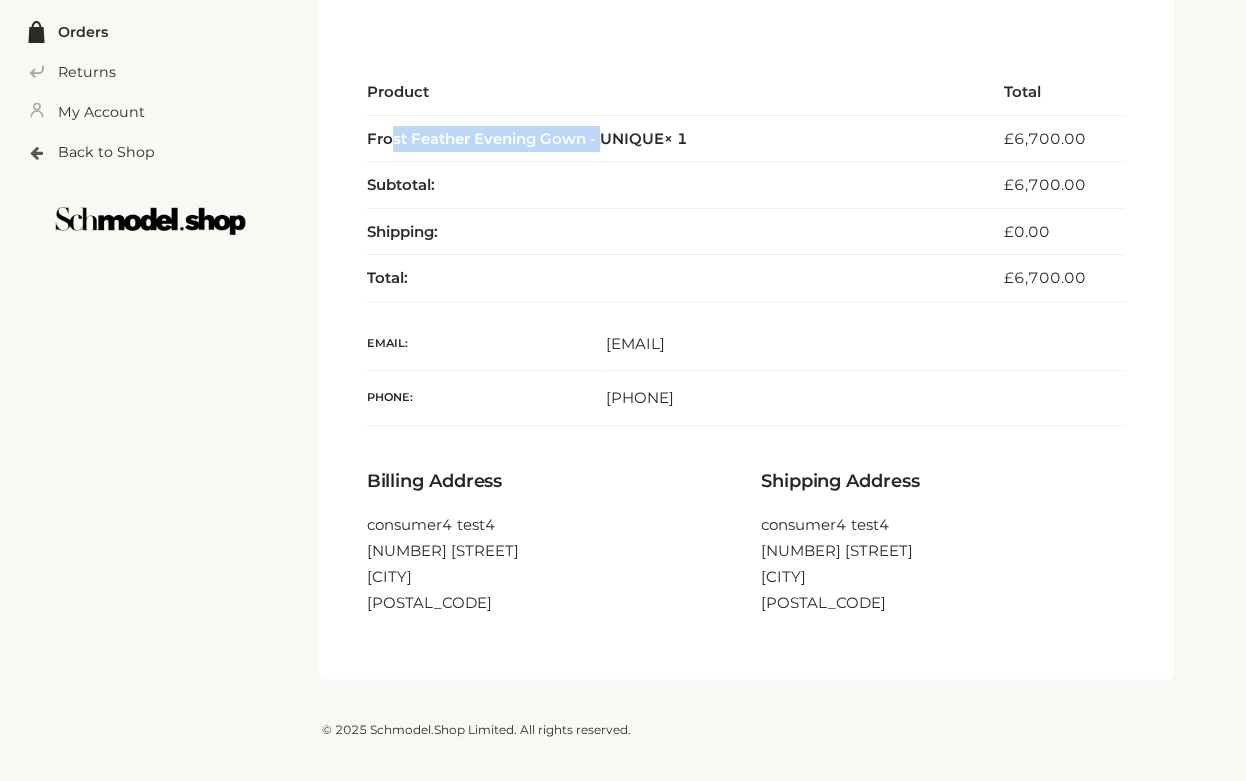 scroll, scrollTop: 0, scrollLeft: 0, axis: both 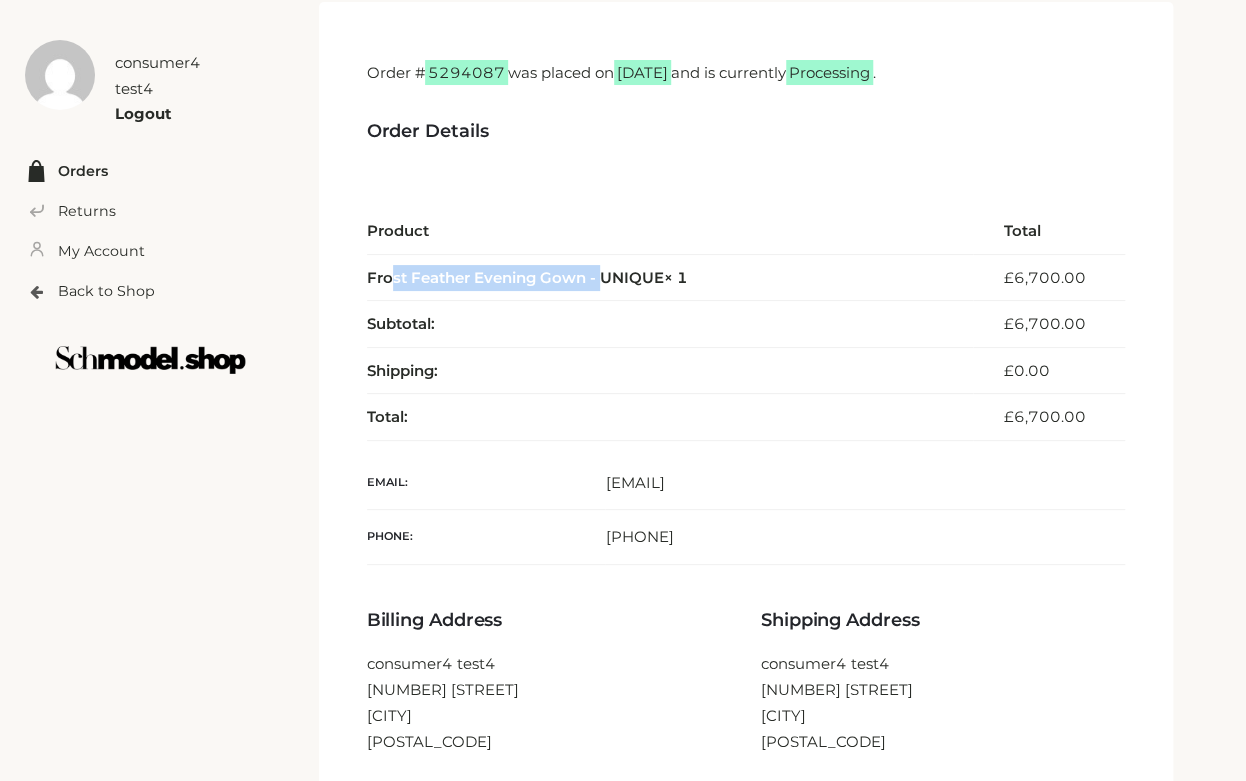 click at bounding box center (150, 359) 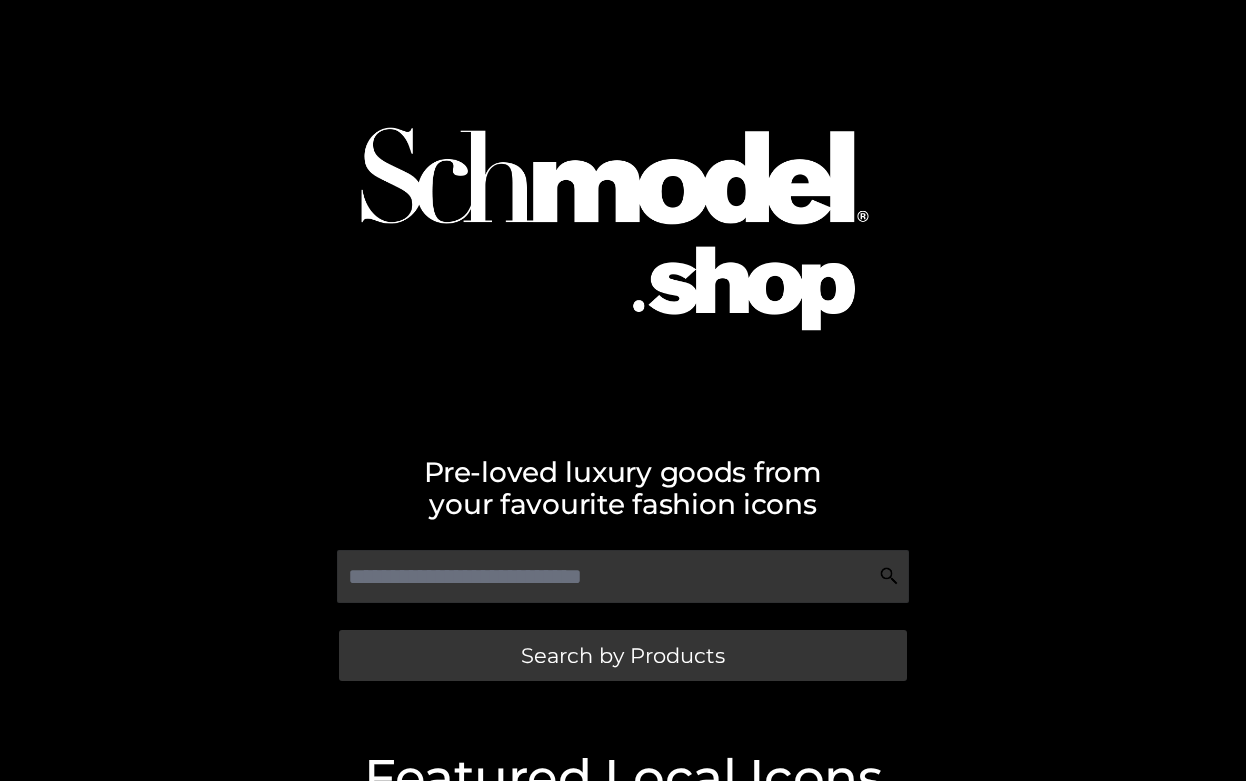 scroll, scrollTop: 0, scrollLeft: 0, axis: both 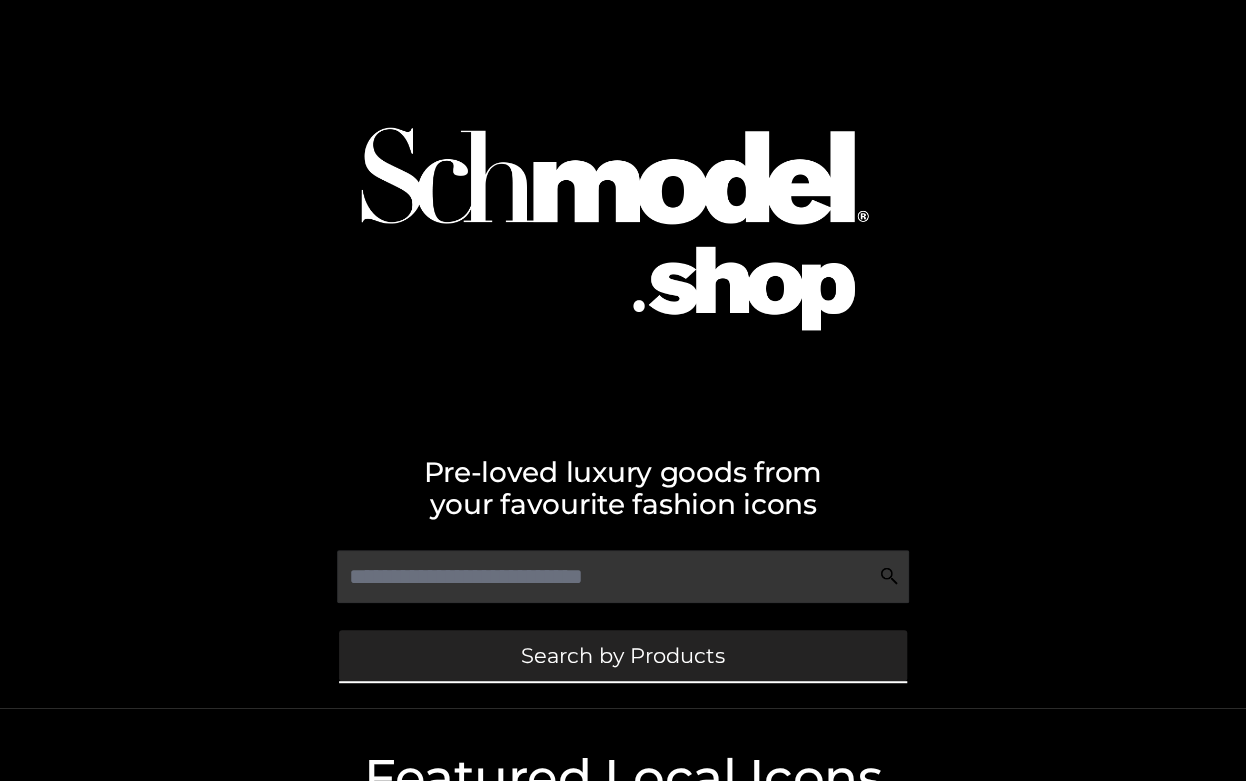 click on "Search by Products" at bounding box center (623, 655) 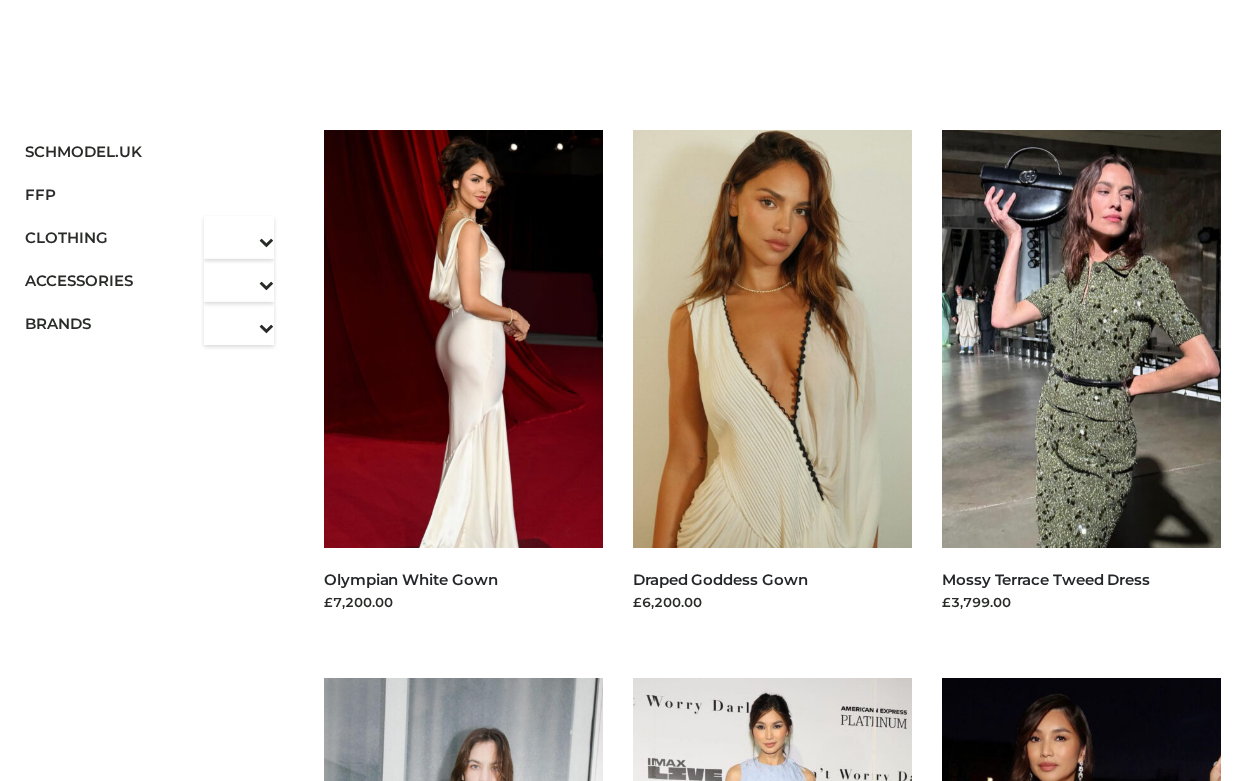 scroll, scrollTop: 0, scrollLeft: 0, axis: both 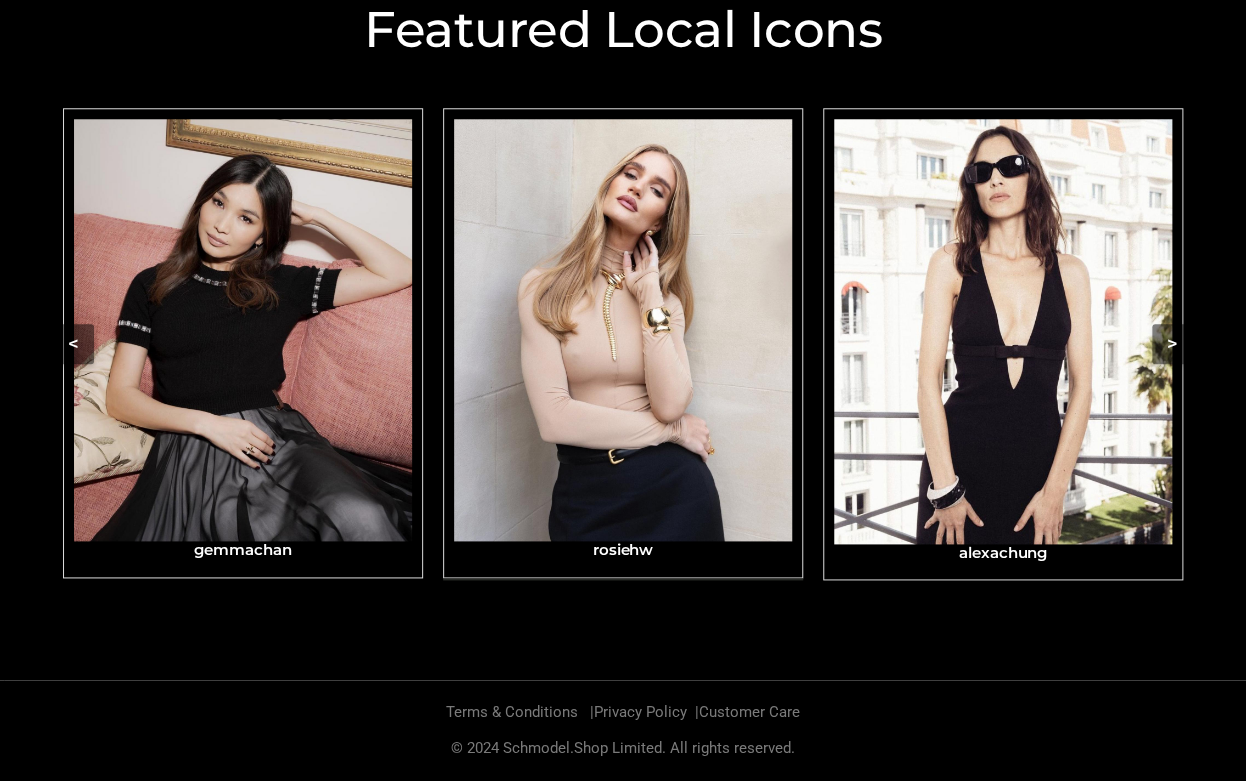 click at bounding box center [623, 330] 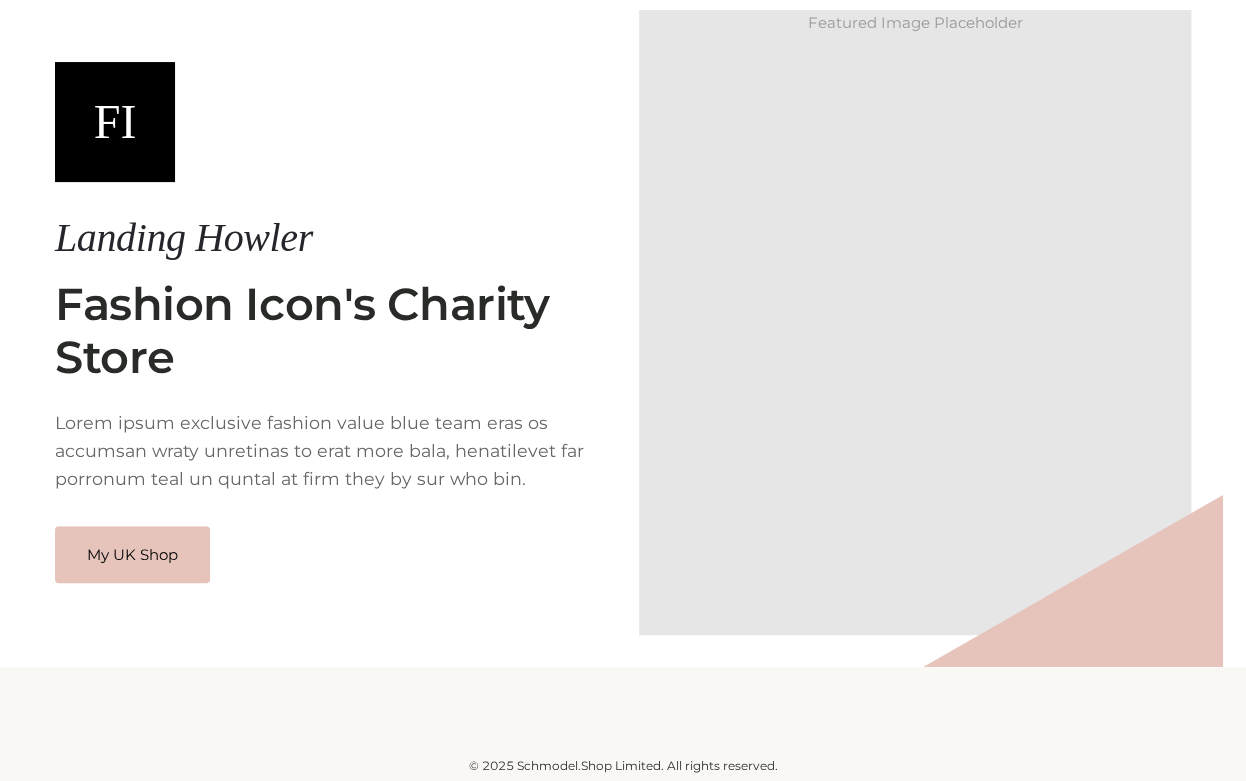 scroll, scrollTop: 127, scrollLeft: 0, axis: vertical 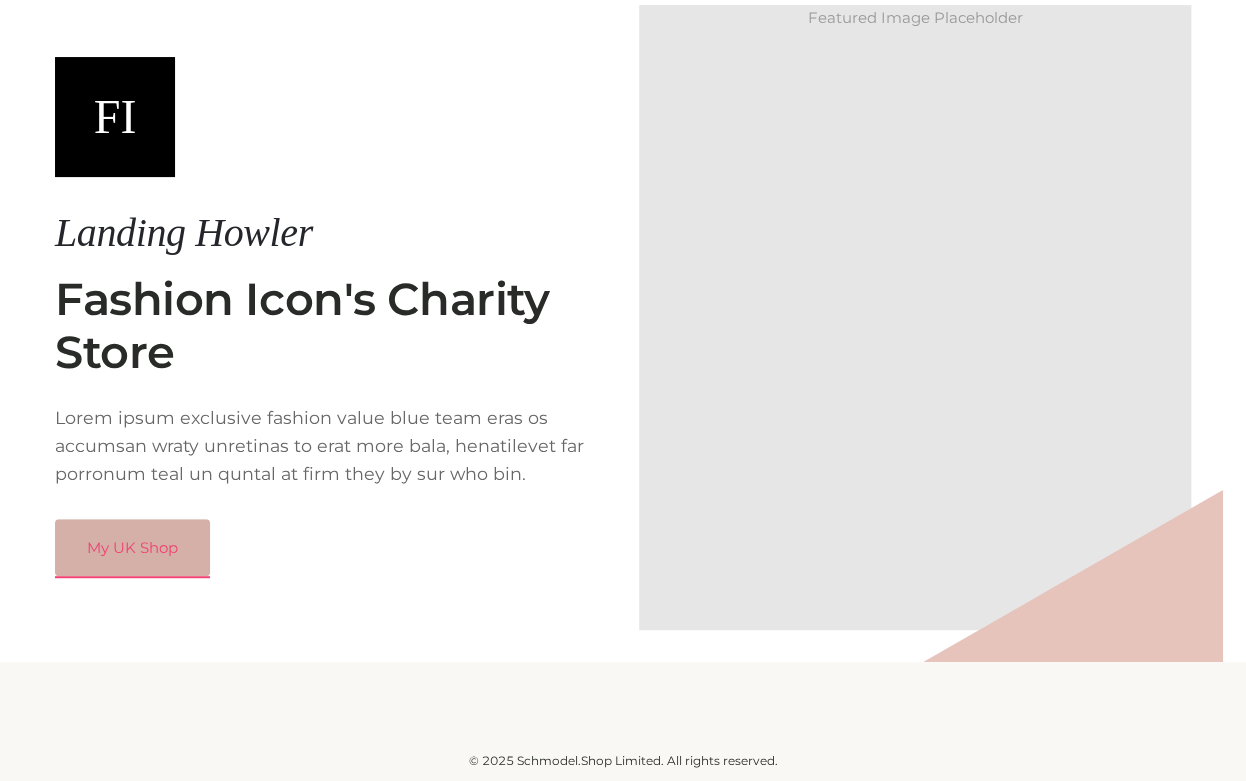 click on "My UK Shop" at bounding box center [132, 548] 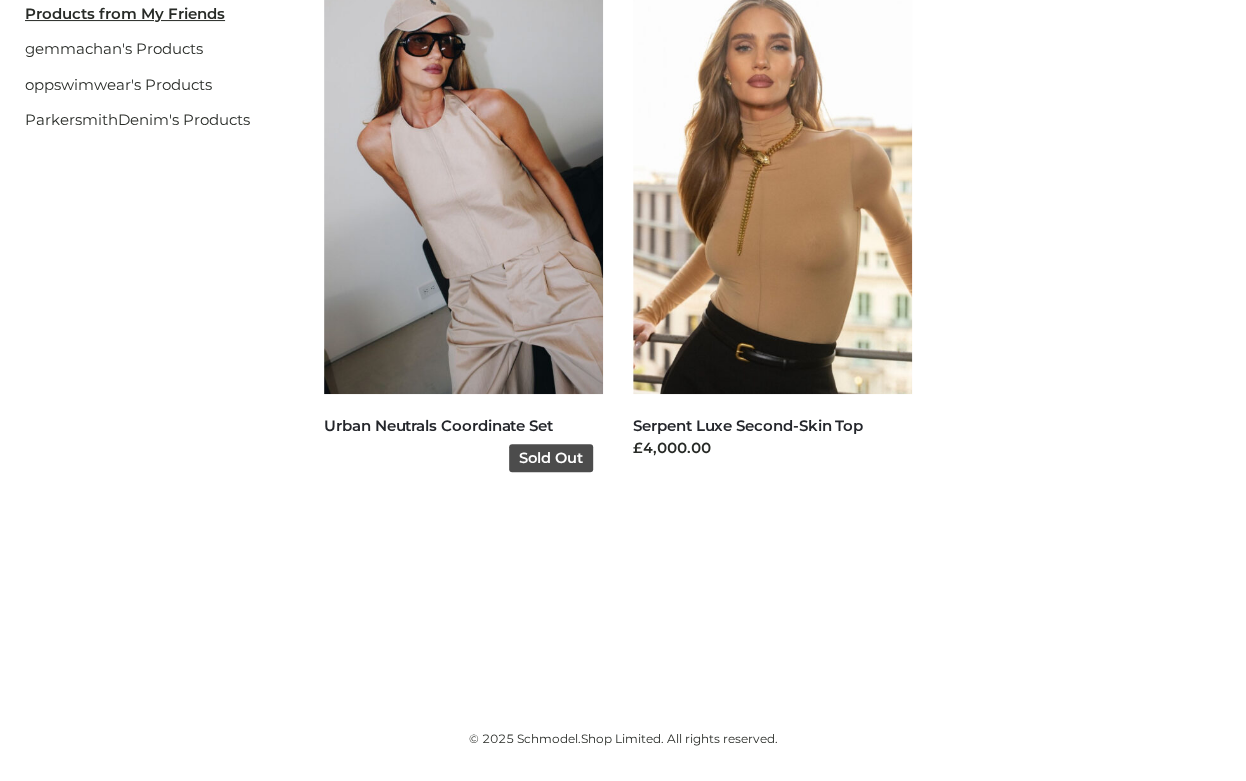 scroll, scrollTop: 188, scrollLeft: 0, axis: vertical 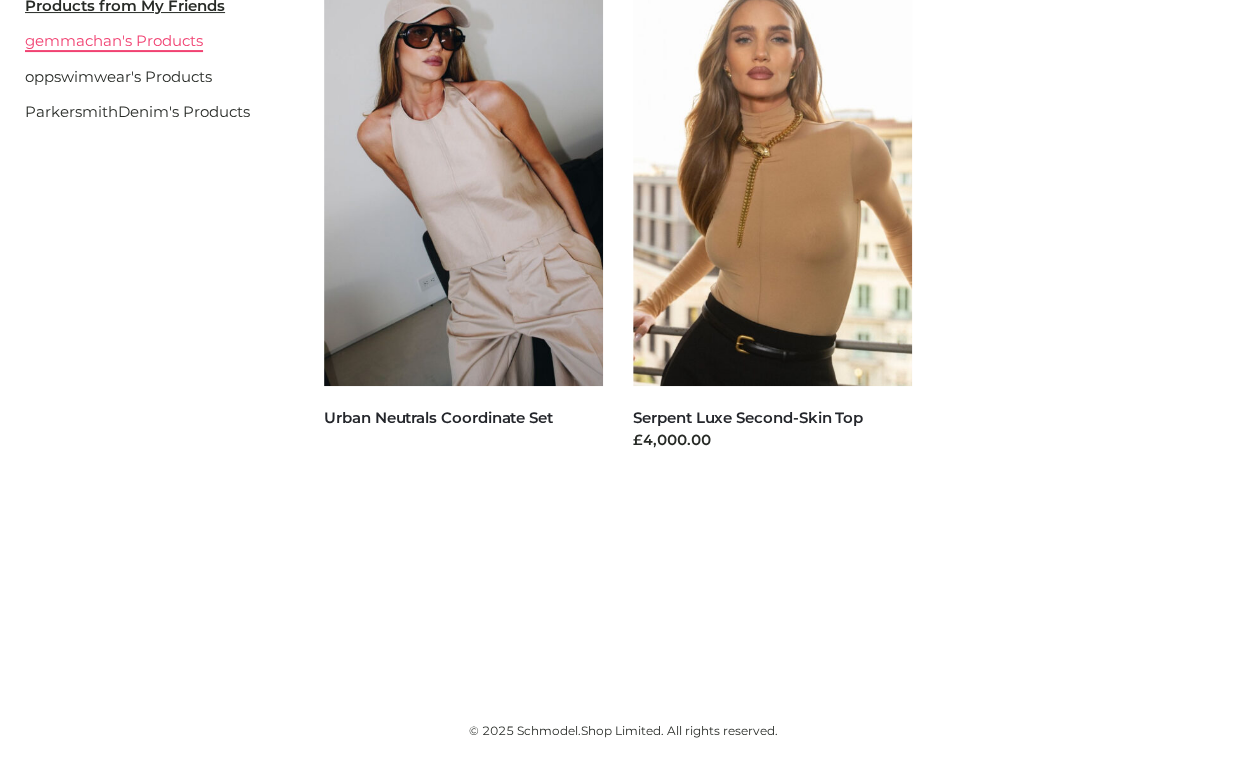 click on "gemmachan's Products" at bounding box center [114, 40] 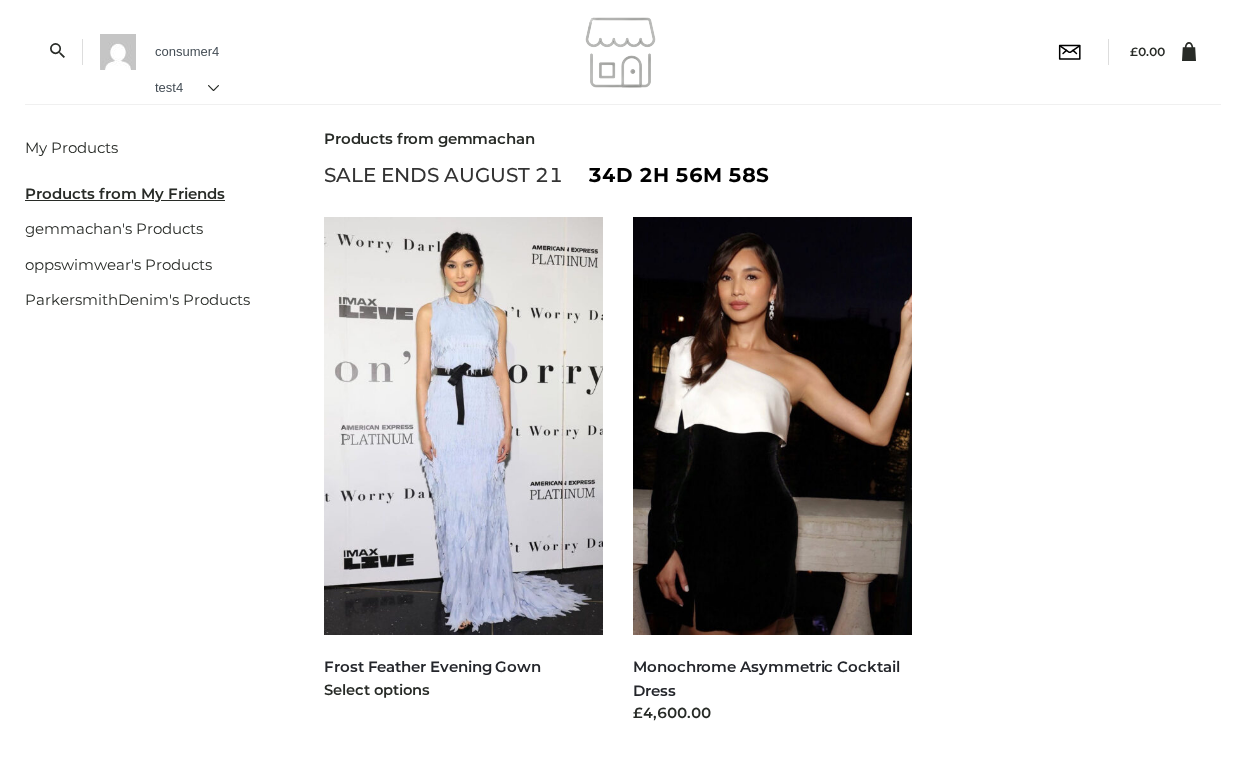 scroll, scrollTop: 0, scrollLeft: 0, axis: both 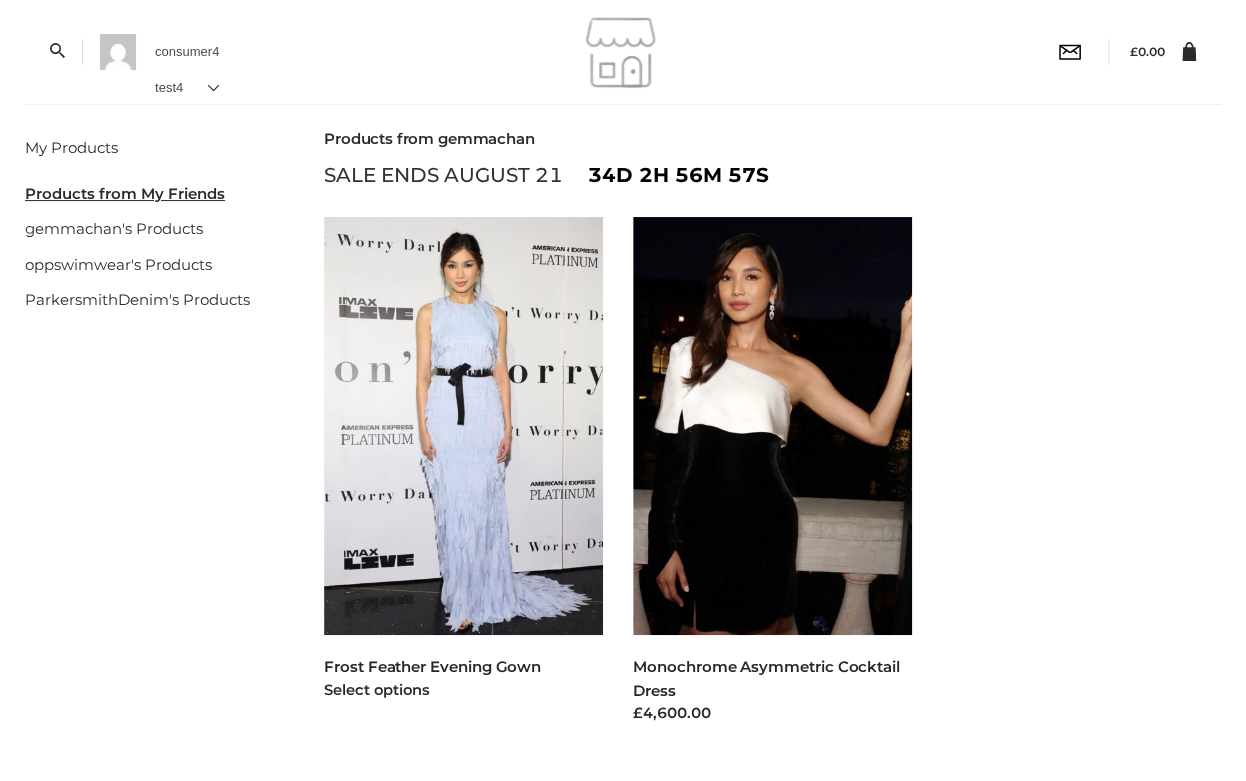 click at bounding box center (463, 426) 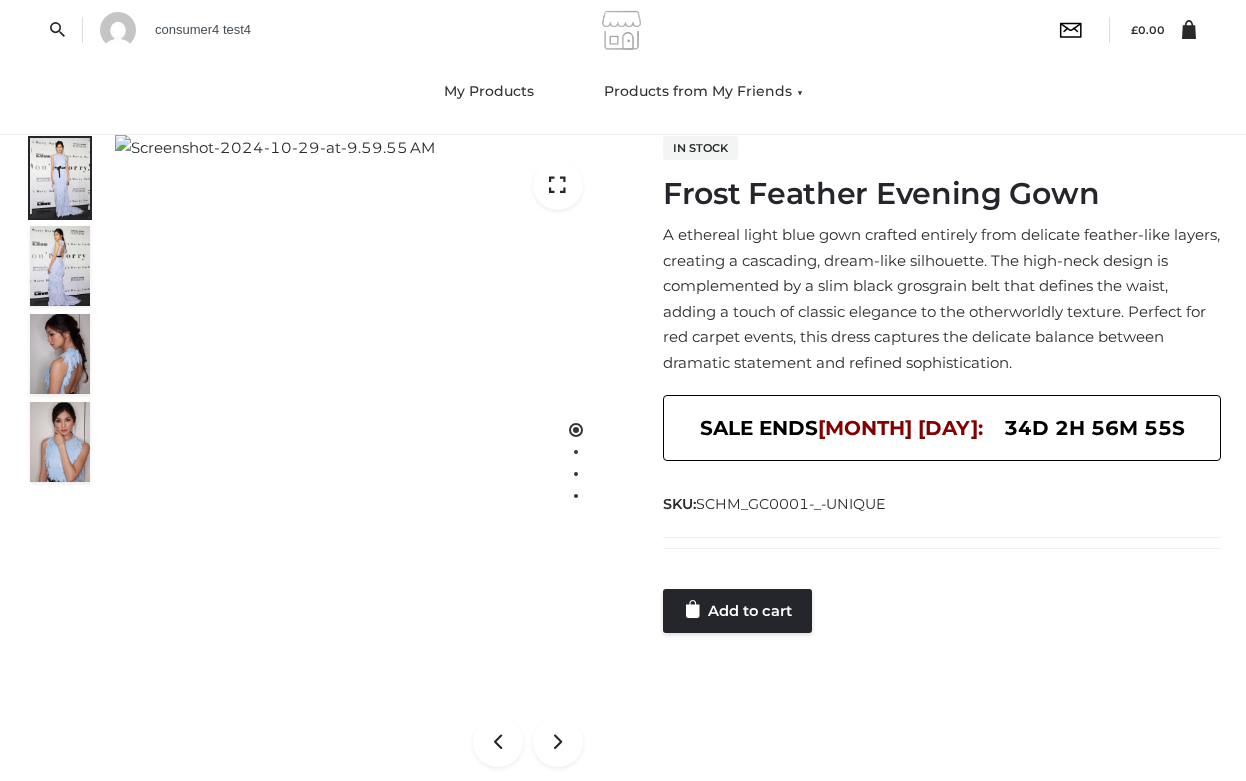 scroll, scrollTop: 260, scrollLeft: 0, axis: vertical 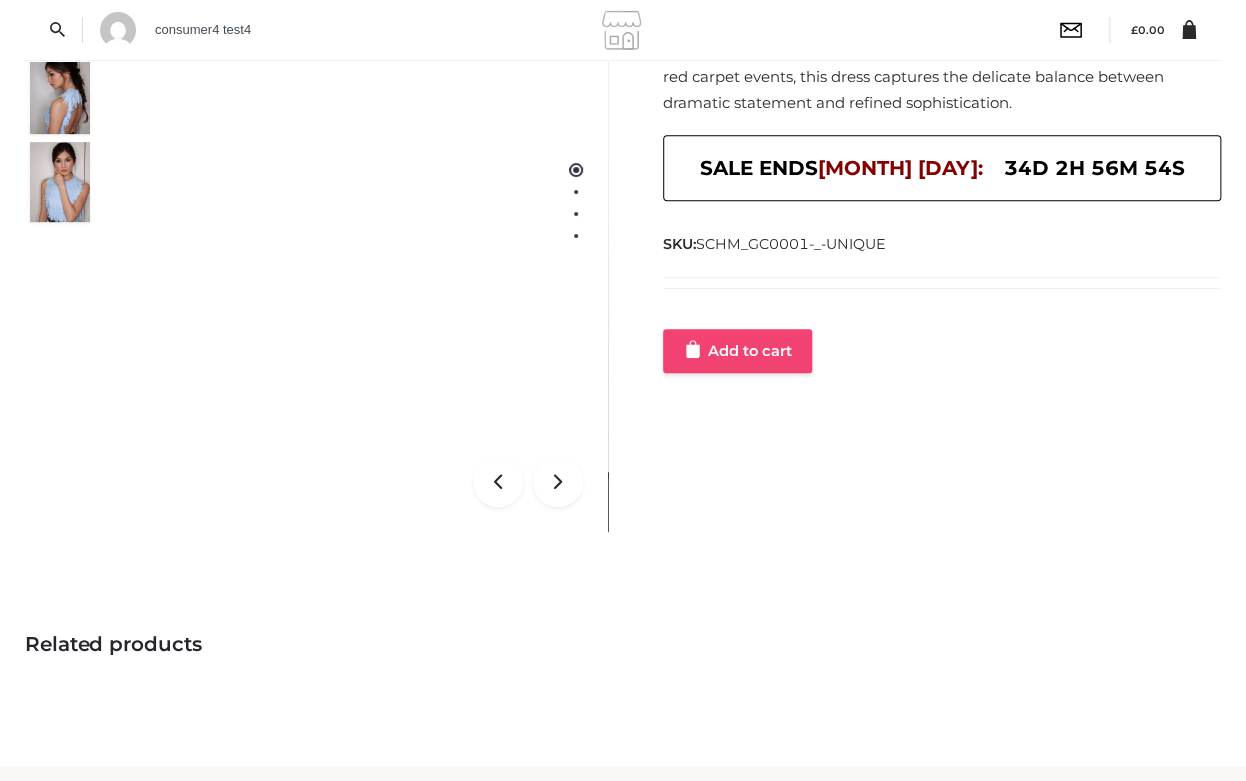 click on "Add to cart" at bounding box center (737, 351) 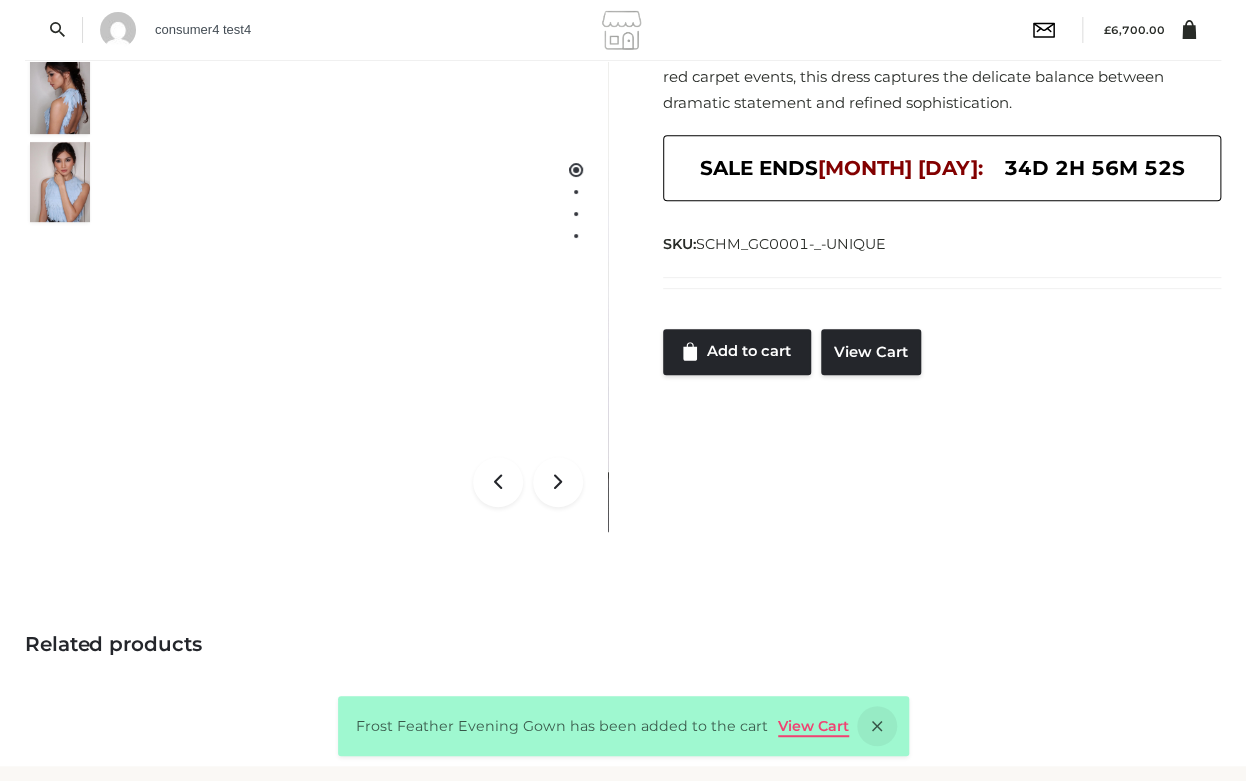 click on "View Cart" at bounding box center [813, 726] 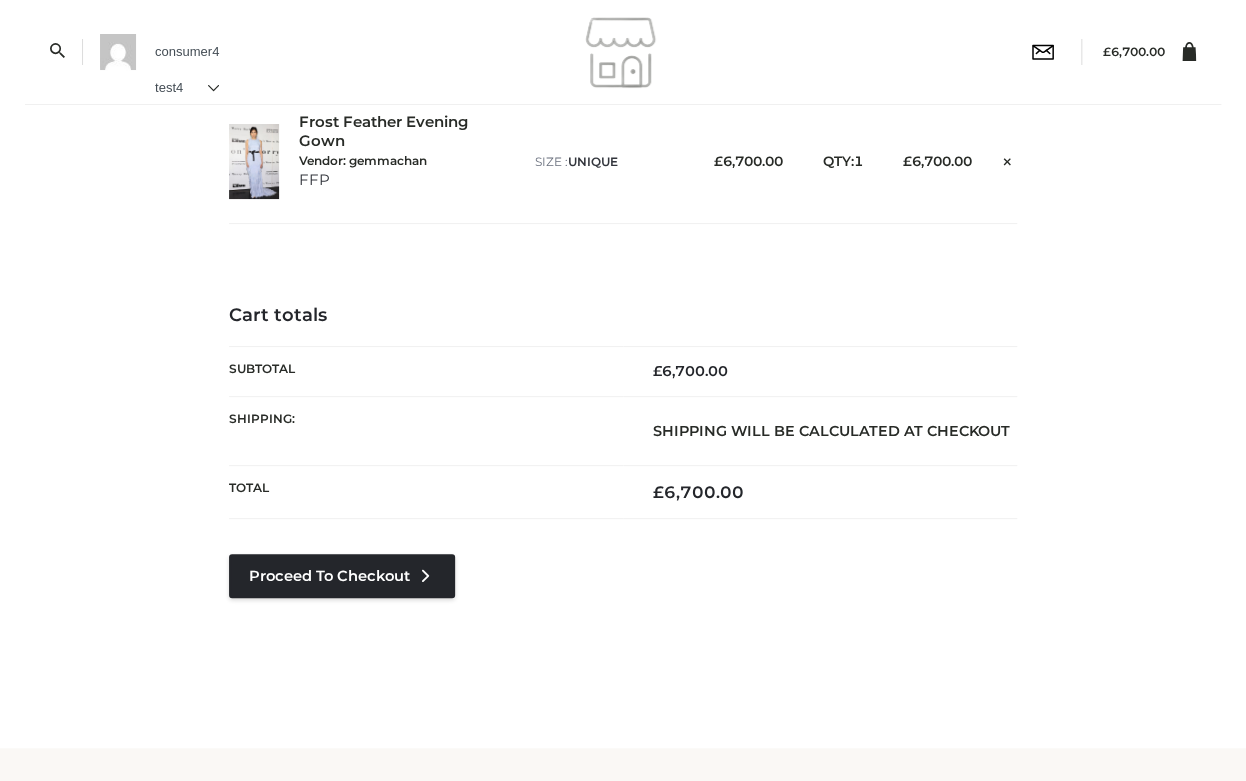 scroll, scrollTop: 101, scrollLeft: 0, axis: vertical 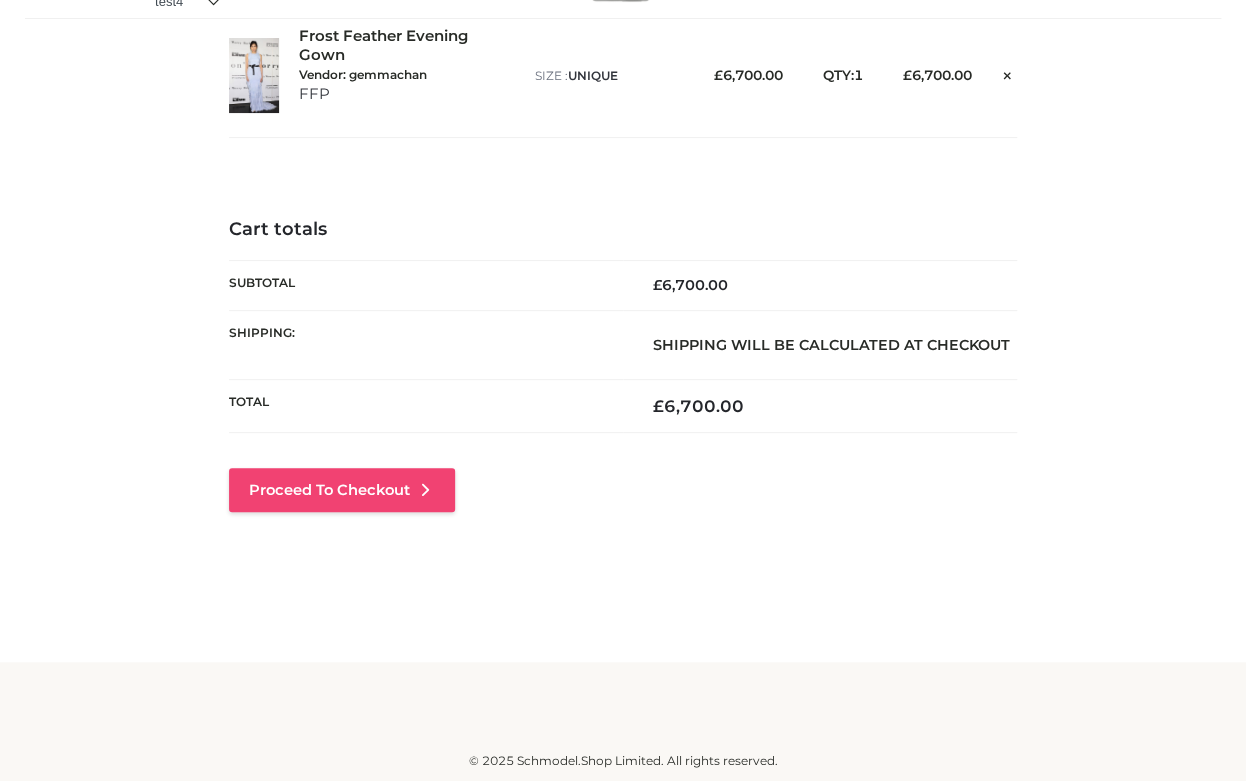 click on "Proceed to Checkout" at bounding box center [342, 490] 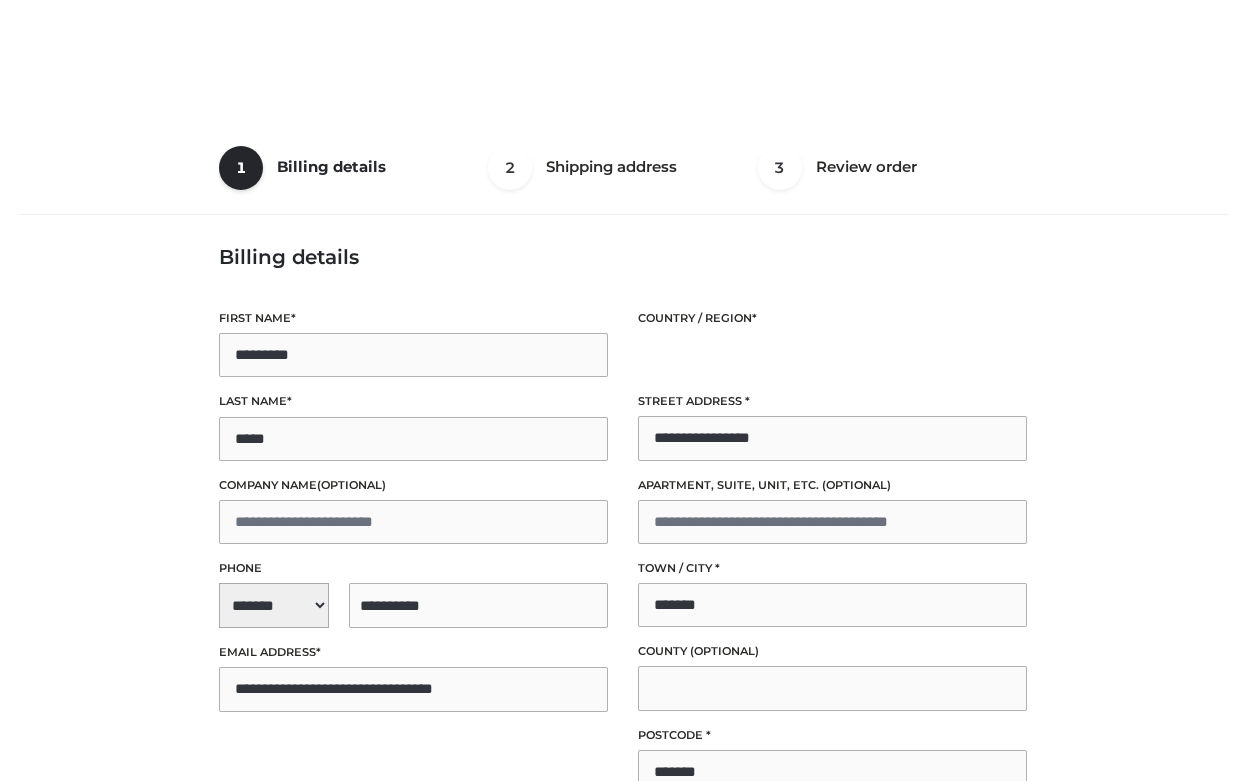 select on "**" 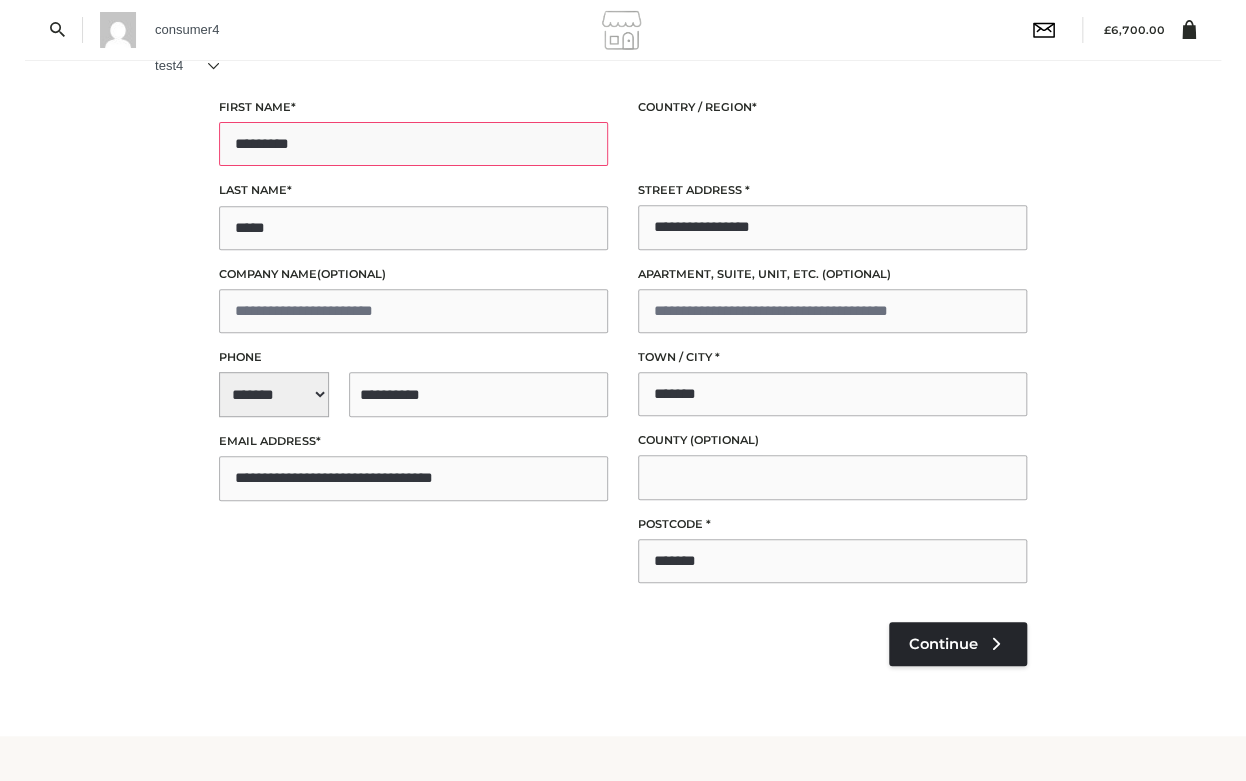 scroll, scrollTop: 211, scrollLeft: 0, axis: vertical 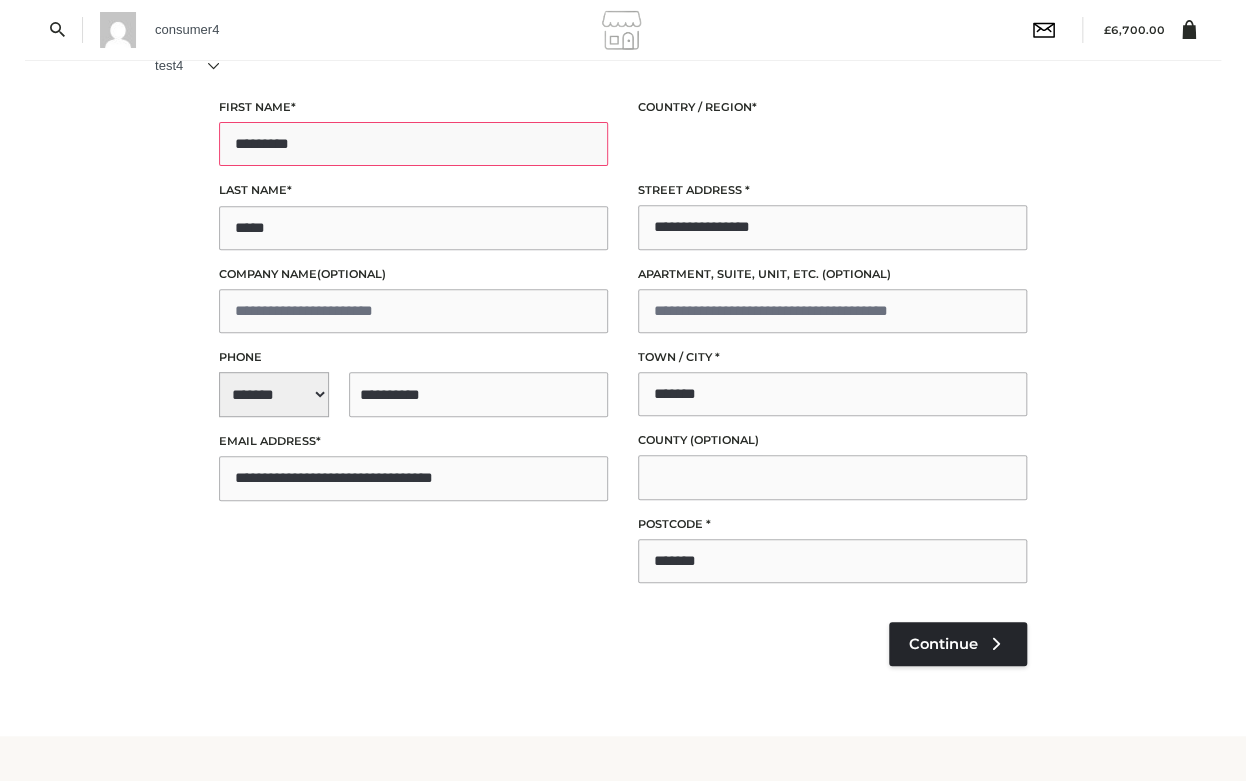 click on "*********" at bounding box center (413, 144) 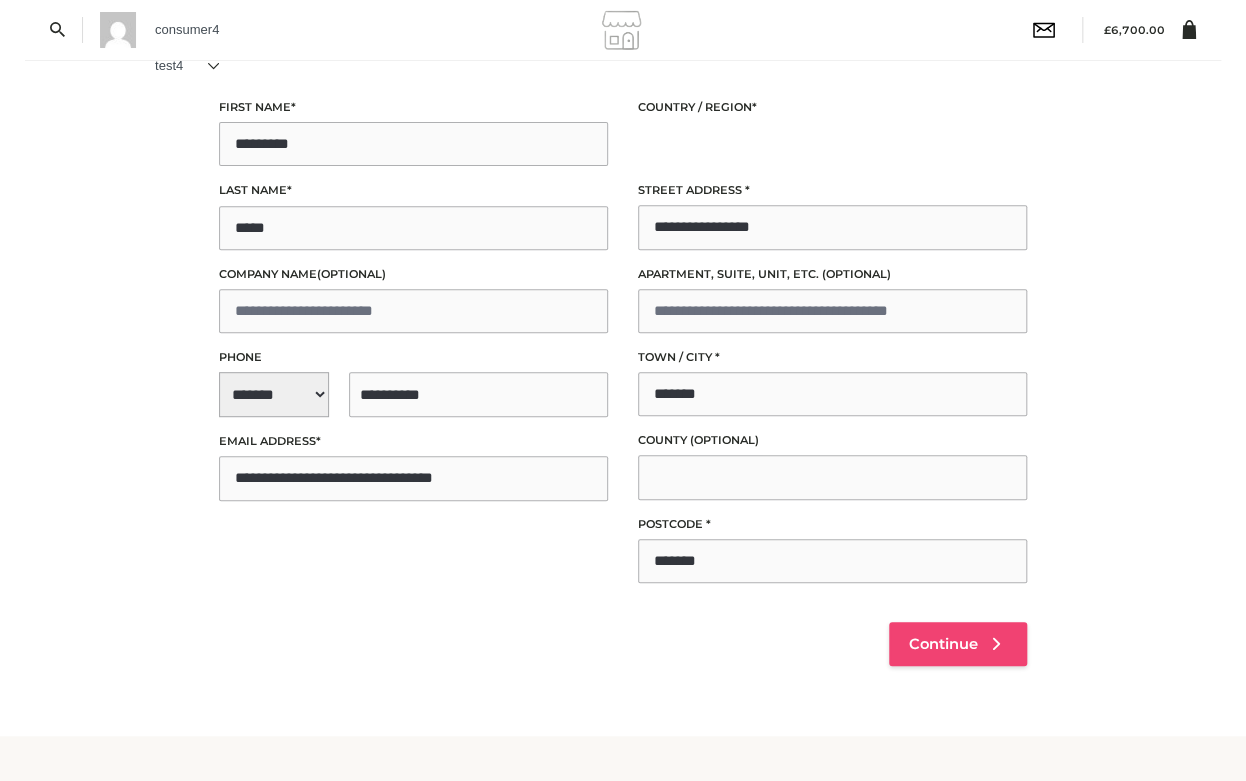 click on "Continue" at bounding box center (943, 644) 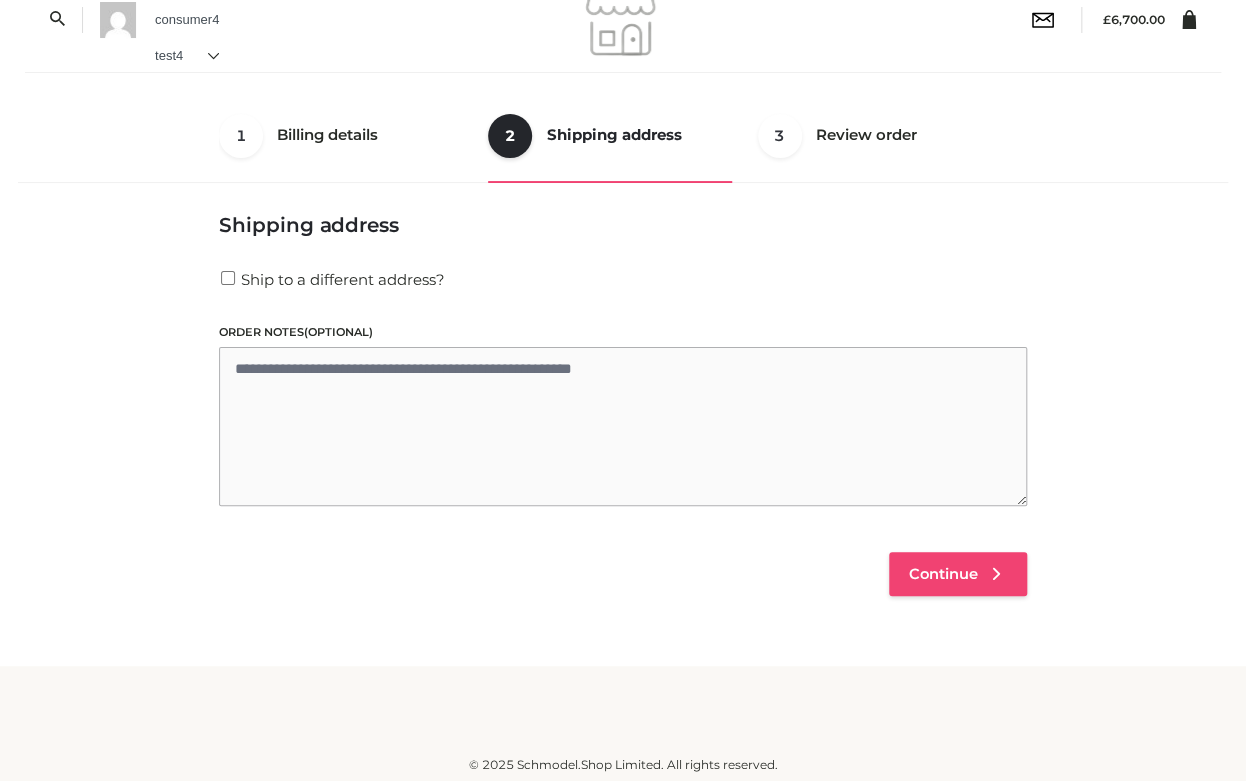 click on "Continue" at bounding box center [943, 574] 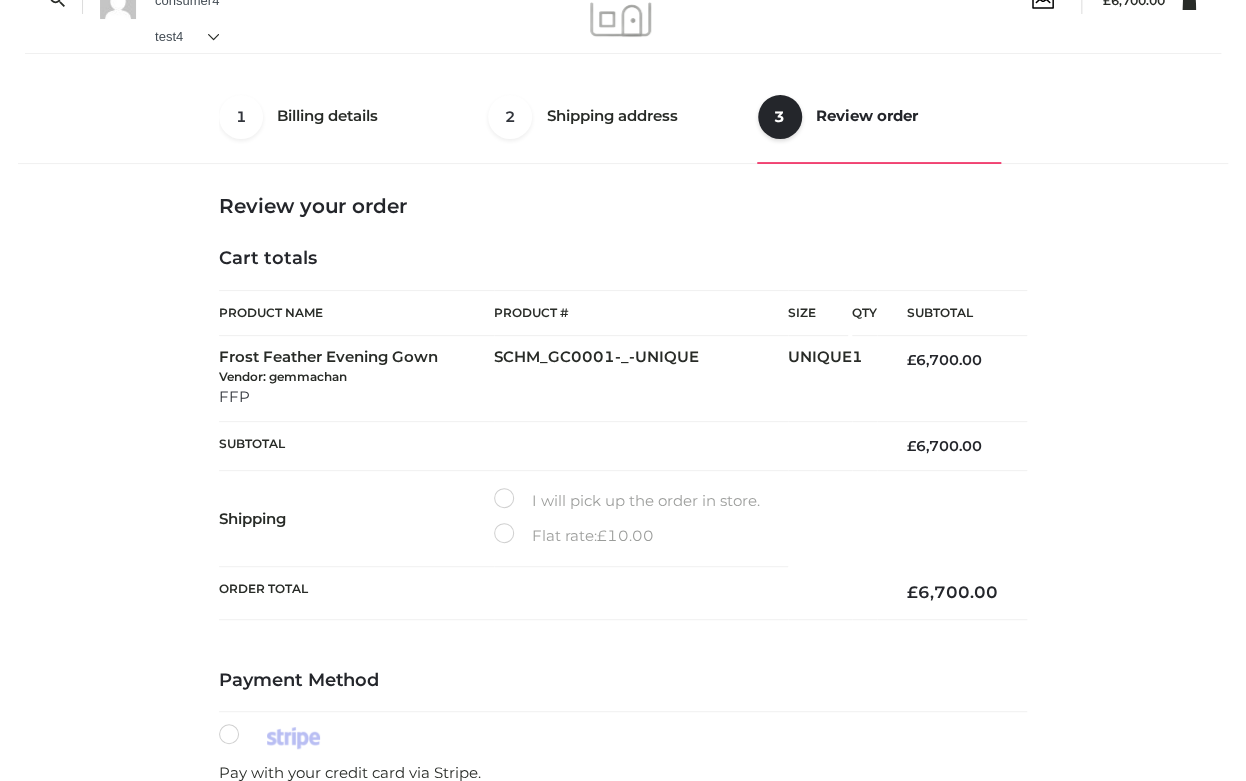 scroll, scrollTop: 408, scrollLeft: 0, axis: vertical 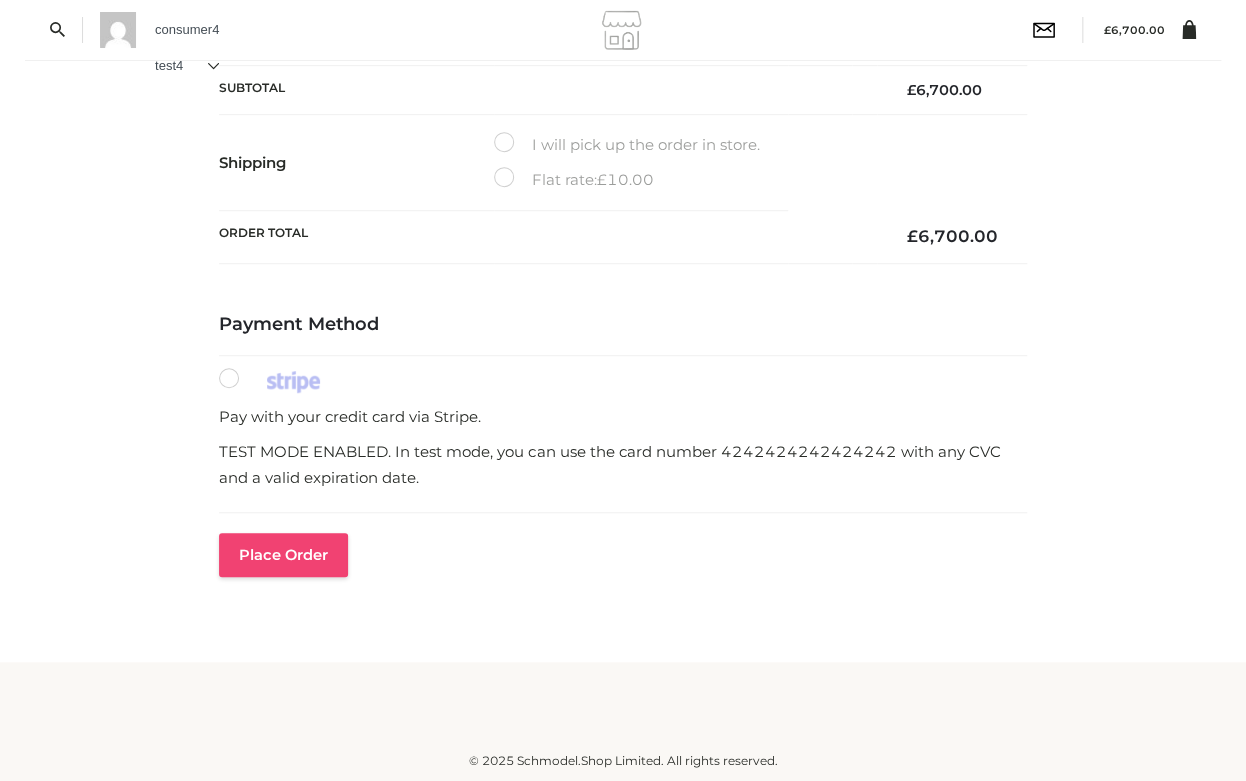 click on "Place order" at bounding box center (283, 555) 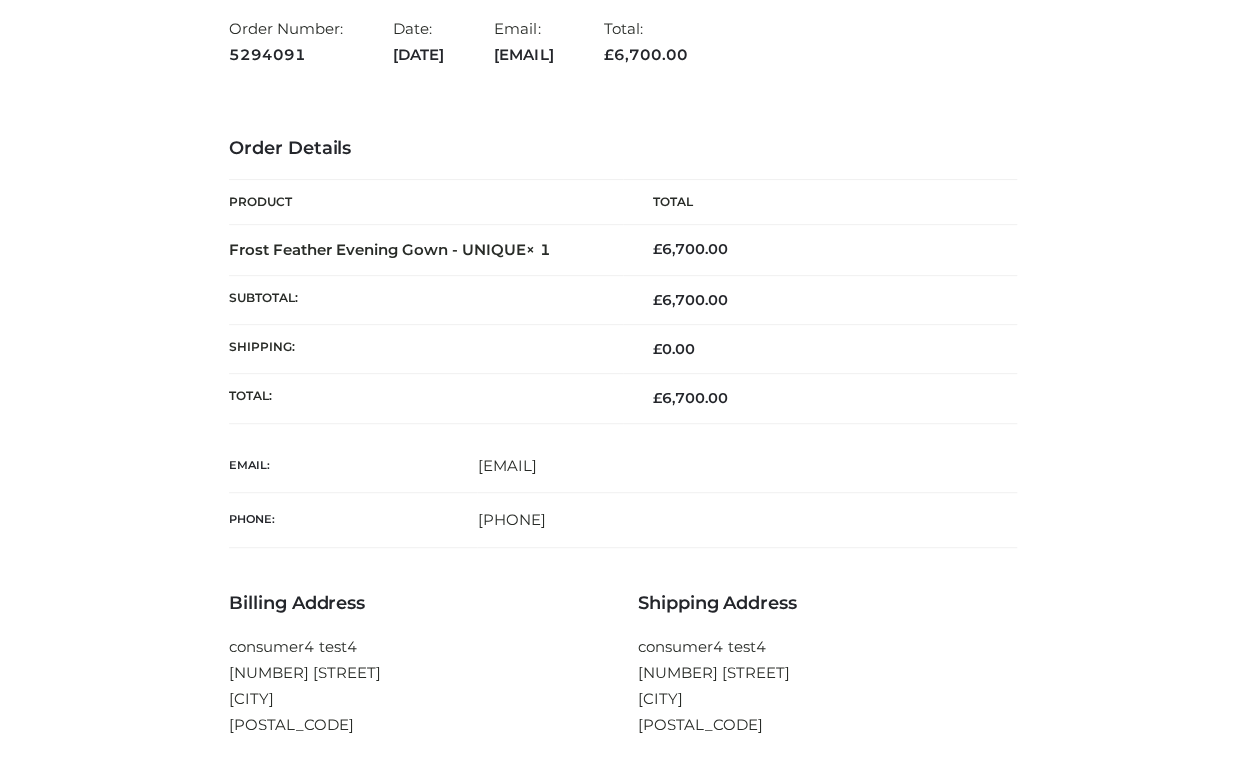 scroll, scrollTop: 56, scrollLeft: 0, axis: vertical 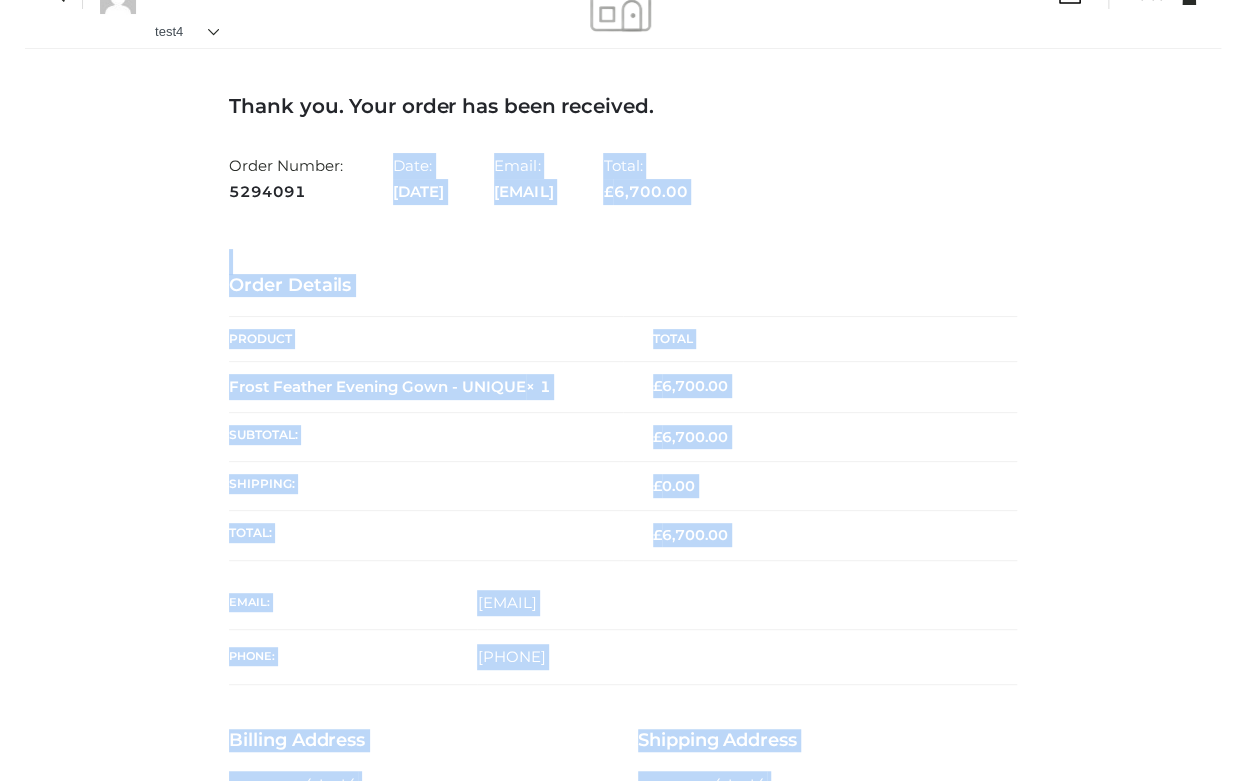 drag, startPoint x: 320, startPoint y: 199, endPoint x: 197, endPoint y: 186, distance: 123.68508 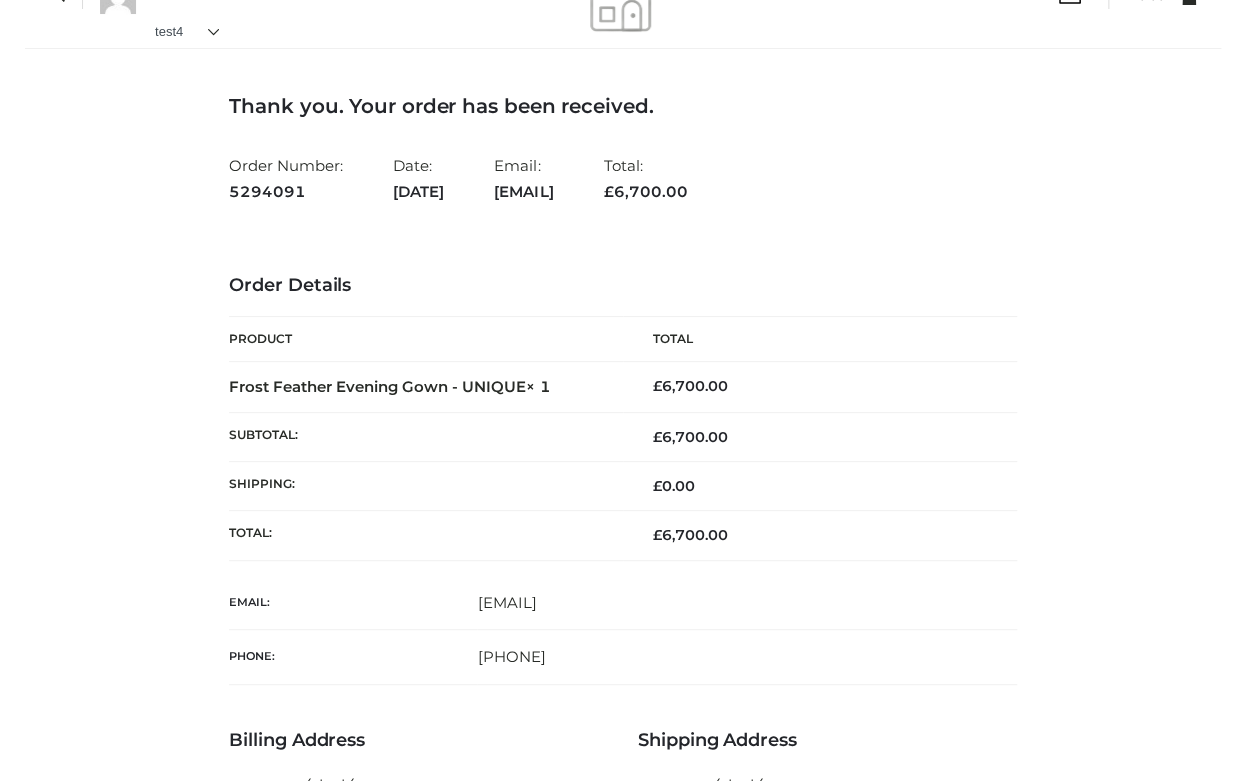 click on "Order Number:                           5294091" at bounding box center [286, 178] 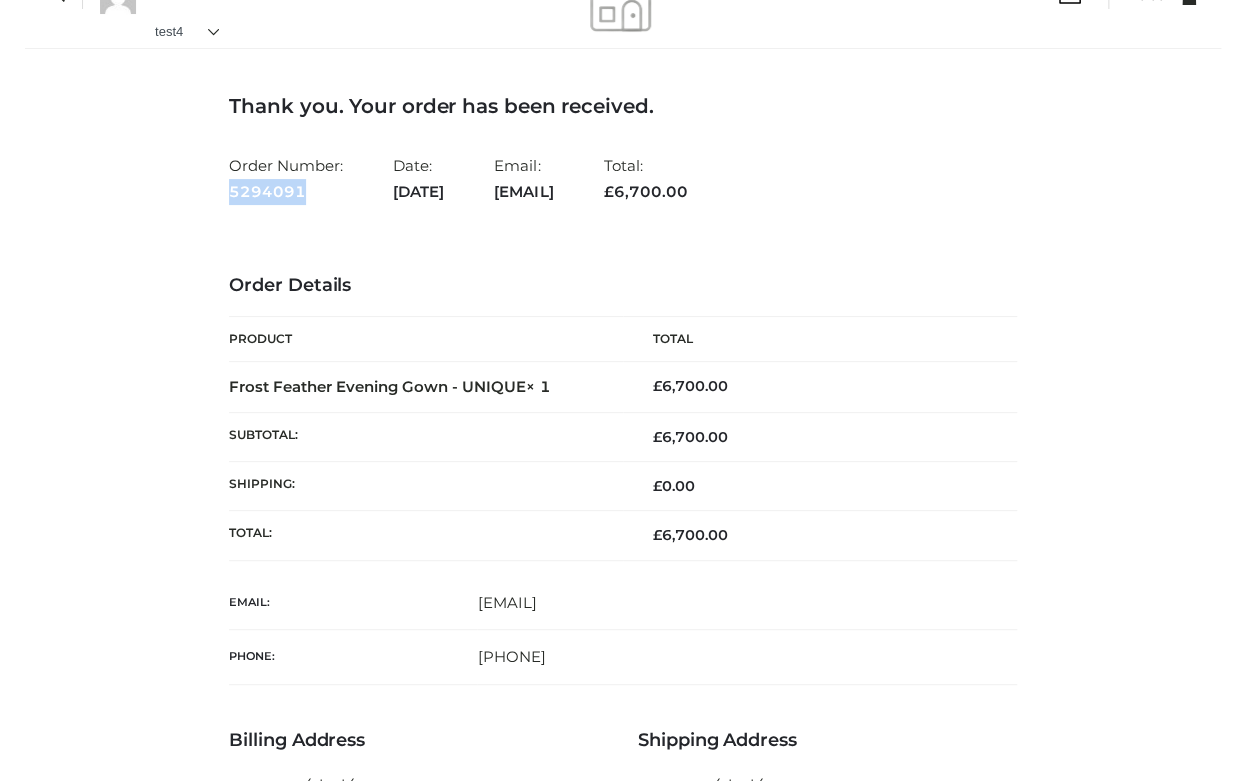 drag, startPoint x: 222, startPoint y: 187, endPoint x: 302, endPoint y: 191, distance: 80.09994 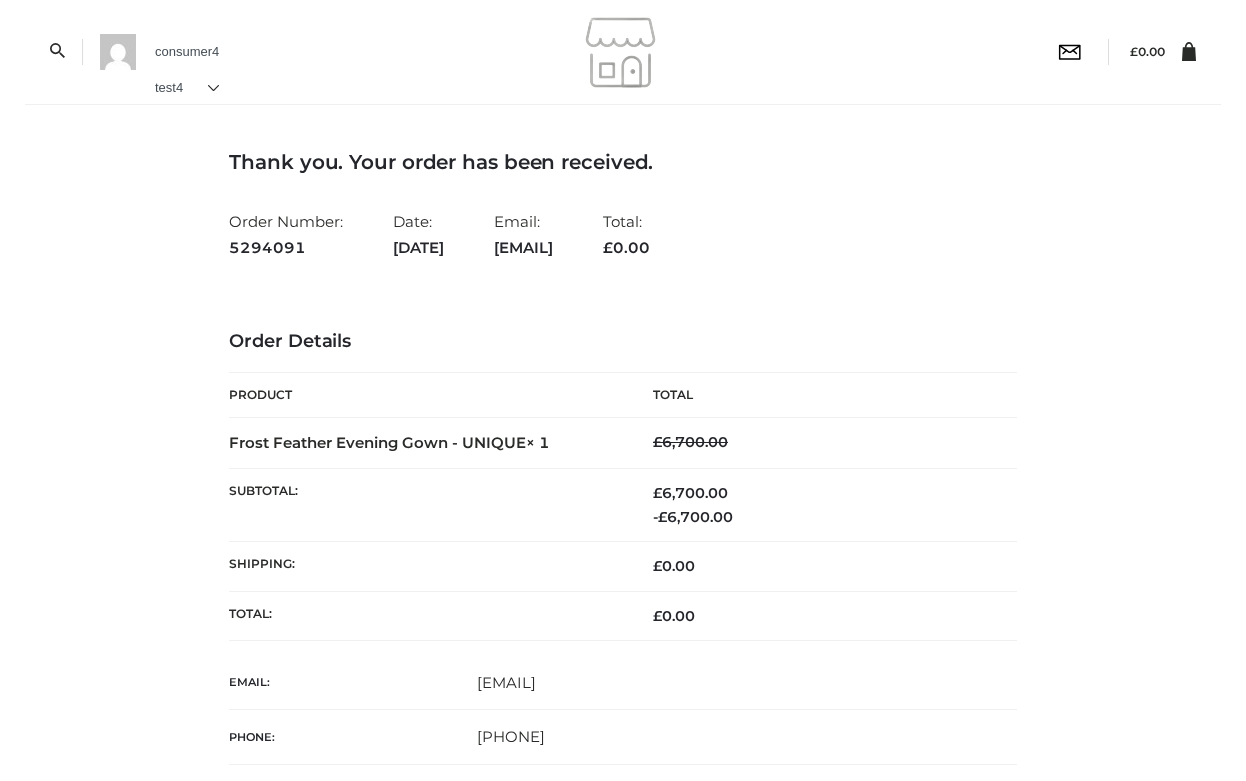 scroll, scrollTop: 57, scrollLeft: 0, axis: vertical 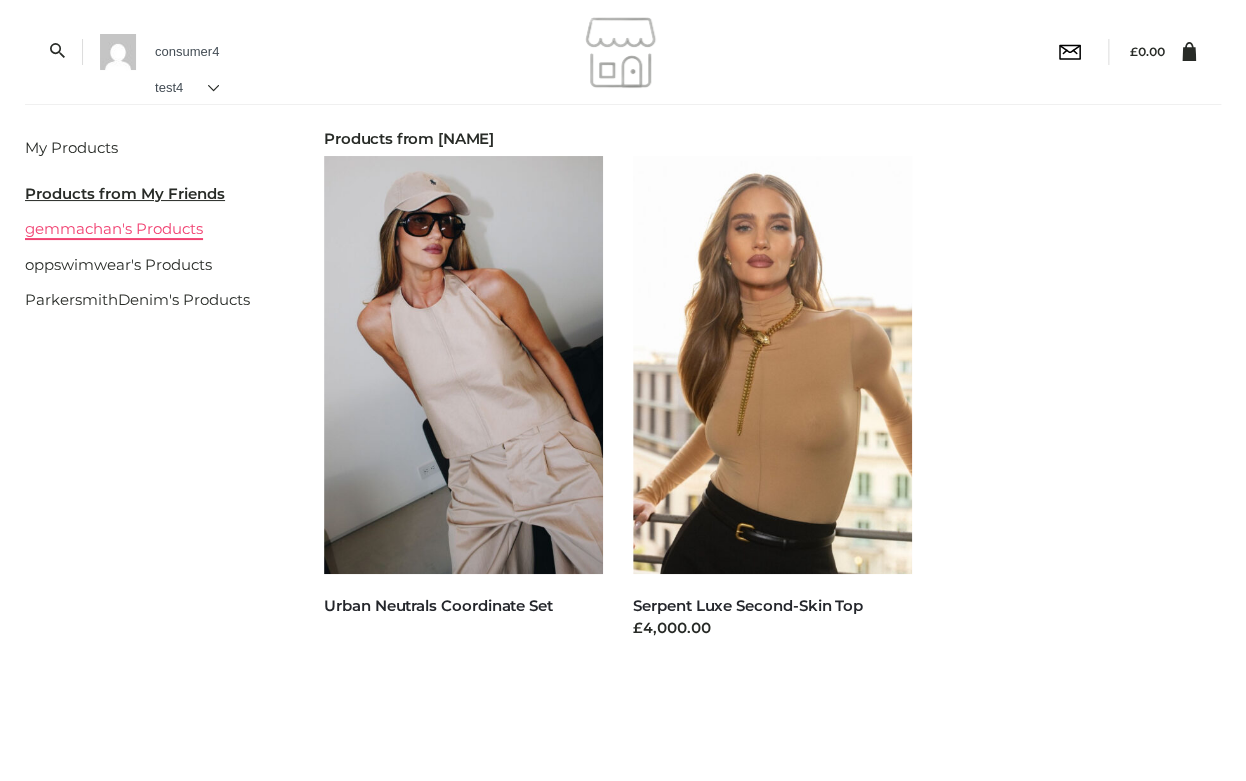 click on "gemmachan's Products" at bounding box center [114, 228] 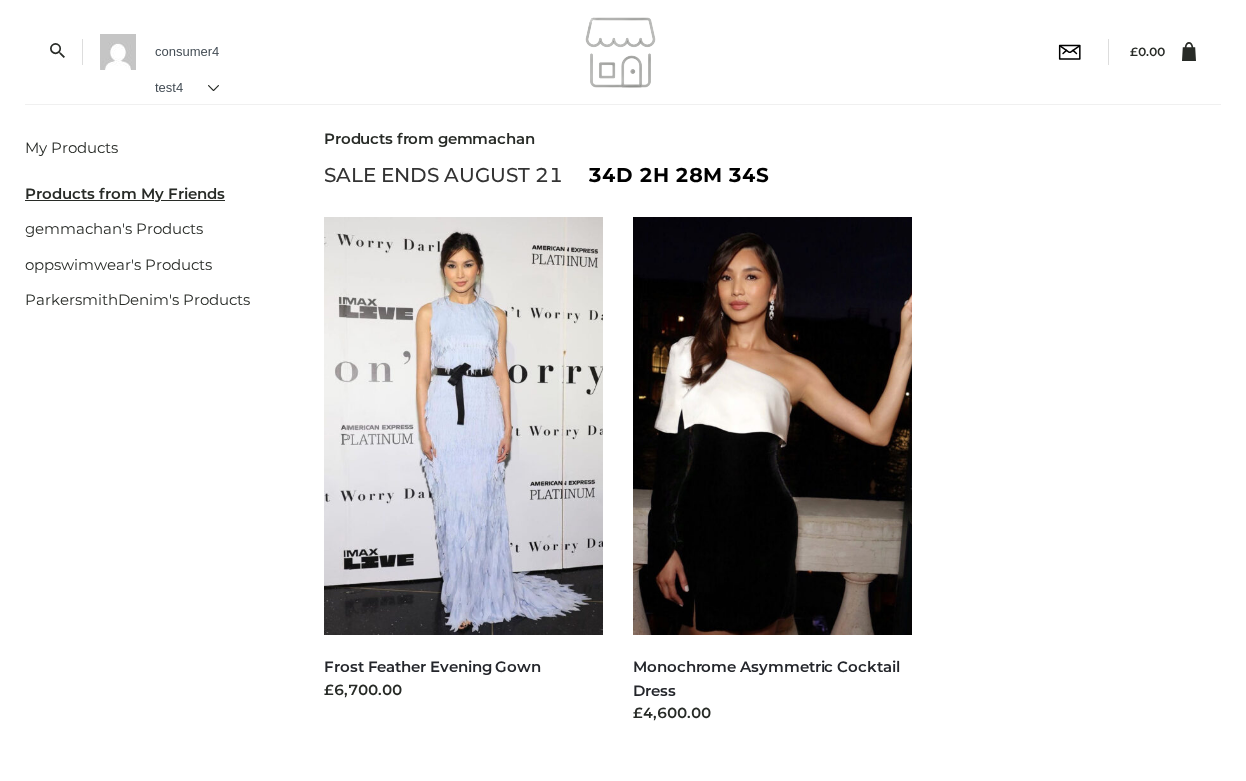scroll, scrollTop: 0, scrollLeft: 0, axis: both 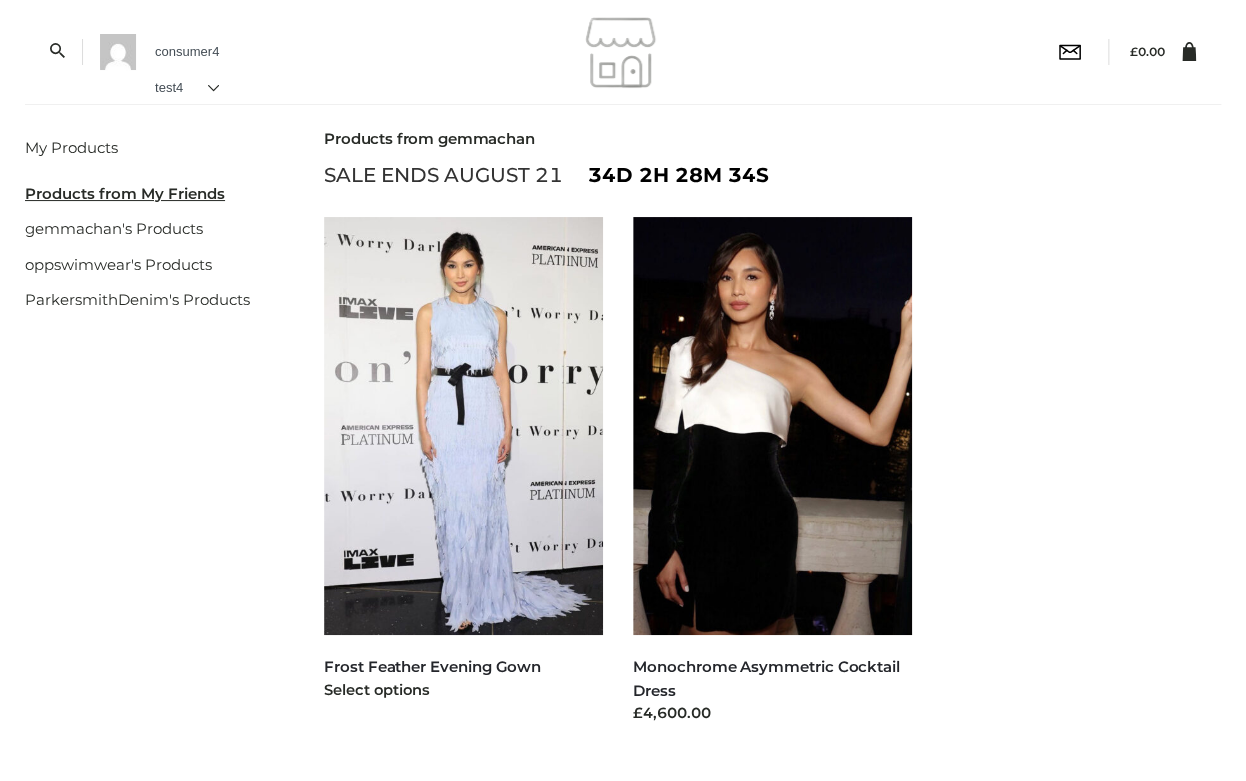 click at bounding box center (463, 426) 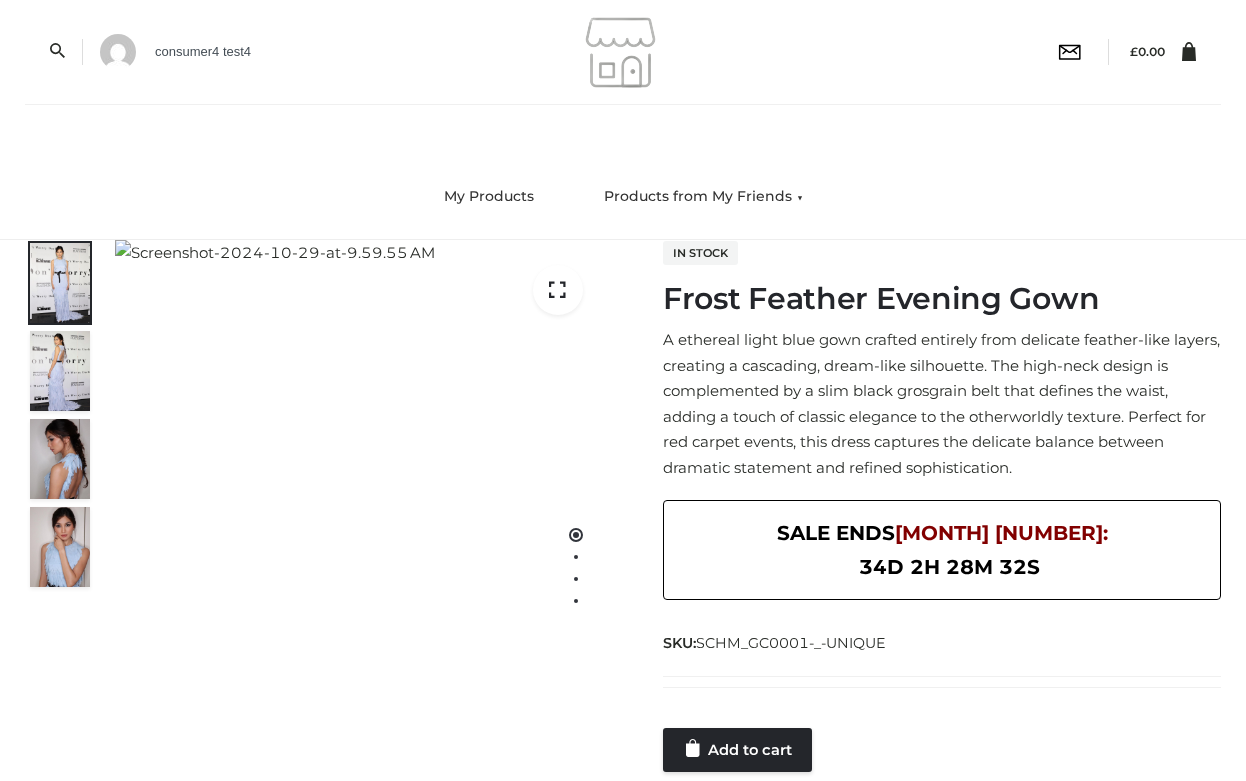 scroll, scrollTop: 0, scrollLeft: 0, axis: both 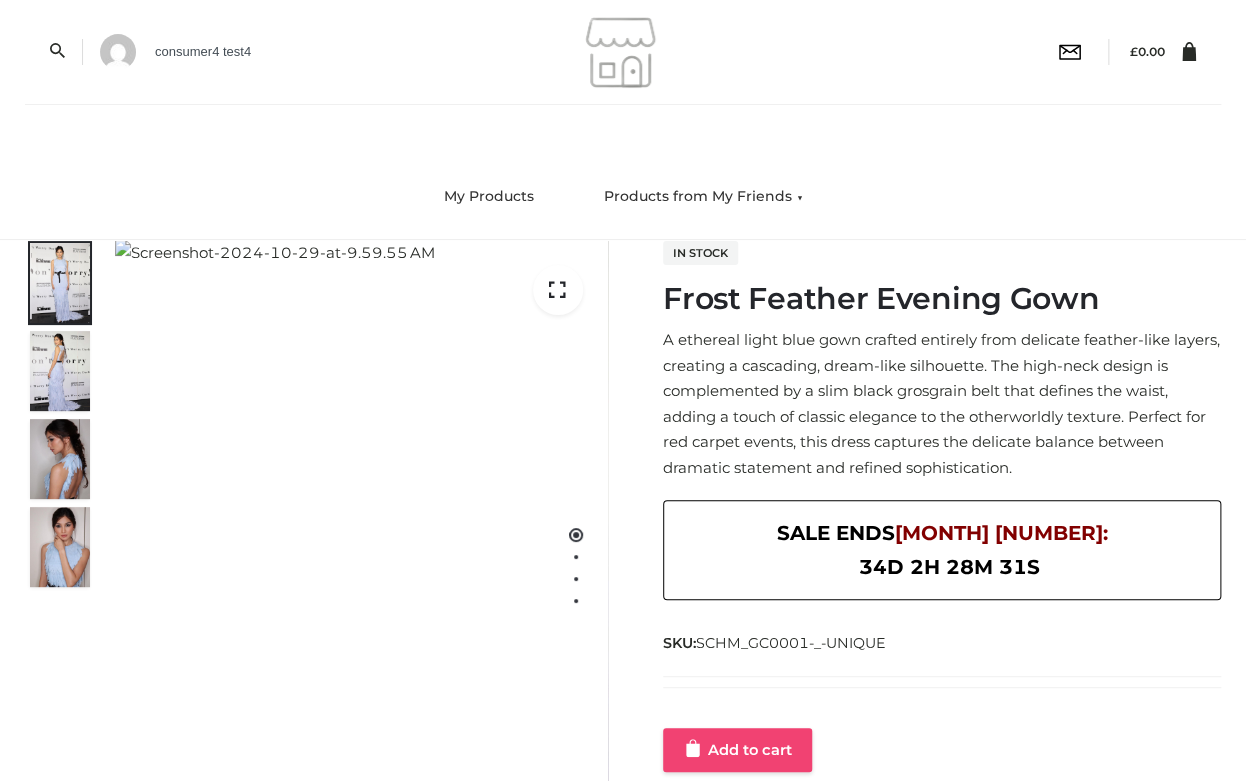click on "Add to cart" at bounding box center [737, 750] 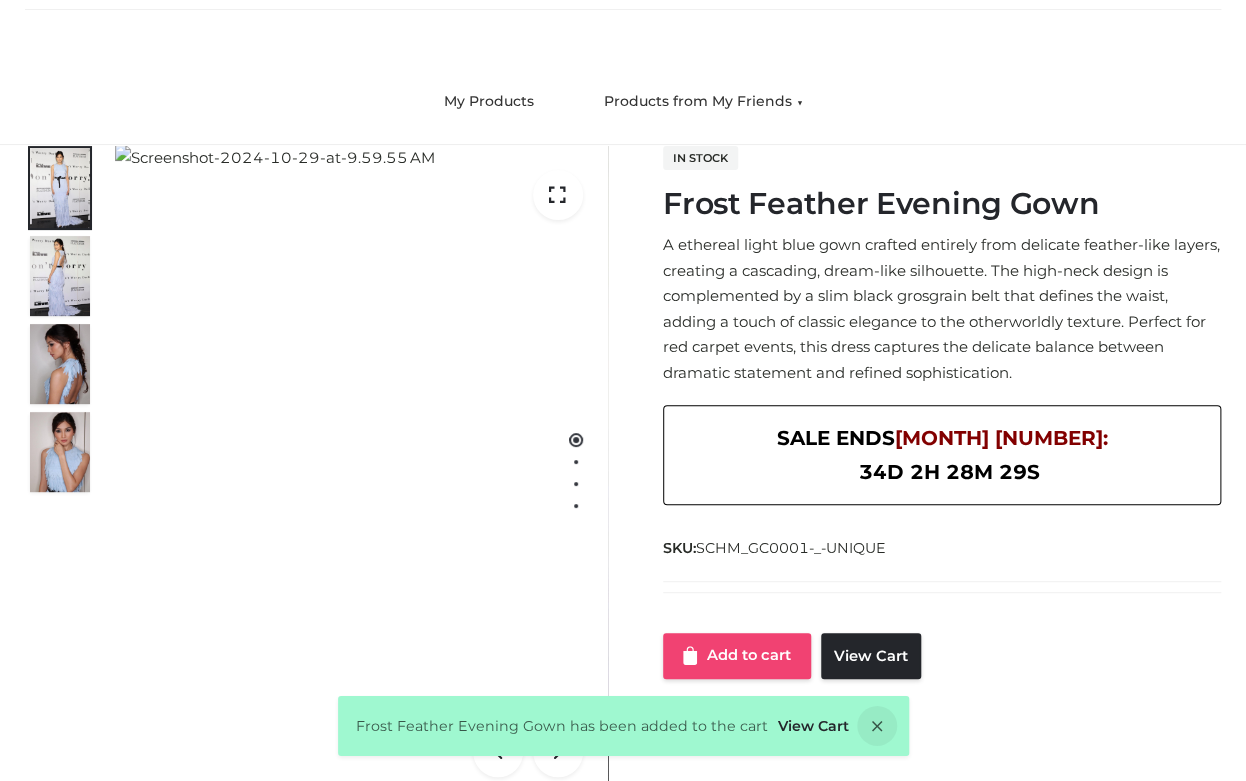 scroll, scrollTop: 260, scrollLeft: 0, axis: vertical 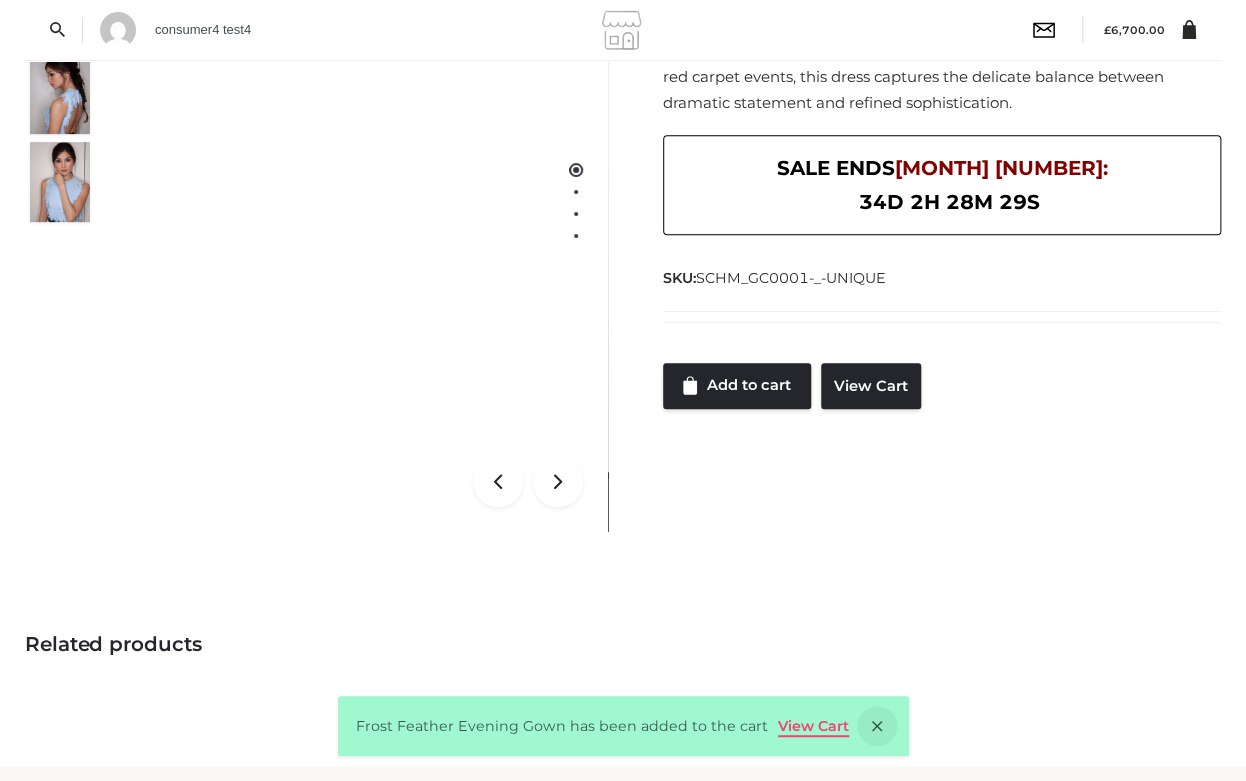 click on "View Cart" at bounding box center [813, 726] 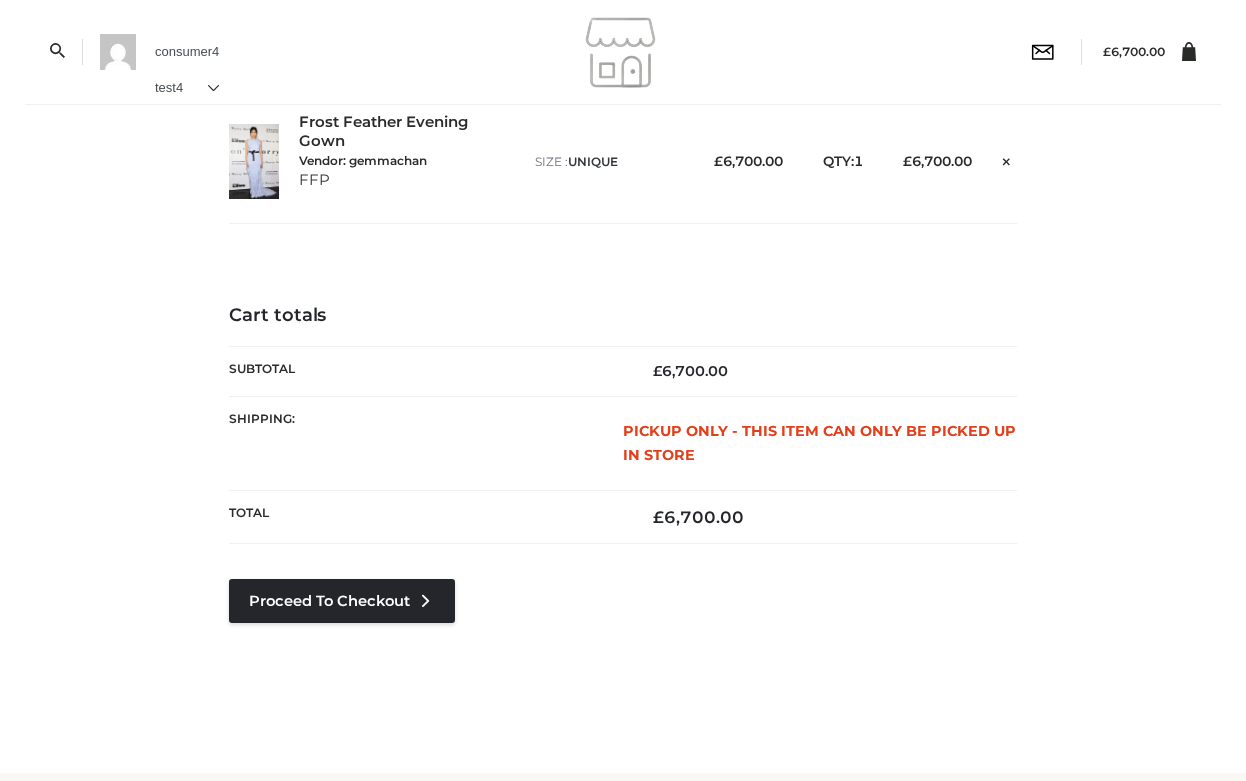 scroll, scrollTop: 0, scrollLeft: 0, axis: both 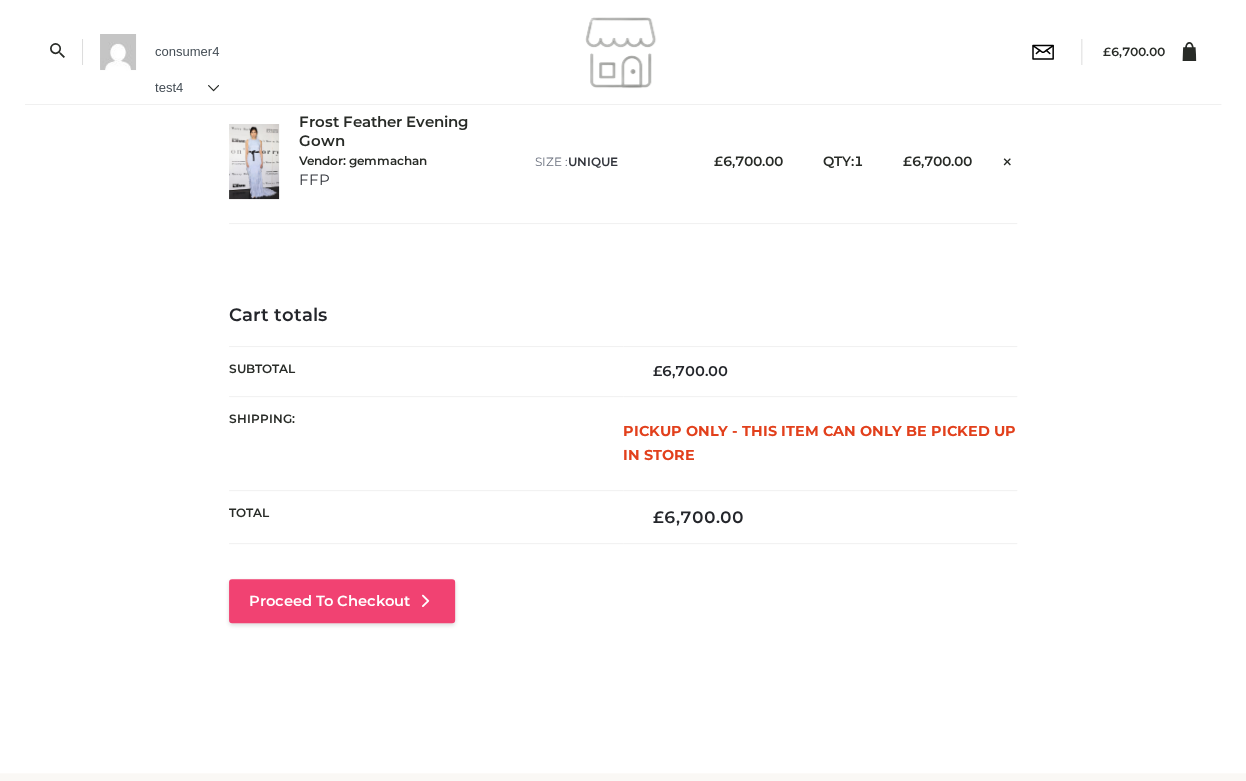 click on "Proceed to Checkout" at bounding box center (342, 601) 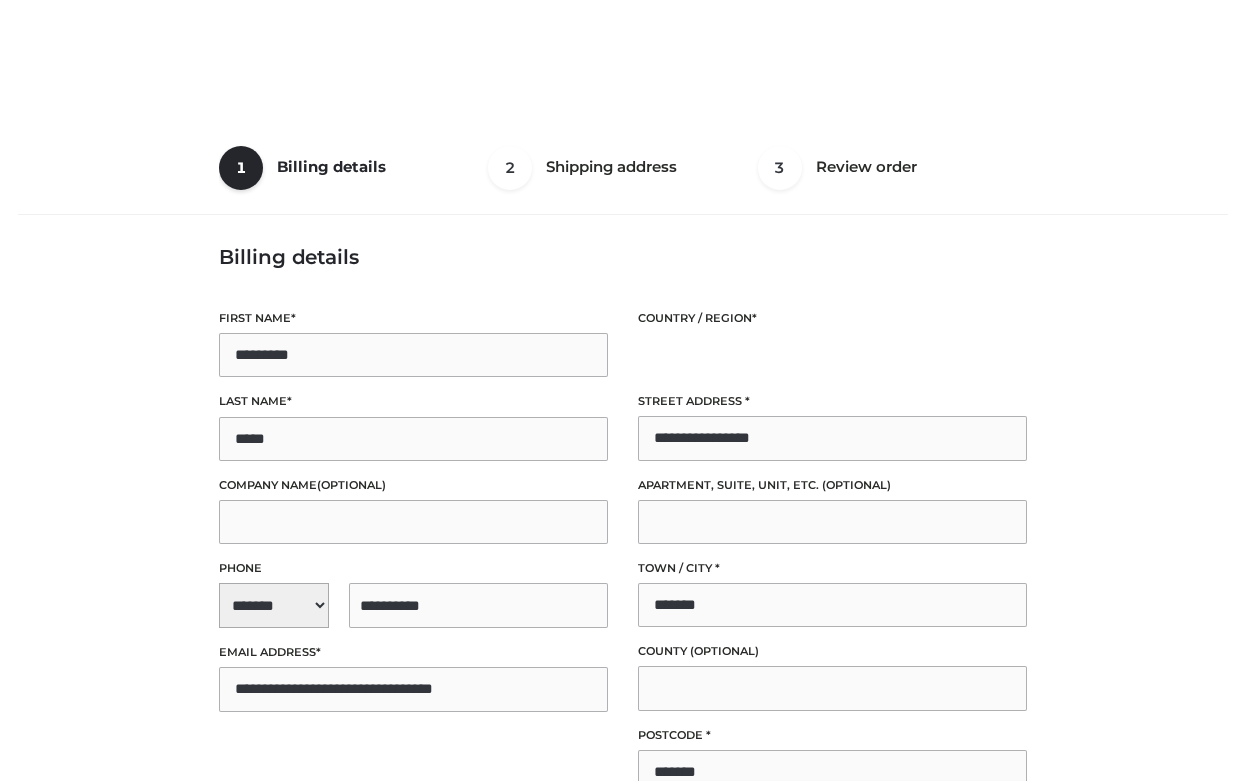 select on "**" 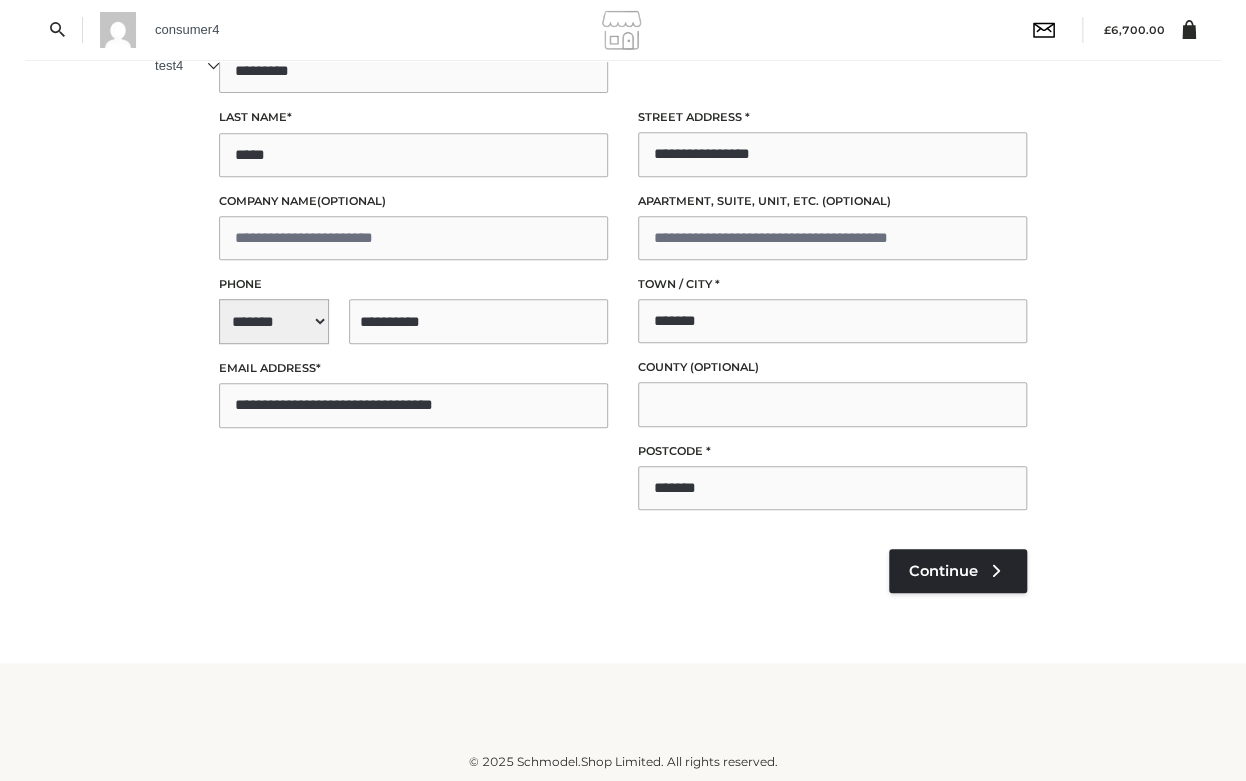 scroll, scrollTop: 284, scrollLeft: 0, axis: vertical 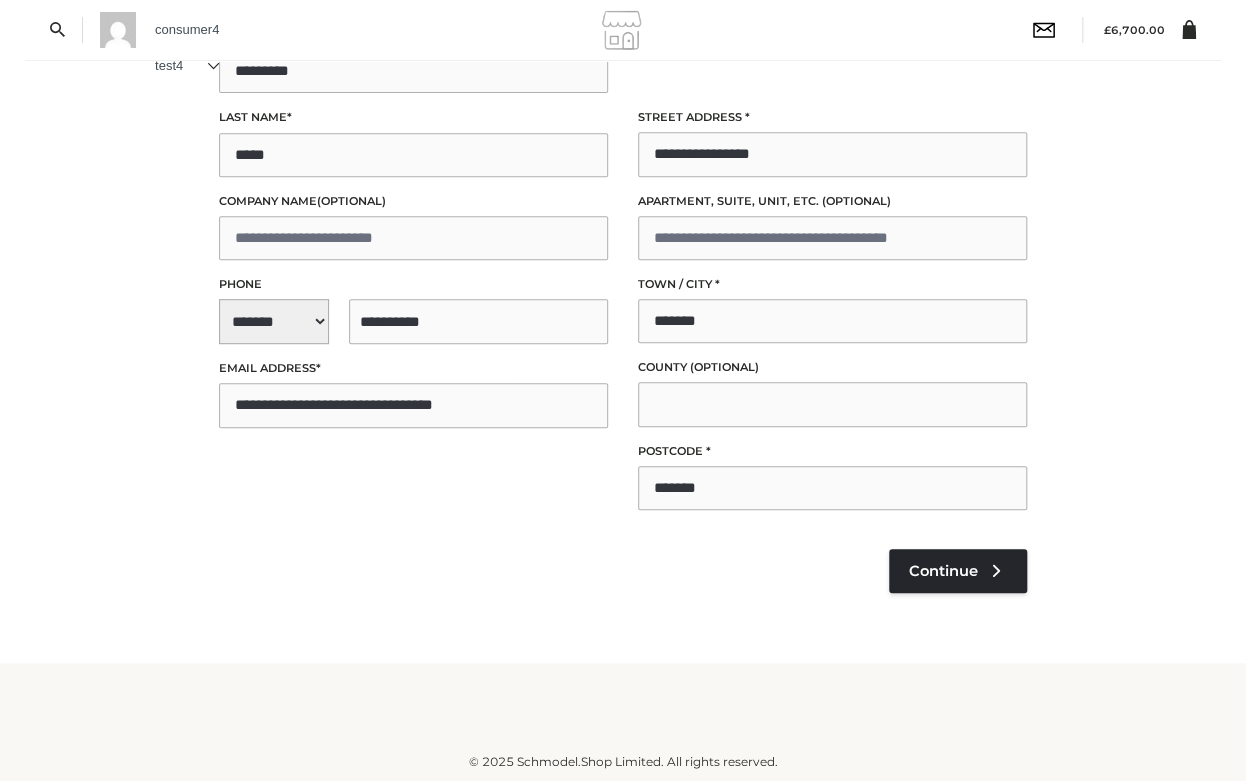 click on "TEST MODE ENABLED. In test mode, you can use the card number 4242424242424242 with any CVC and a valid expiration date." at bounding box center [622, 610] 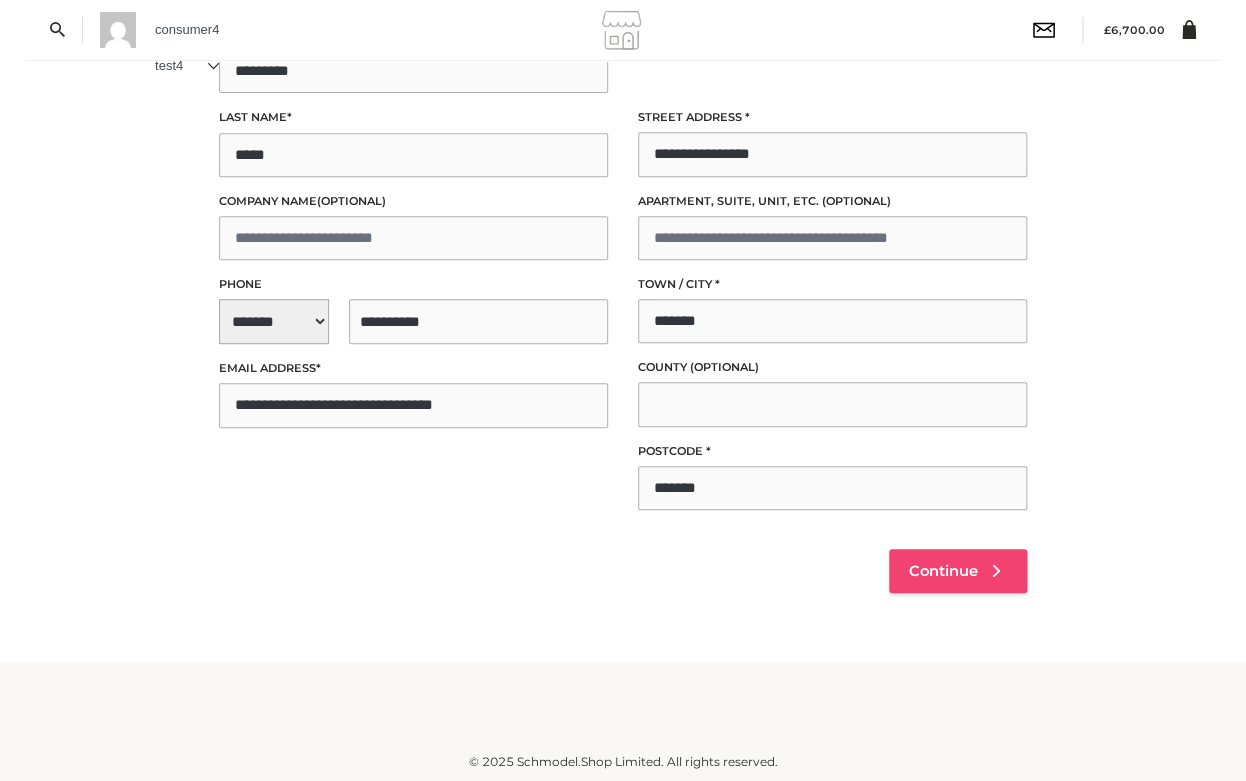 click on "Continue" at bounding box center (943, 571) 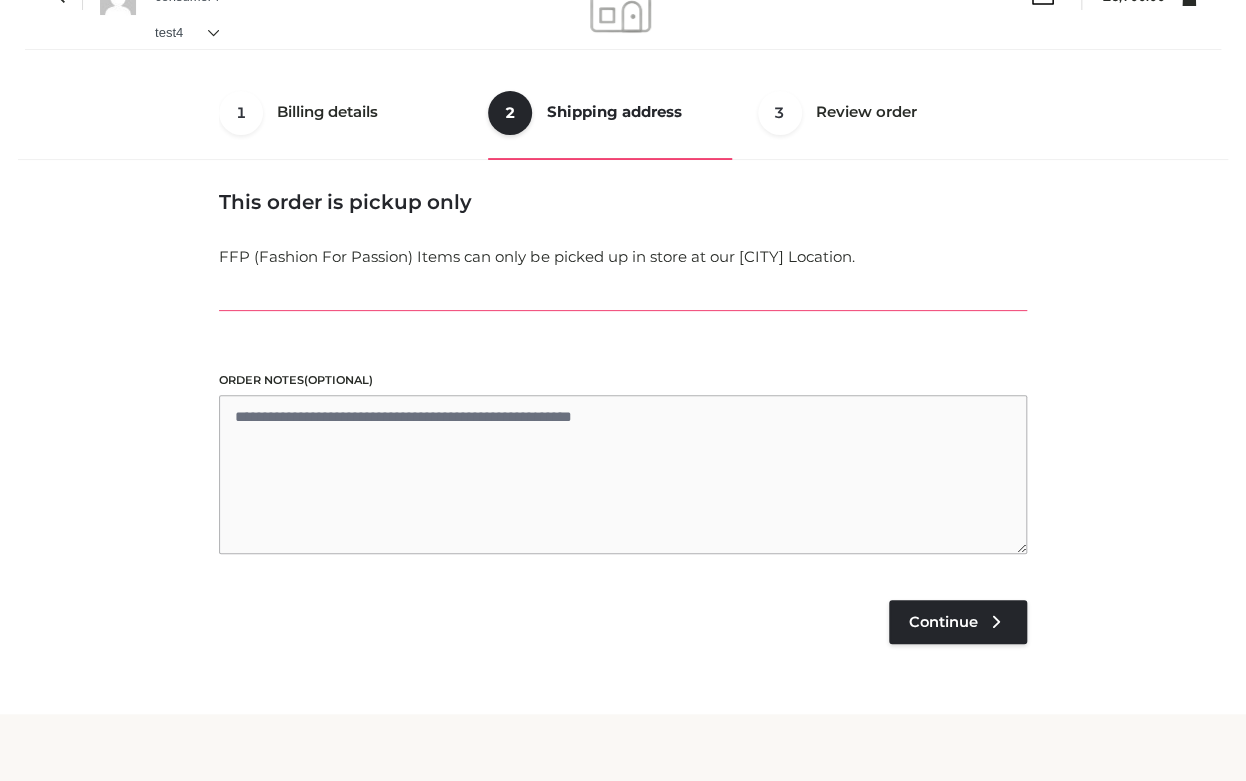 scroll, scrollTop: 51, scrollLeft: 0, axis: vertical 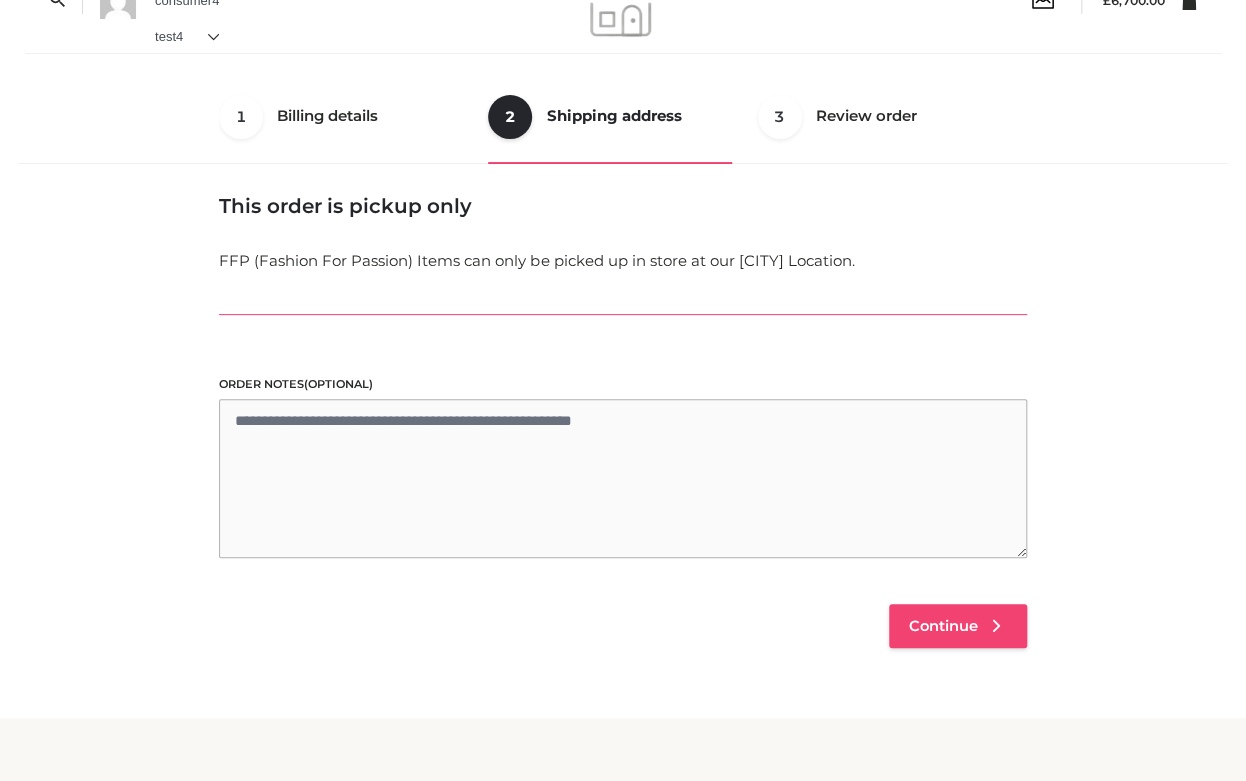 click on "Continue" at bounding box center [958, 626] 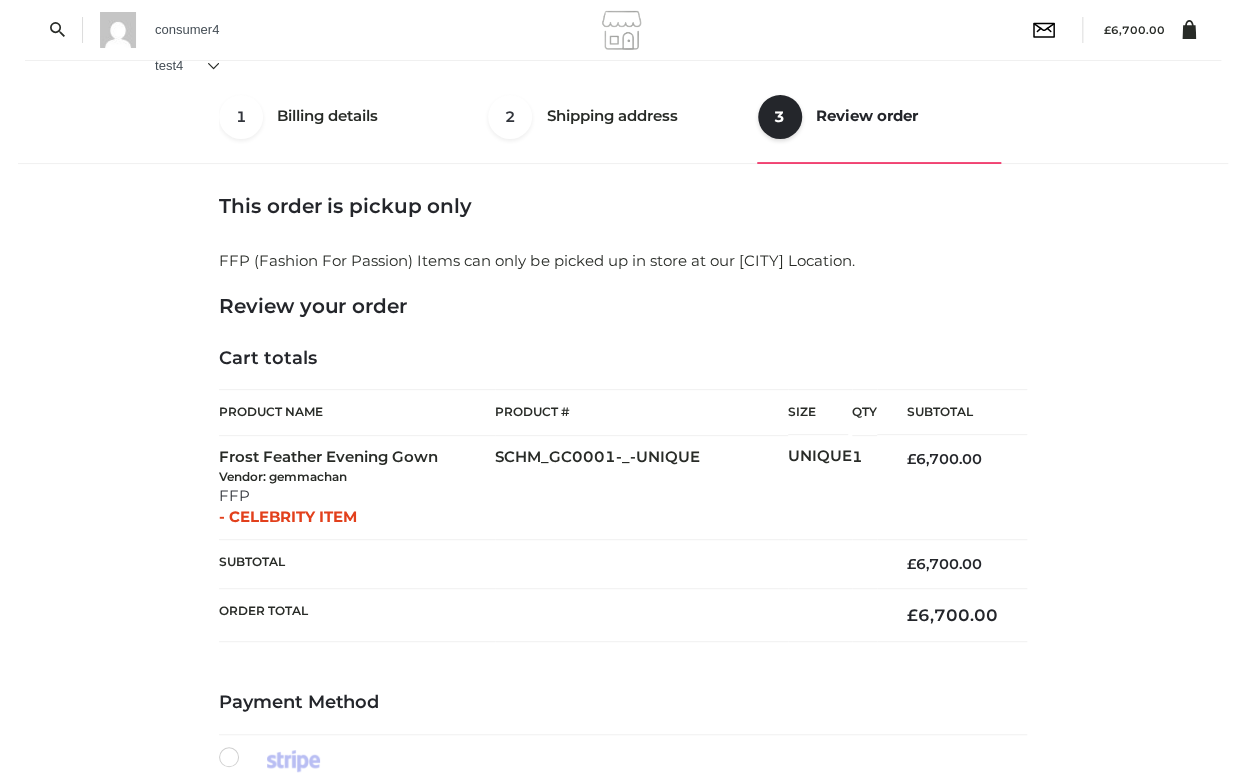 scroll, scrollTop: 405, scrollLeft: 0, axis: vertical 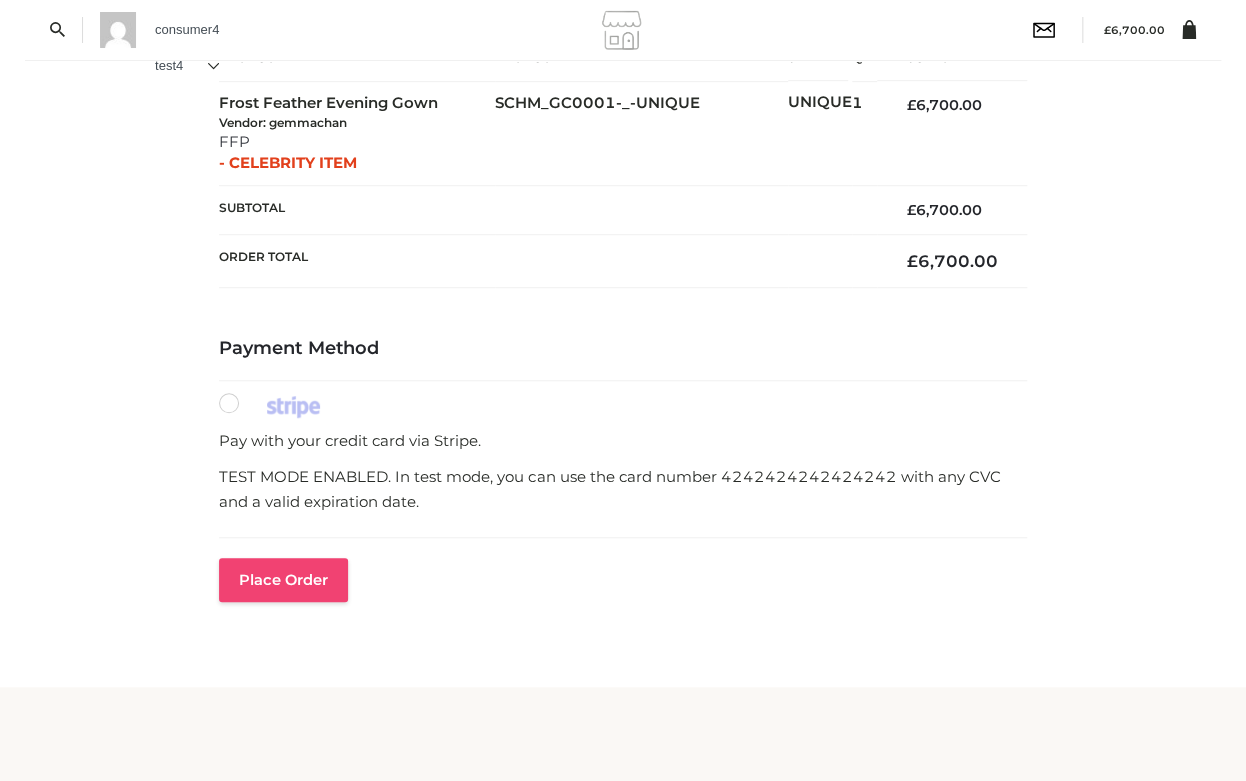 click on "Place order" at bounding box center (283, 580) 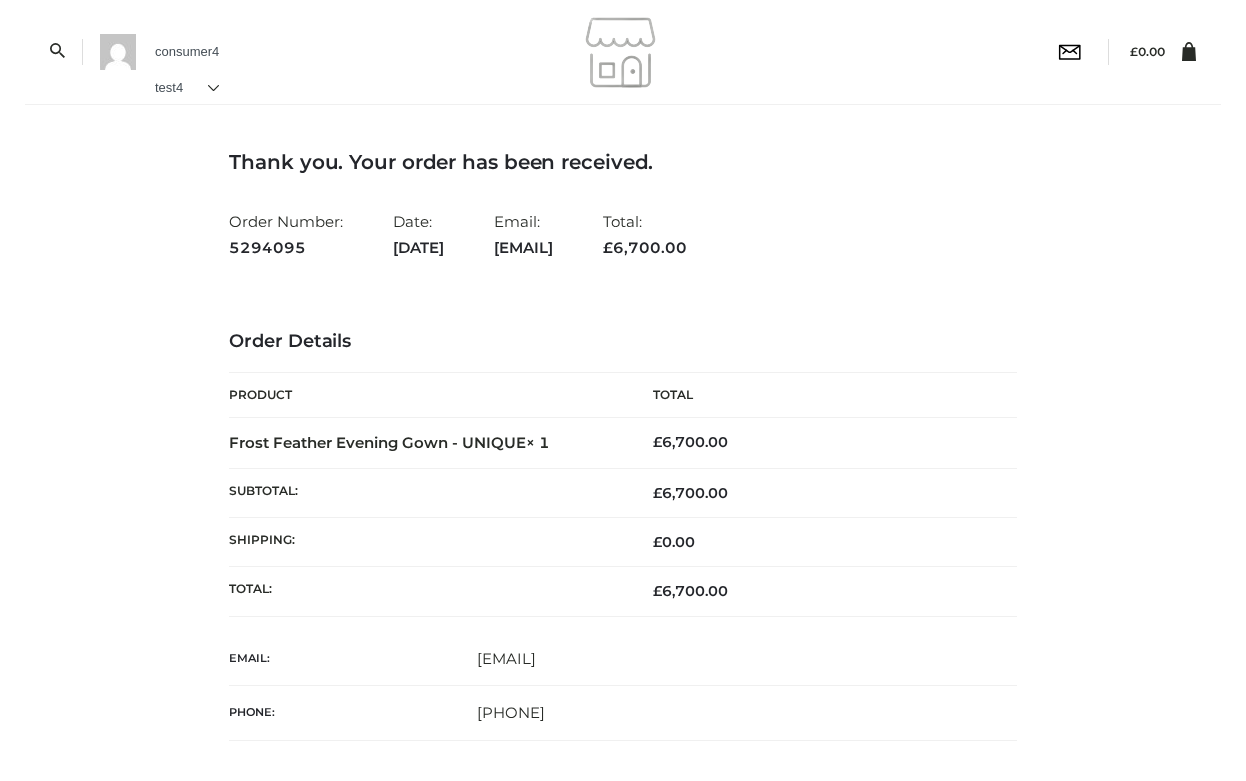 scroll, scrollTop: 0, scrollLeft: 0, axis: both 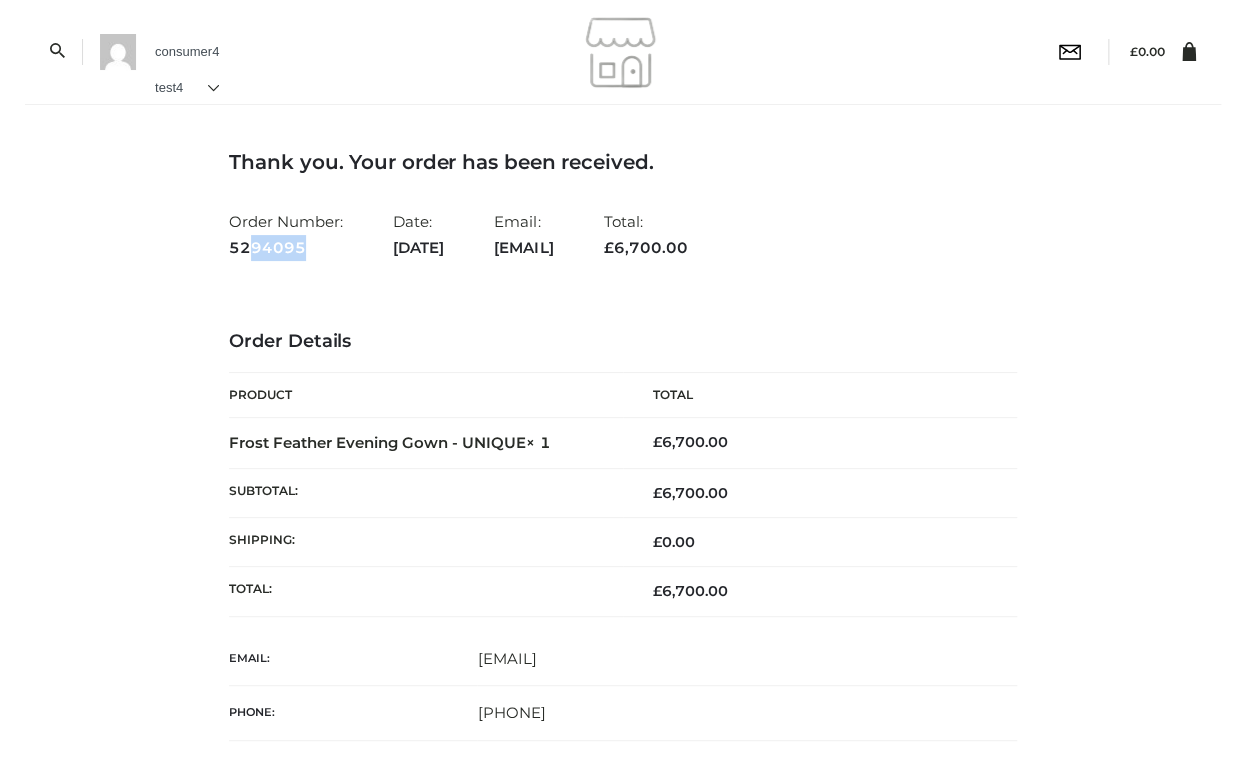 drag, startPoint x: 306, startPoint y: 244, endPoint x: 254, endPoint y: 244, distance: 52 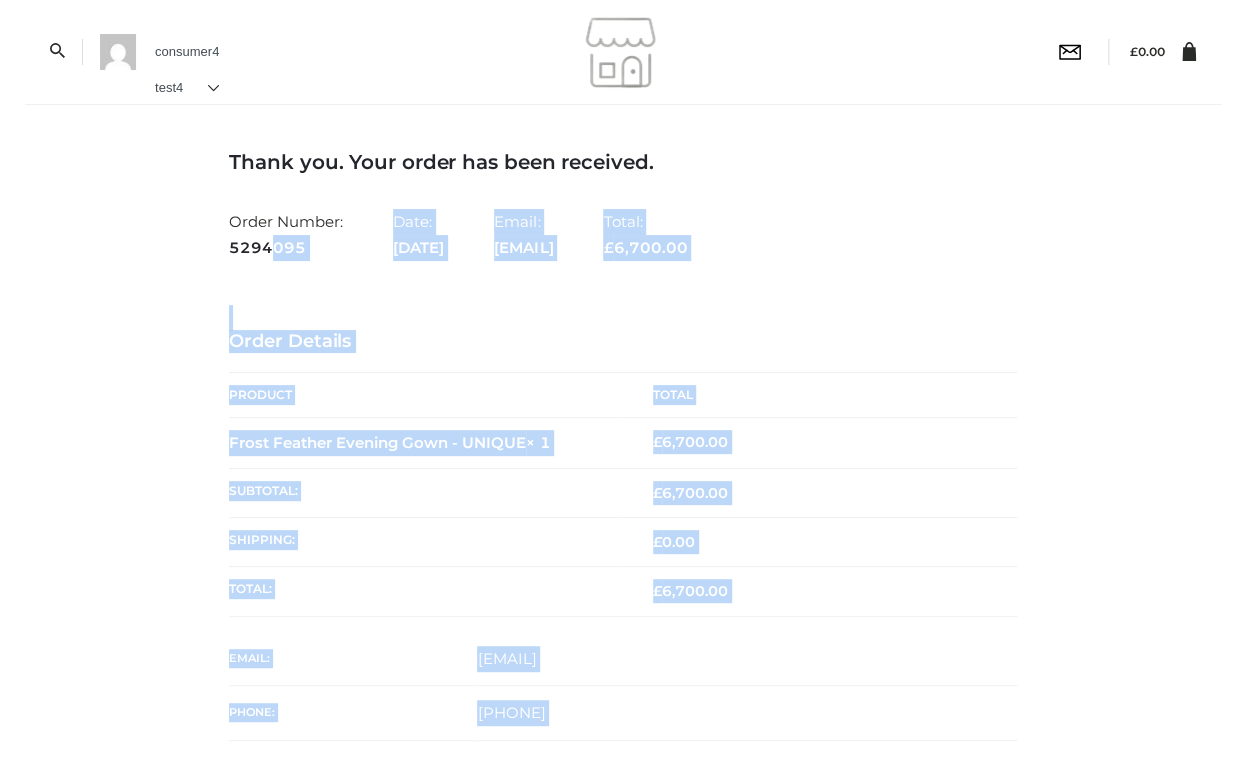 drag, startPoint x: 209, startPoint y: 247, endPoint x: 275, endPoint y: 243, distance: 66.1211 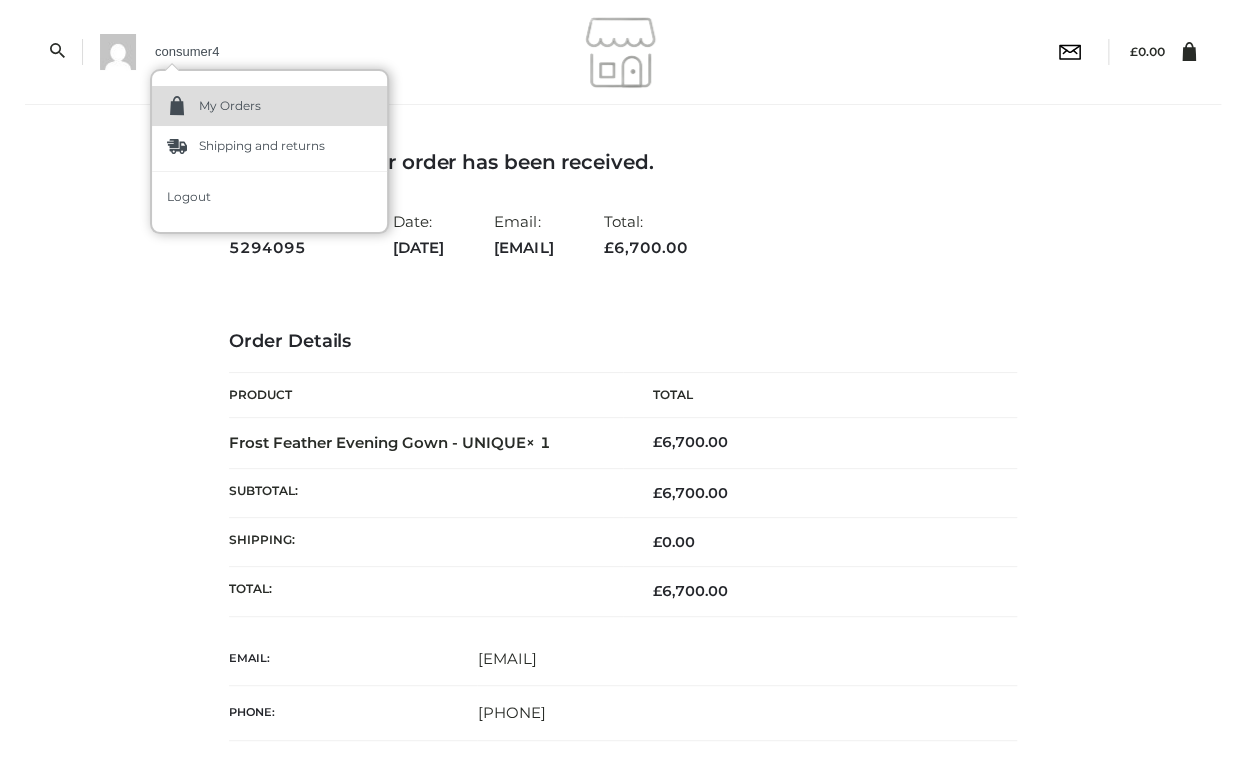 click on "My Orders" at bounding box center [230, 106] 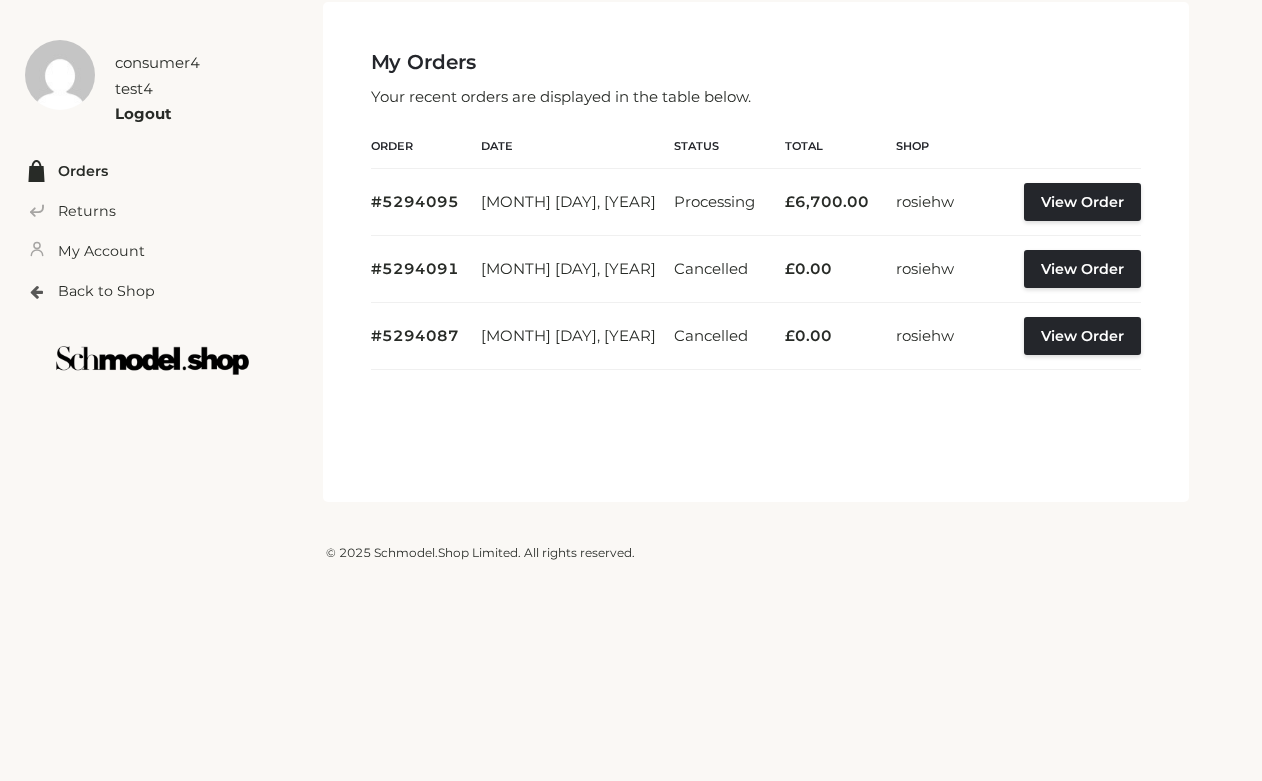 scroll, scrollTop: 0, scrollLeft: 0, axis: both 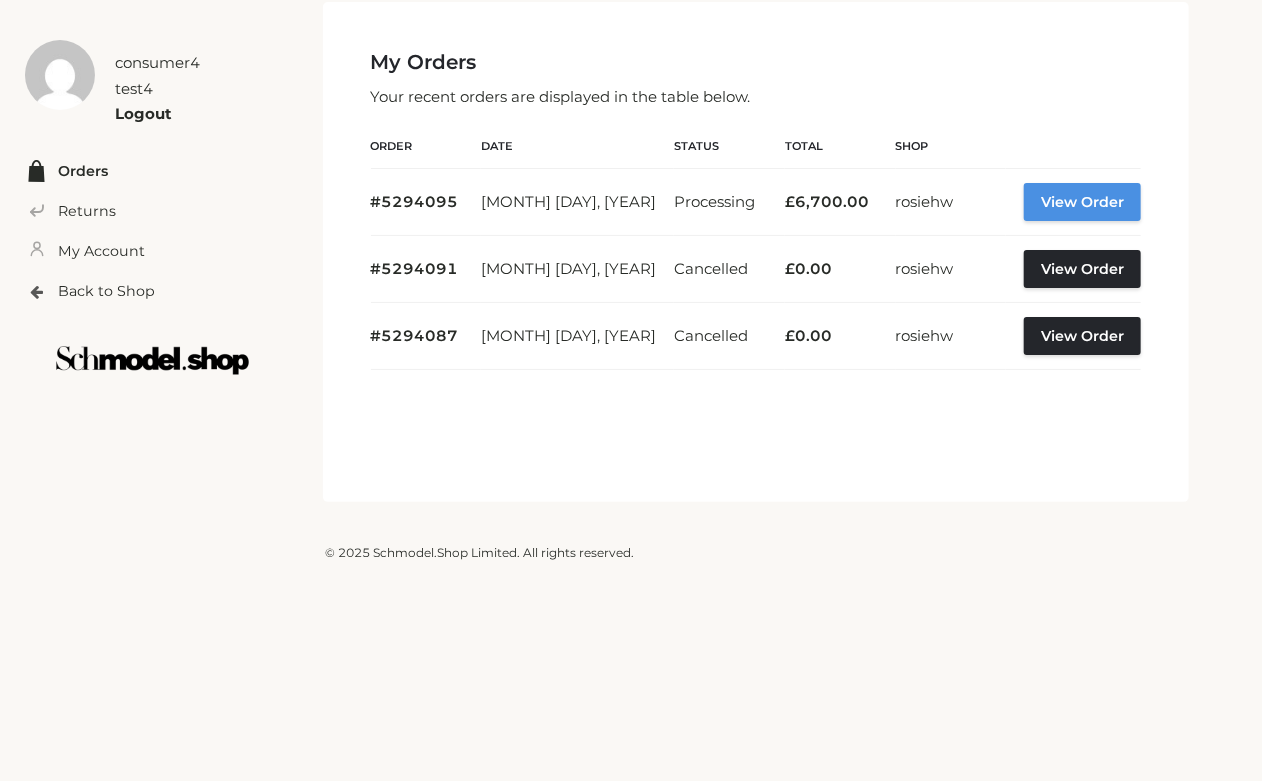 click on "View Order" at bounding box center [1082, 202] 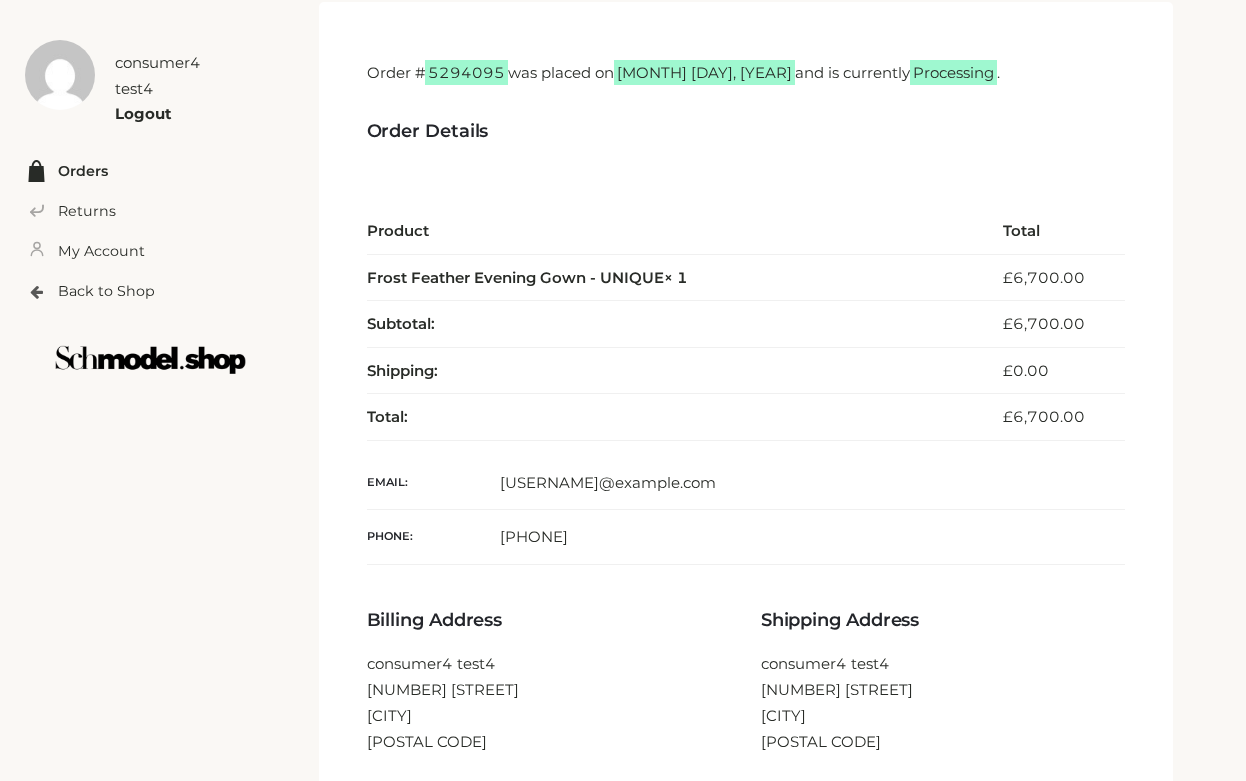 scroll, scrollTop: 0, scrollLeft: 0, axis: both 